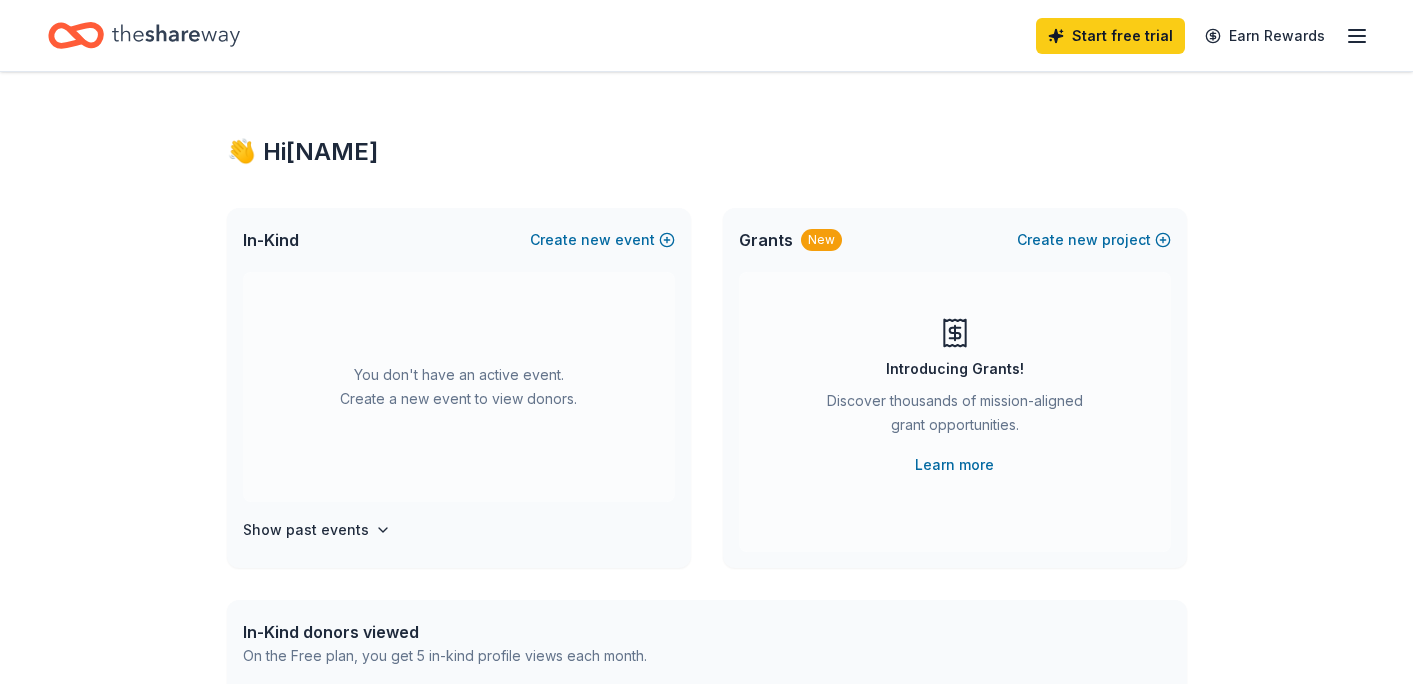 scroll, scrollTop: 0, scrollLeft: 0, axis: both 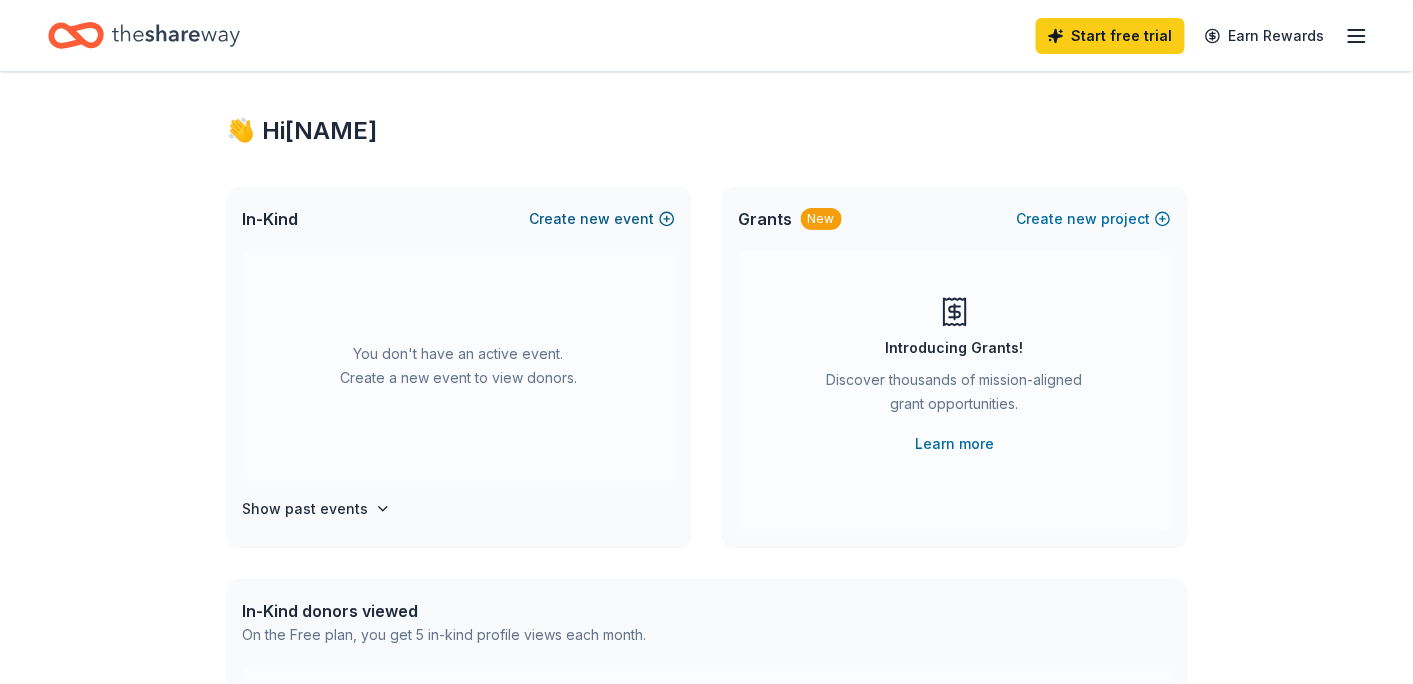 click on "Create  new  event" at bounding box center [602, 219] 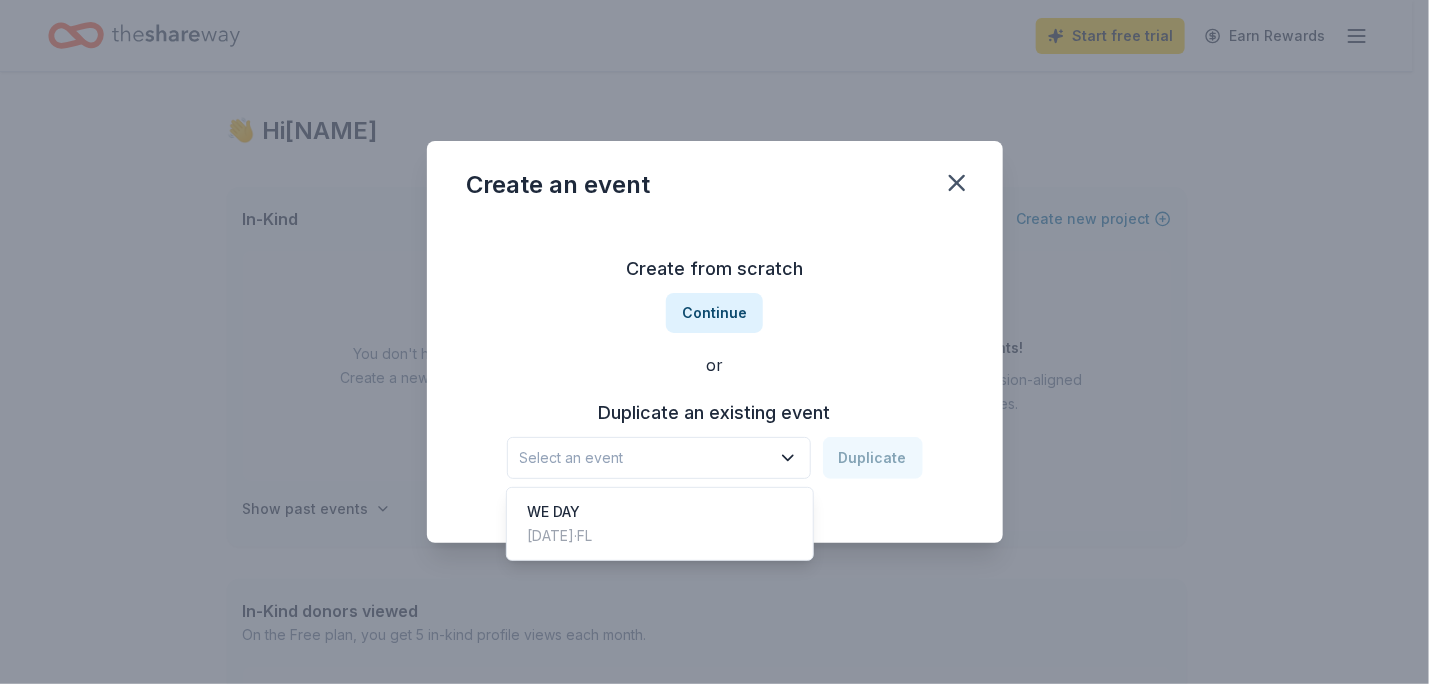 click 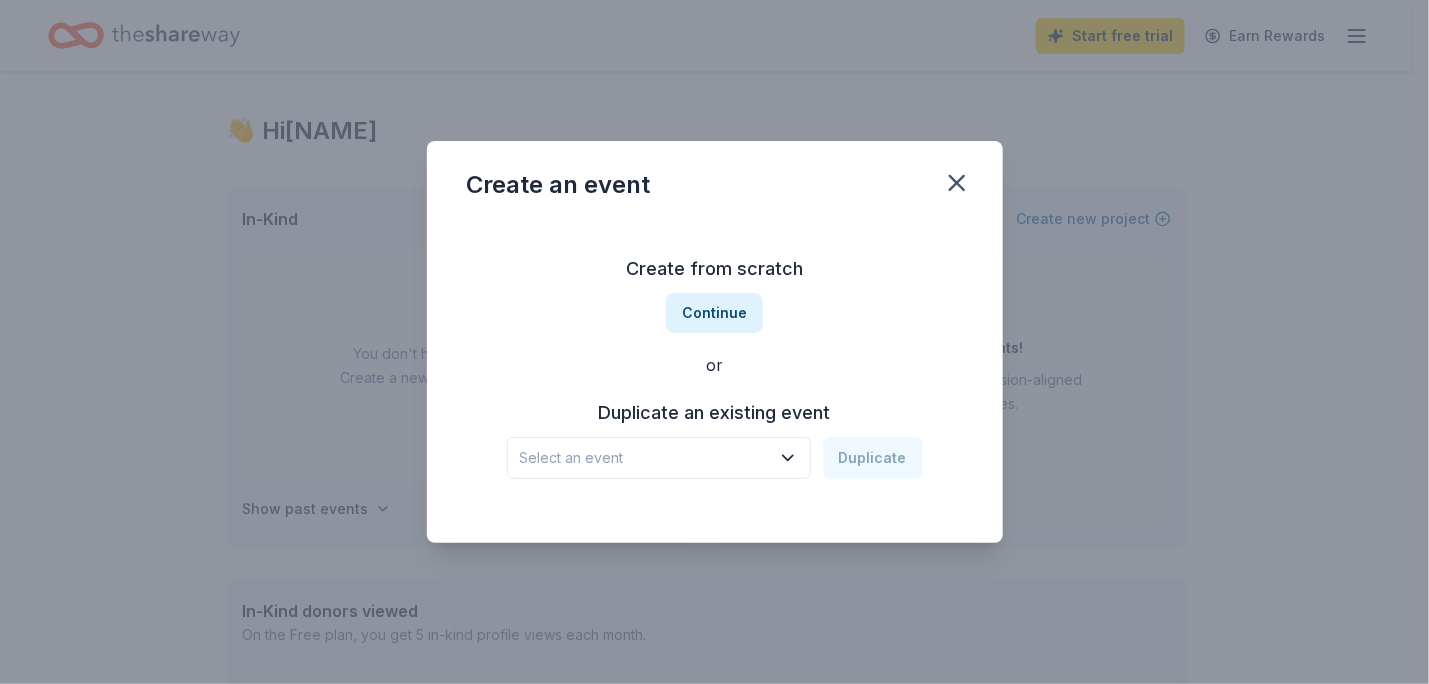 click on "Continue" at bounding box center (714, 313) 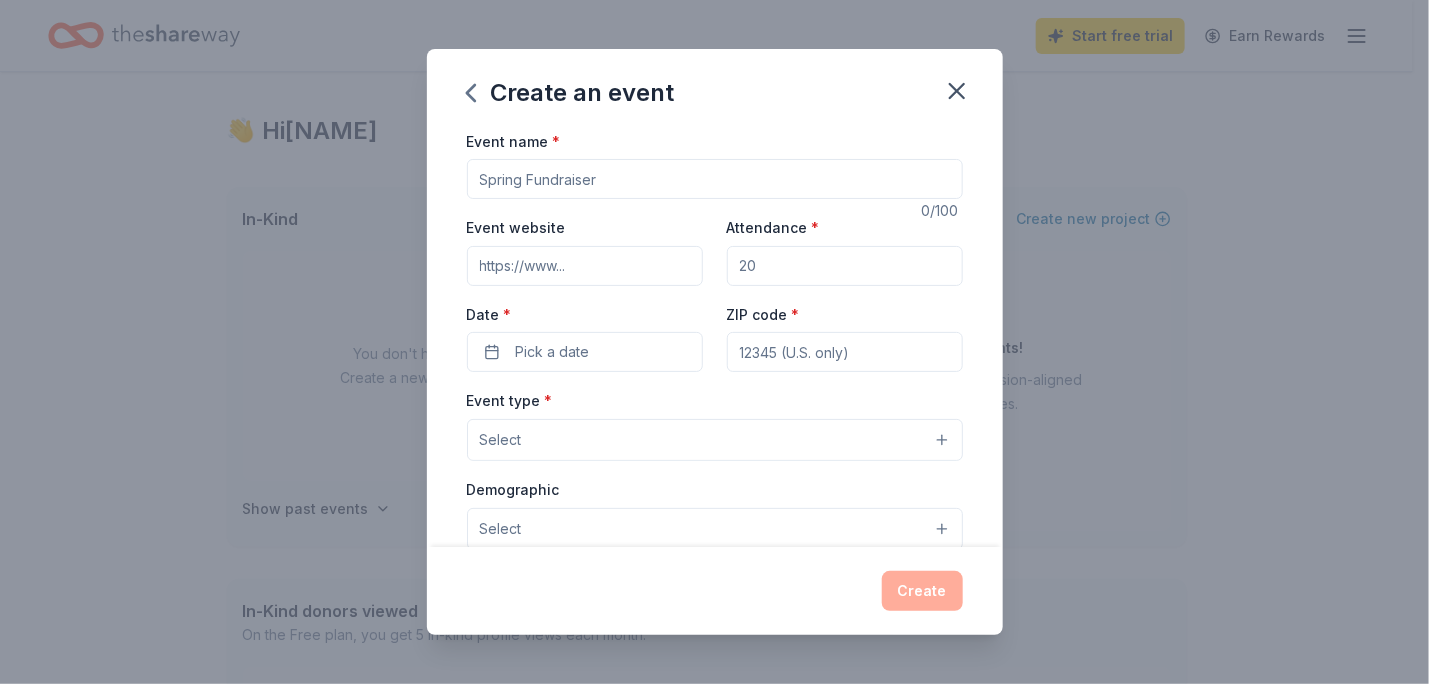 click on "Event name *" at bounding box center (715, 179) 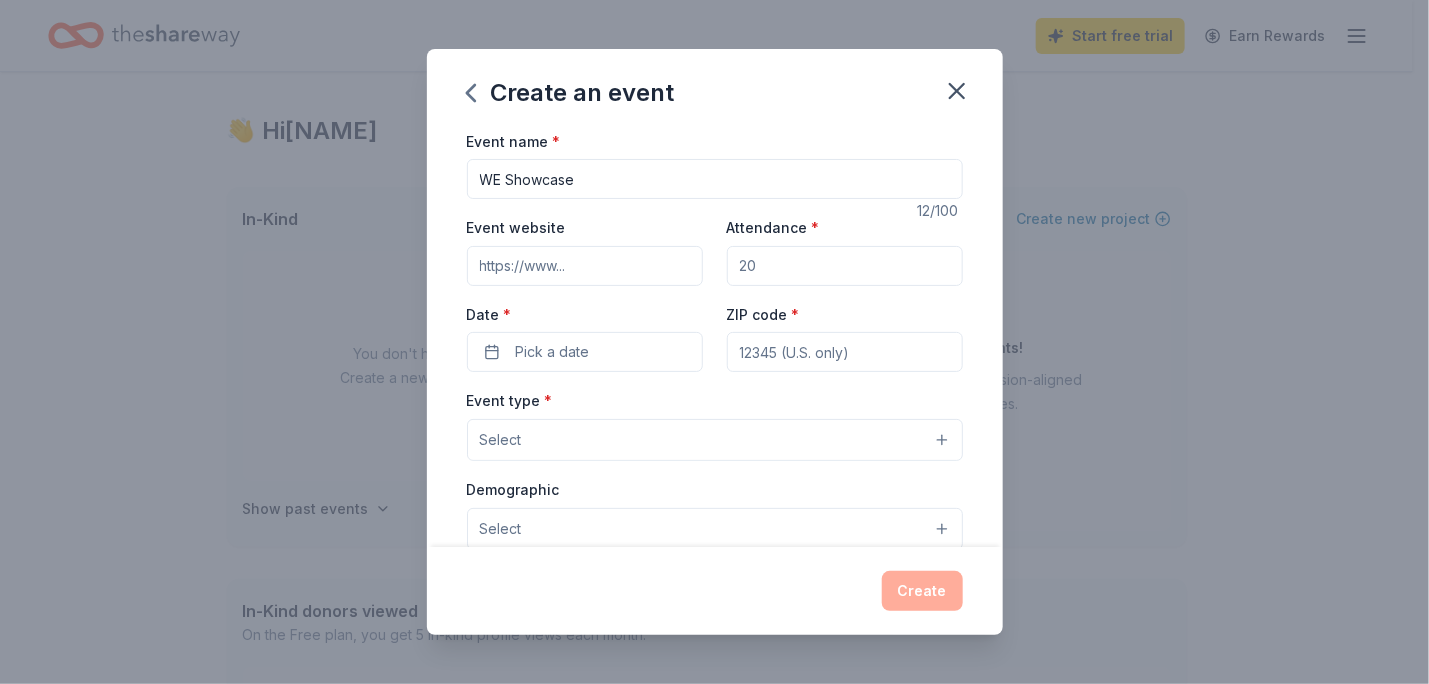 type on "WE Showcase" 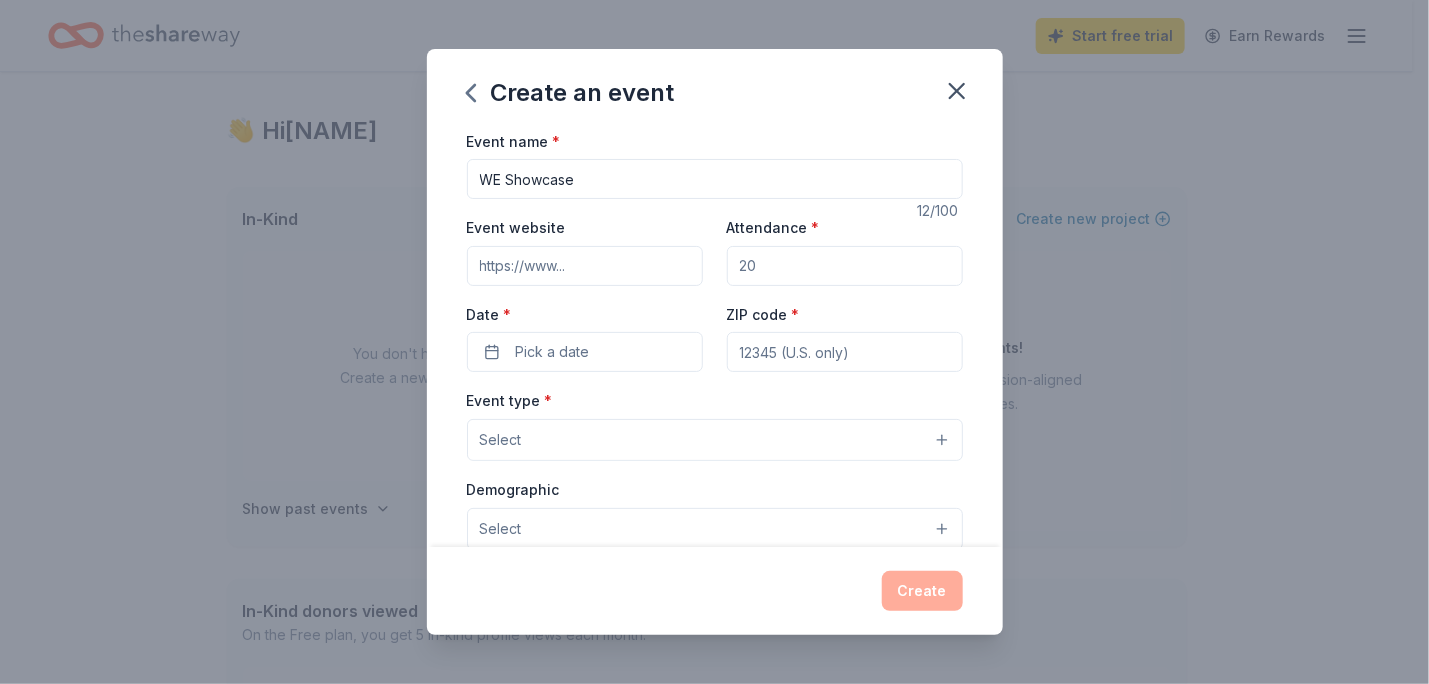 click on "Attendance *" at bounding box center [845, 266] 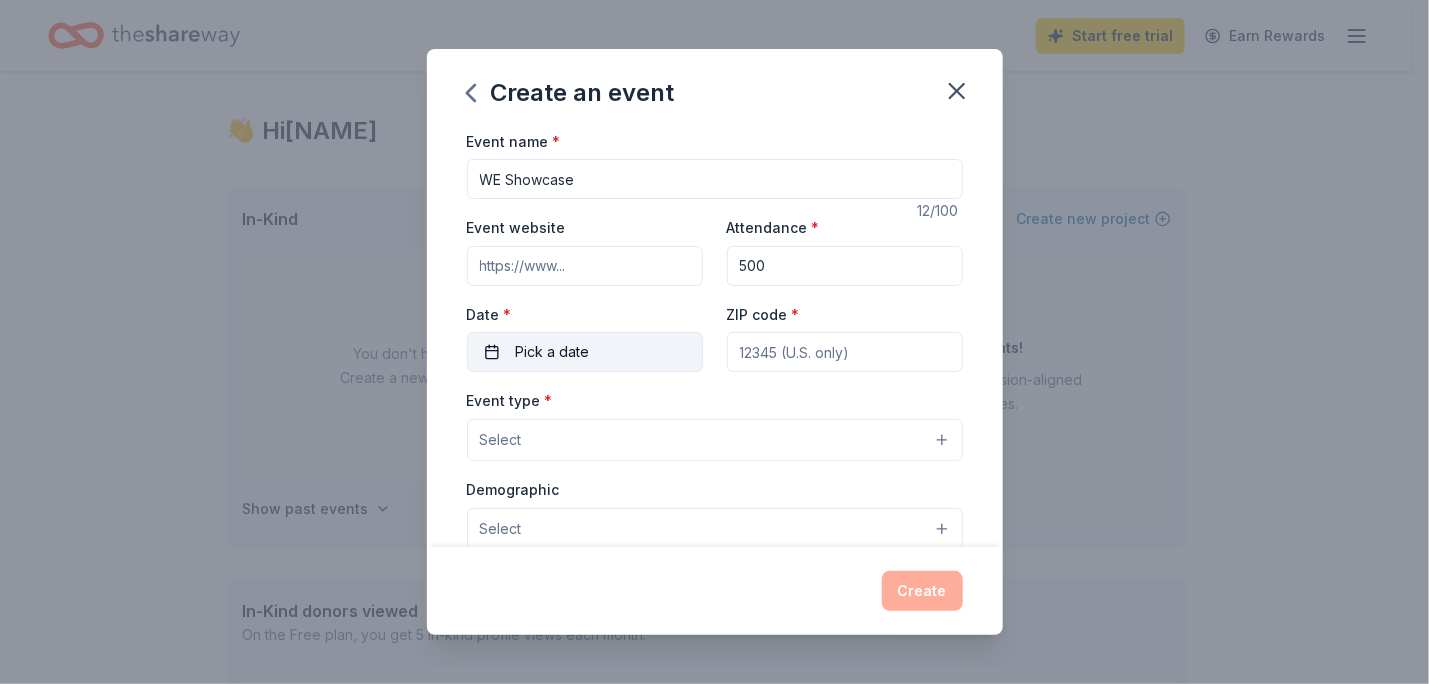 type on "500" 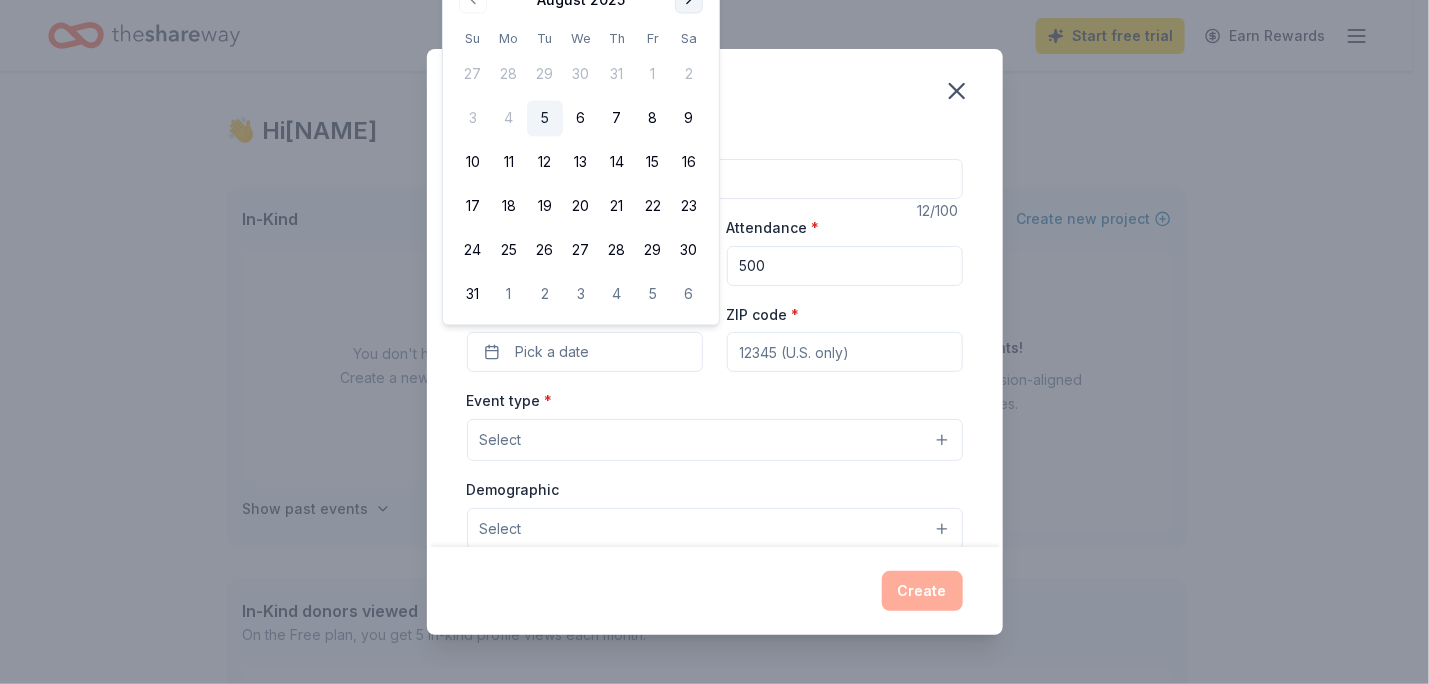 click at bounding box center (689, 0) 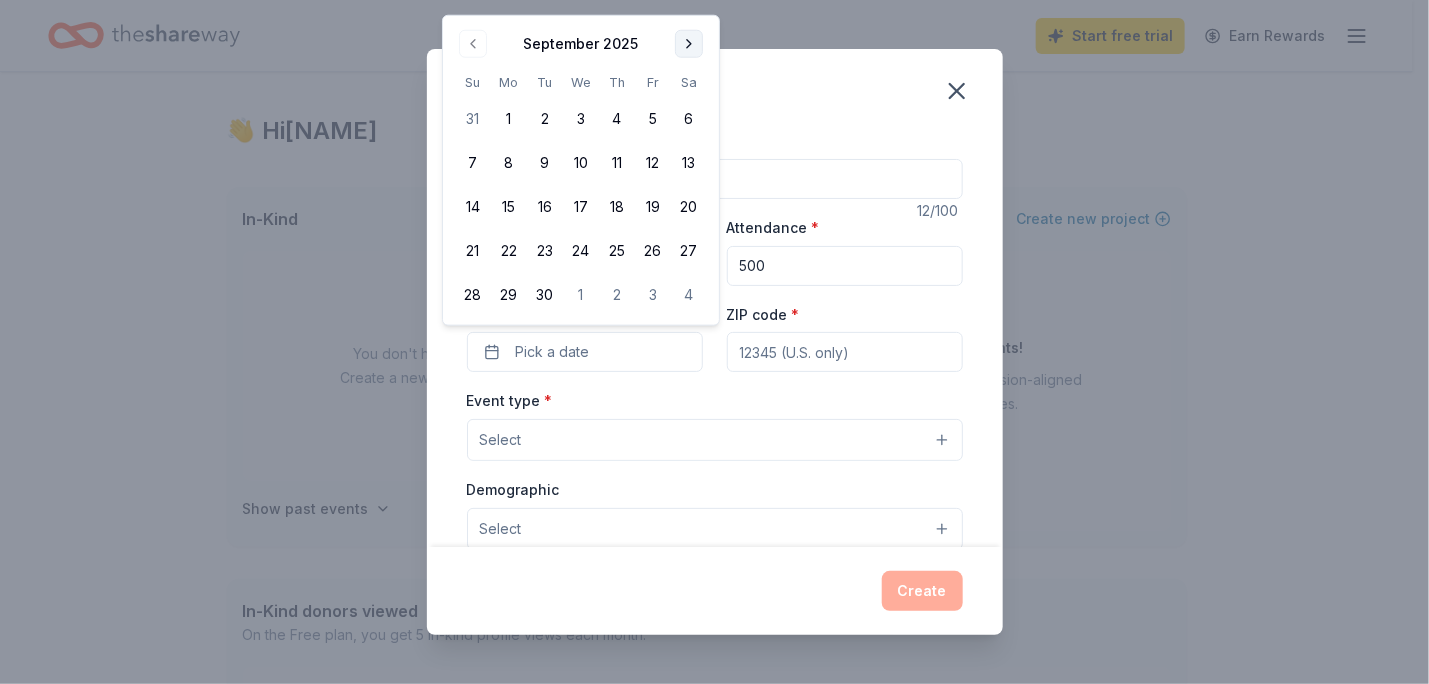 click on "Create an event Event name * WE Showcase 12 /100 Event website Attendance * 500 Date * Pick a date ZIP code * Event type * Select Demographic Select We use this information to help brands find events with their target demographic to sponsor their products. Mailing address Apt/unit Description What are you looking for? * Auction & raffle Meals Snacks Desserts Alcohol Beverages Send me reminders Email me reminders of donor application deadlines Recurring event Create" at bounding box center (714, 342) 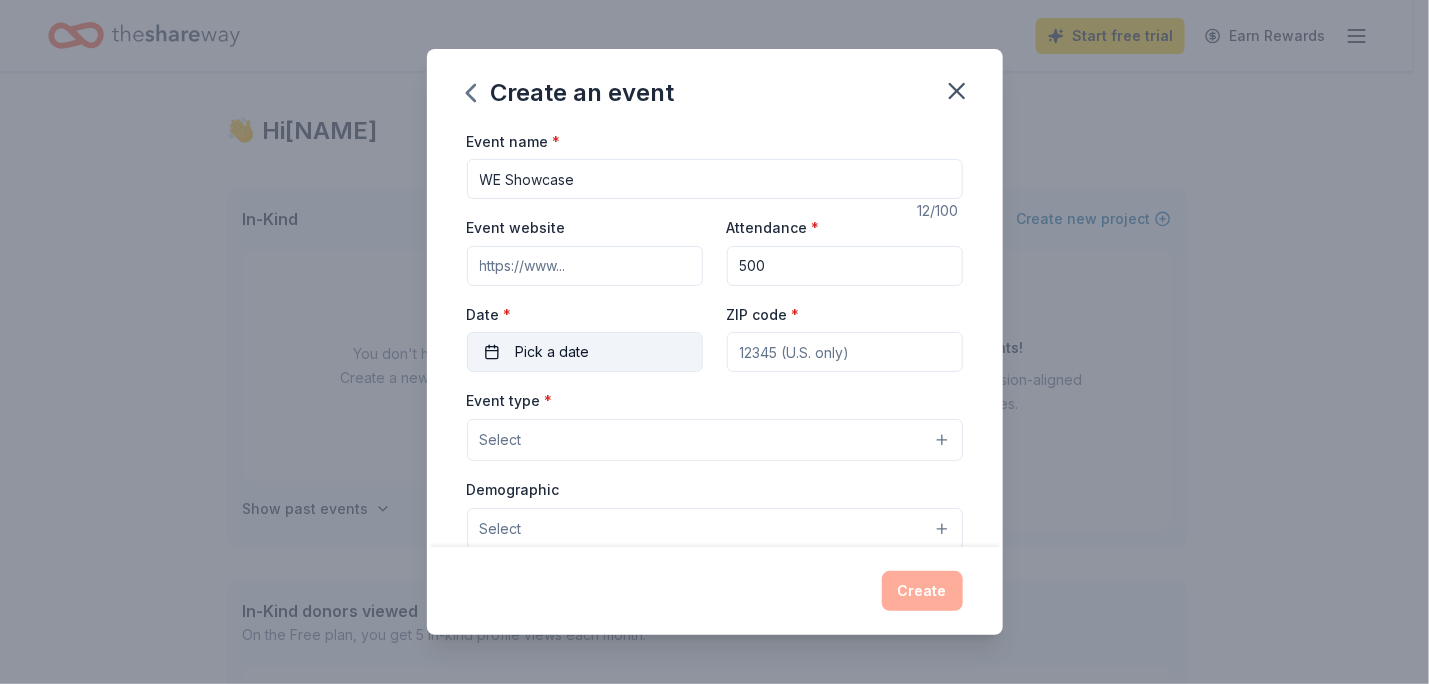 click on "Pick a date" at bounding box center [585, 352] 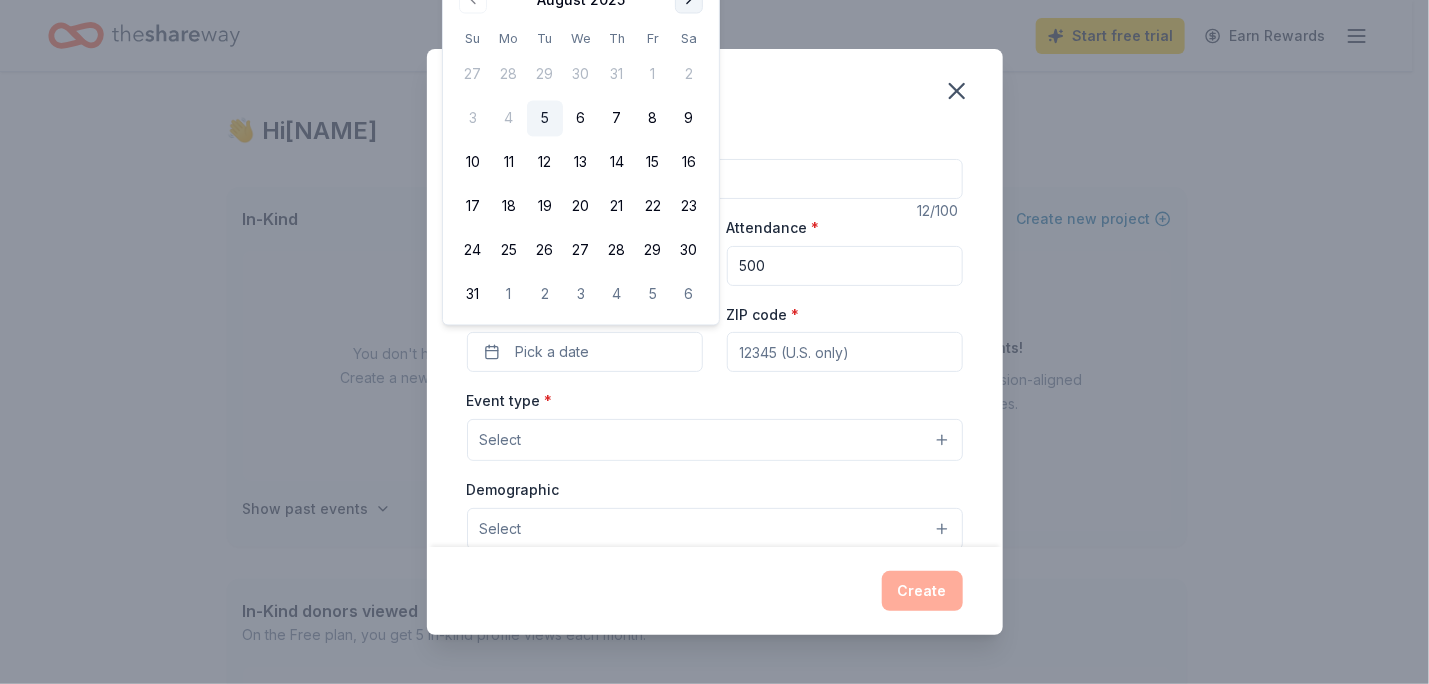 click at bounding box center (689, 0) 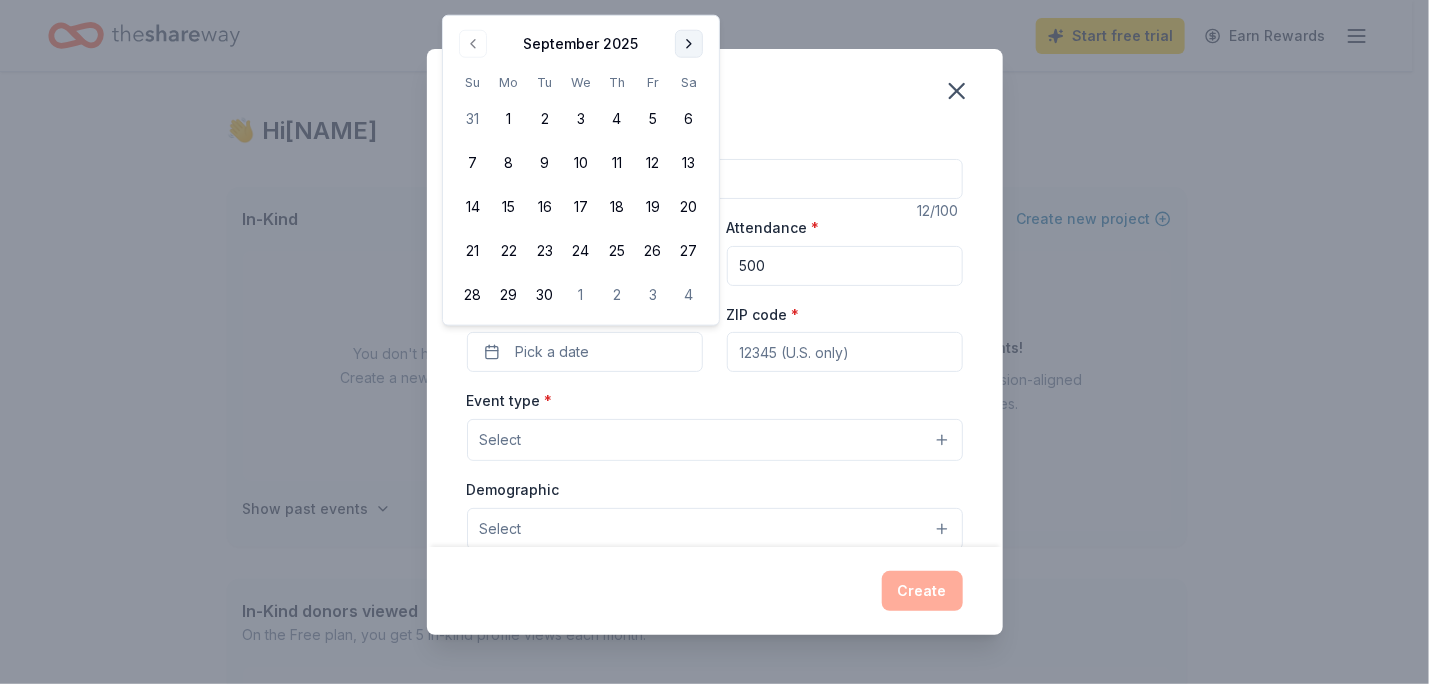 click at bounding box center [689, 44] 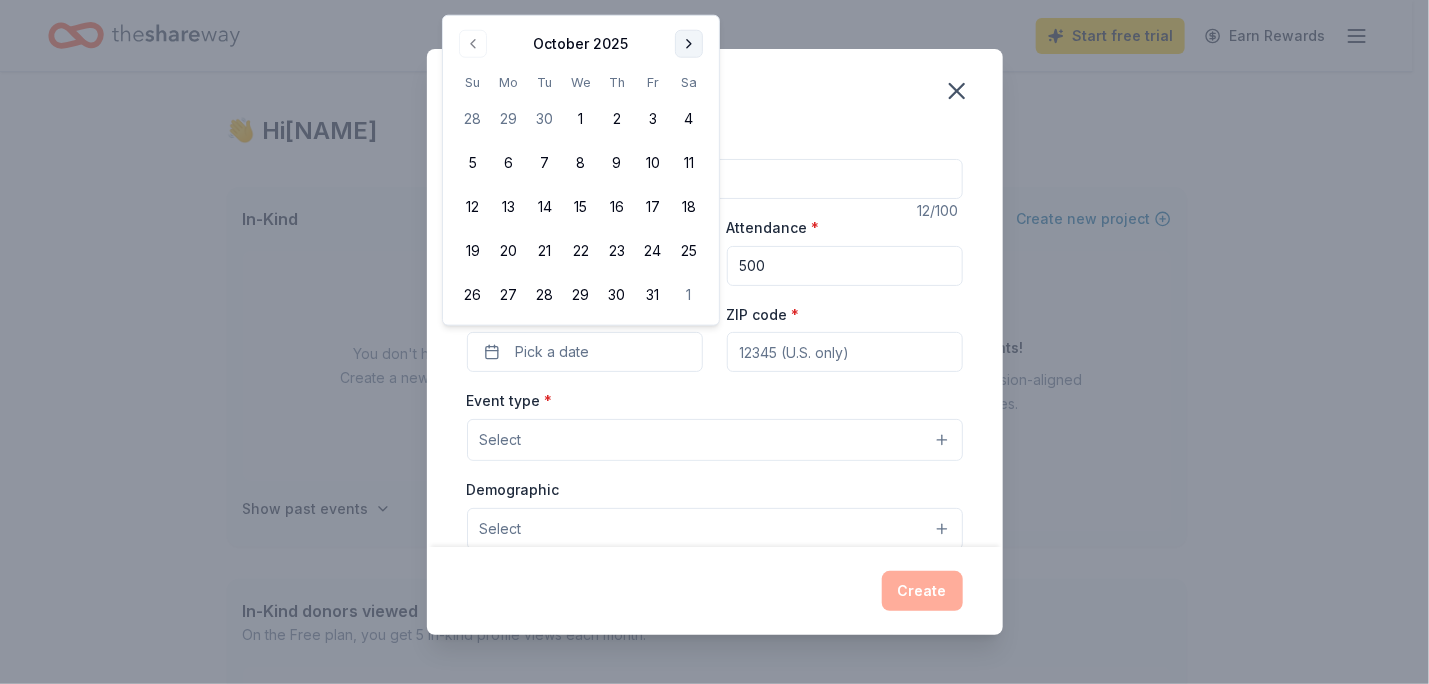 click at bounding box center (689, 44) 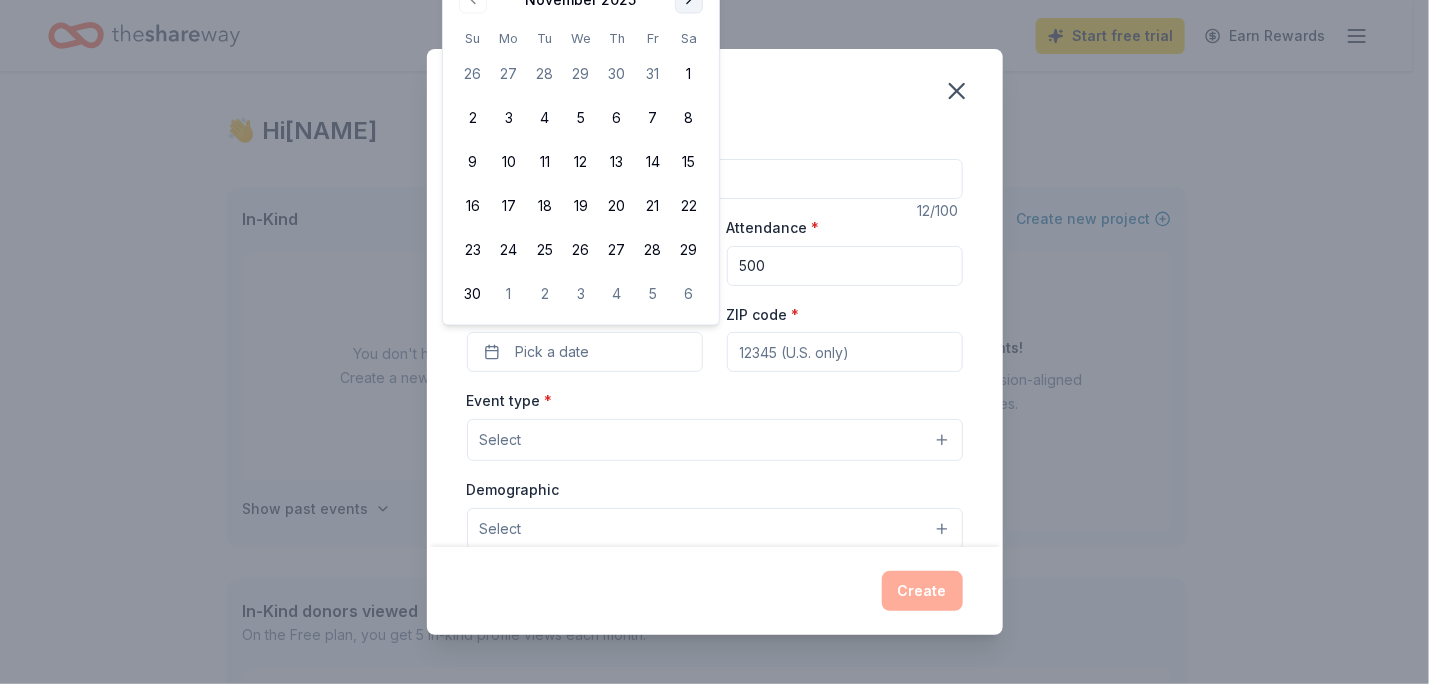 click on "Sa" at bounding box center (689, 38) 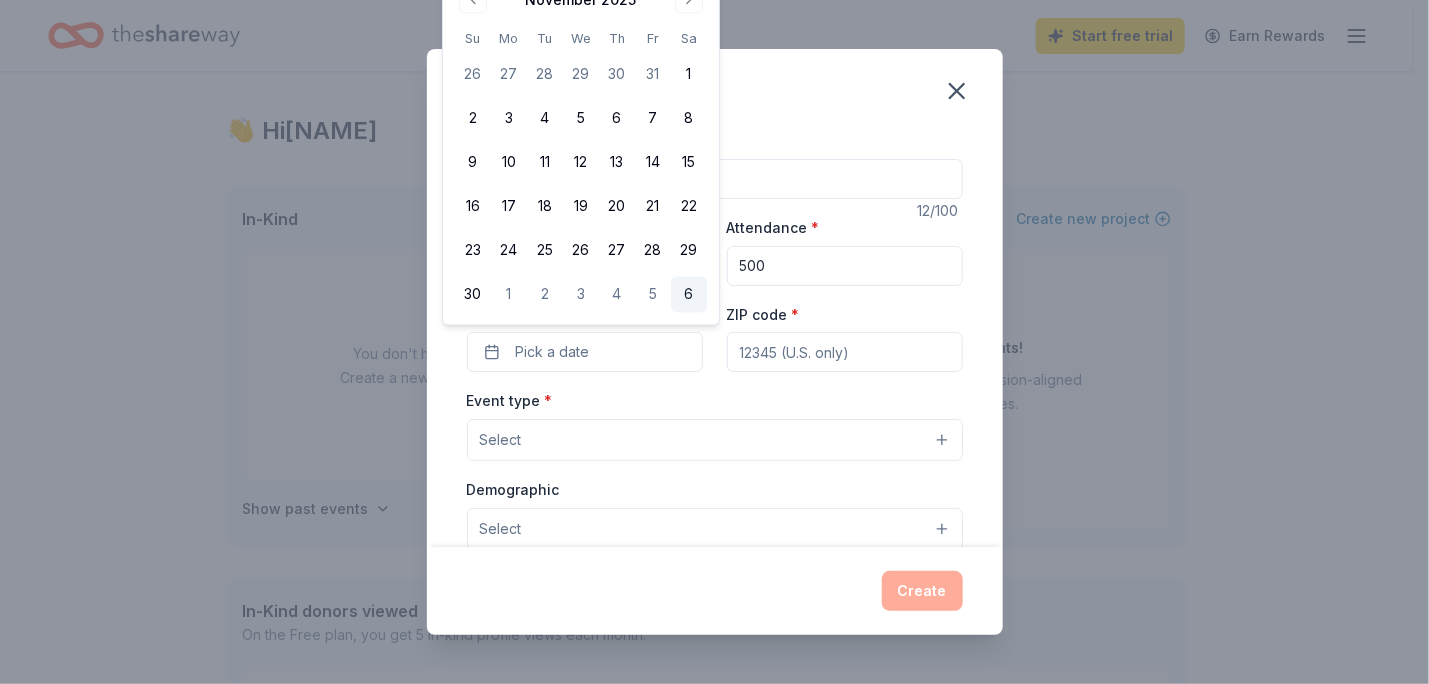 click on "6" at bounding box center [689, 295] 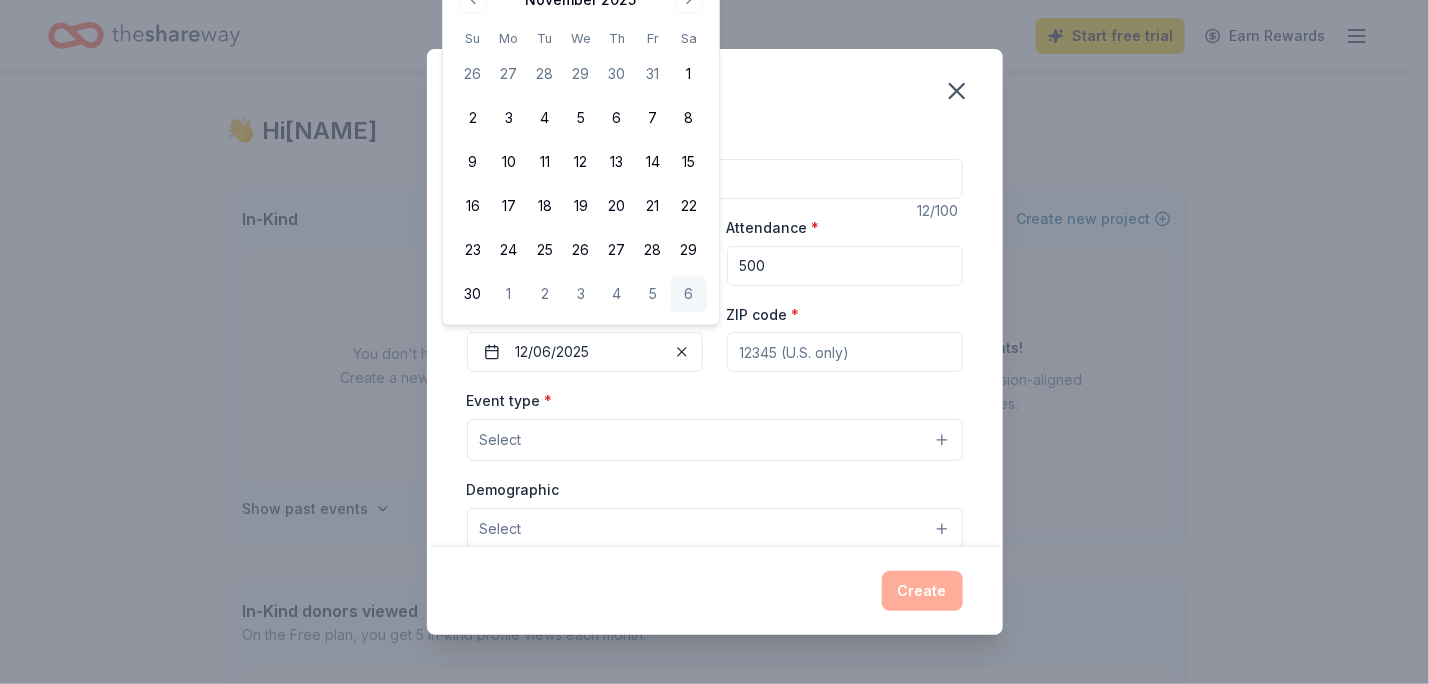 click on "ZIP code *" at bounding box center (845, 352) 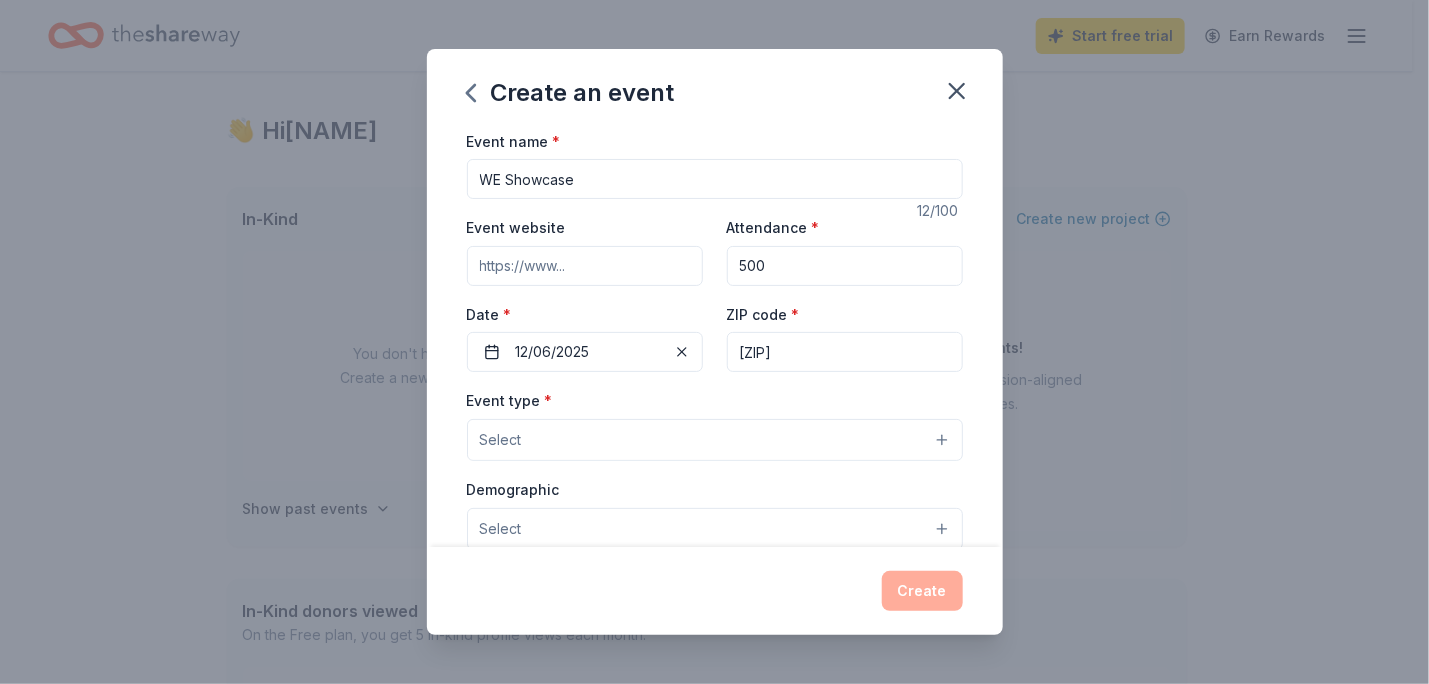 type on "32725" 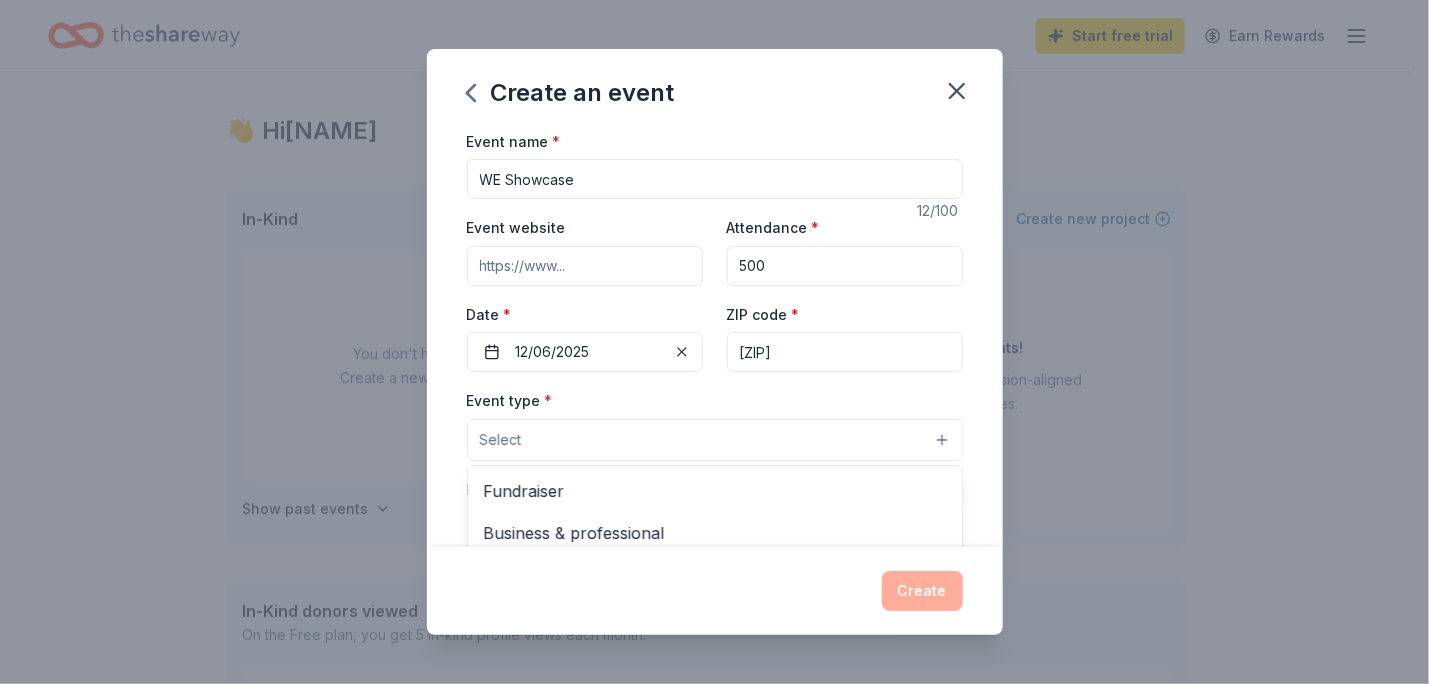 click on "Select" at bounding box center [715, 440] 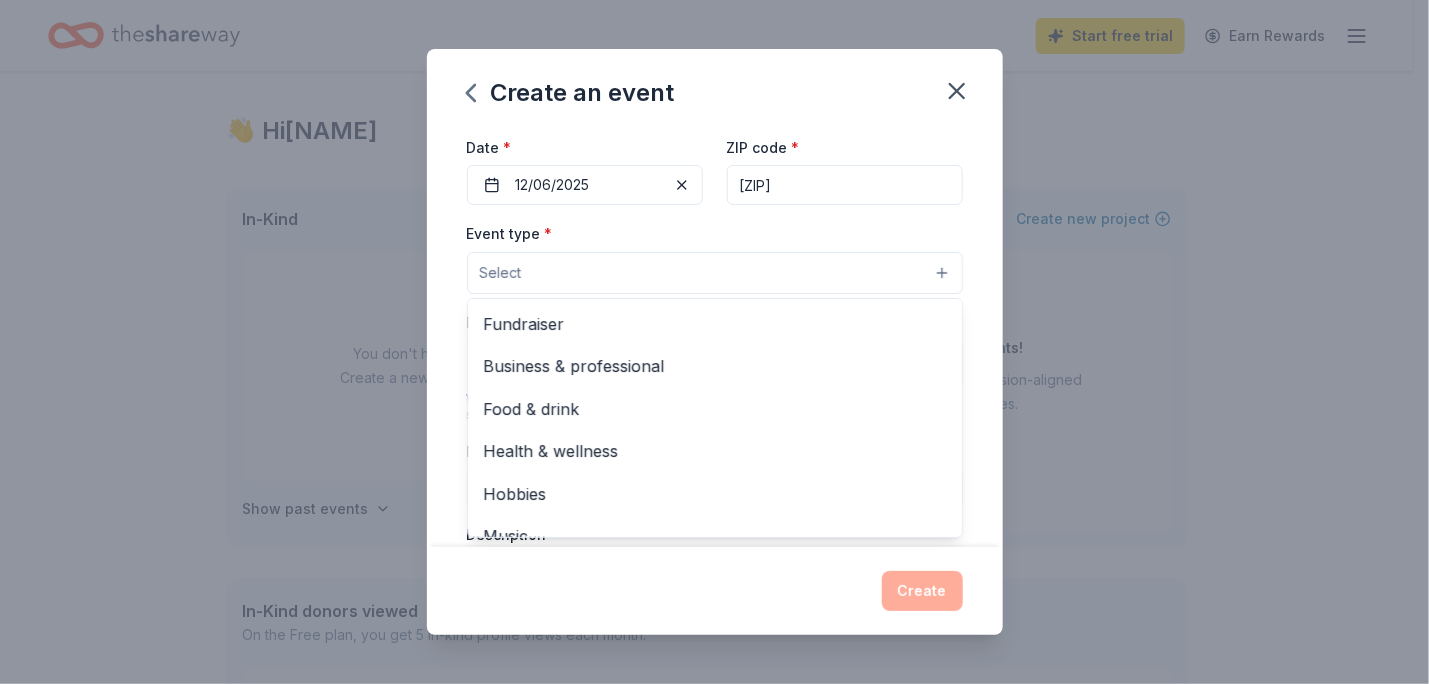 scroll, scrollTop: 191, scrollLeft: 0, axis: vertical 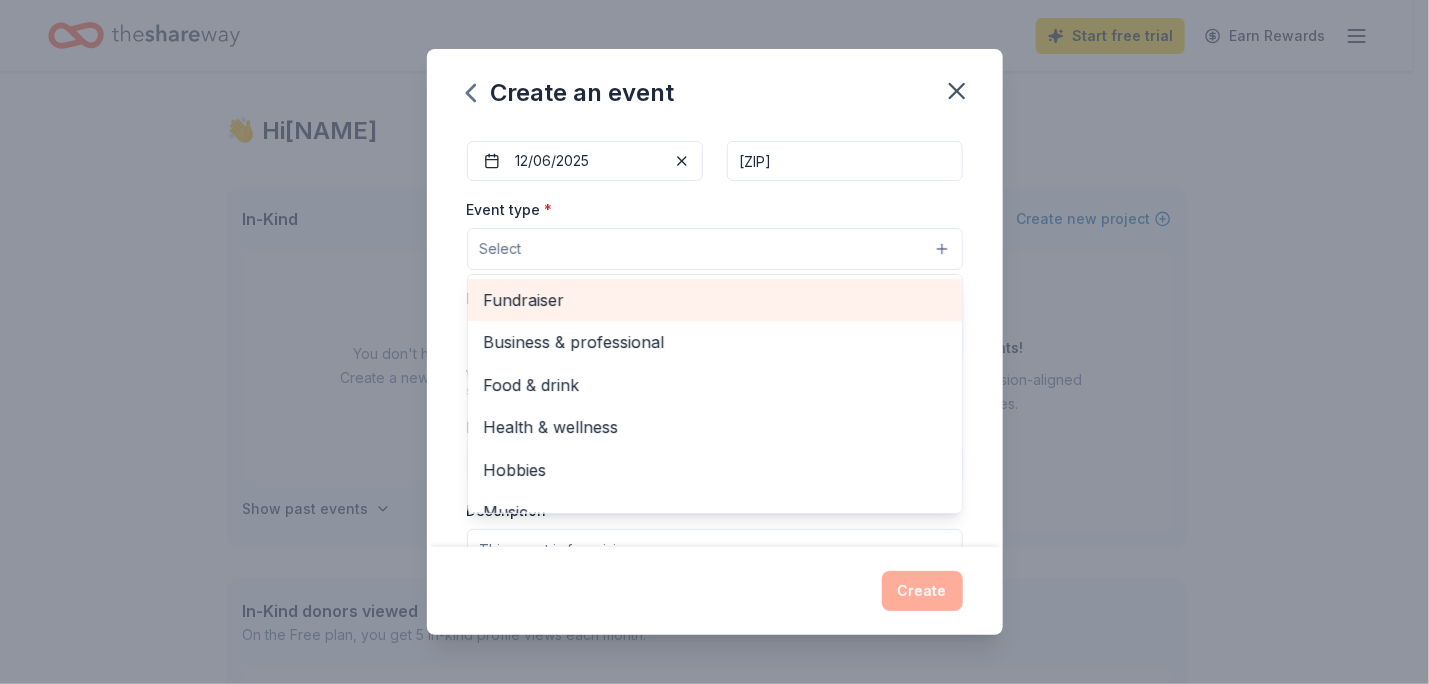 click on "Fundraiser" at bounding box center (715, 300) 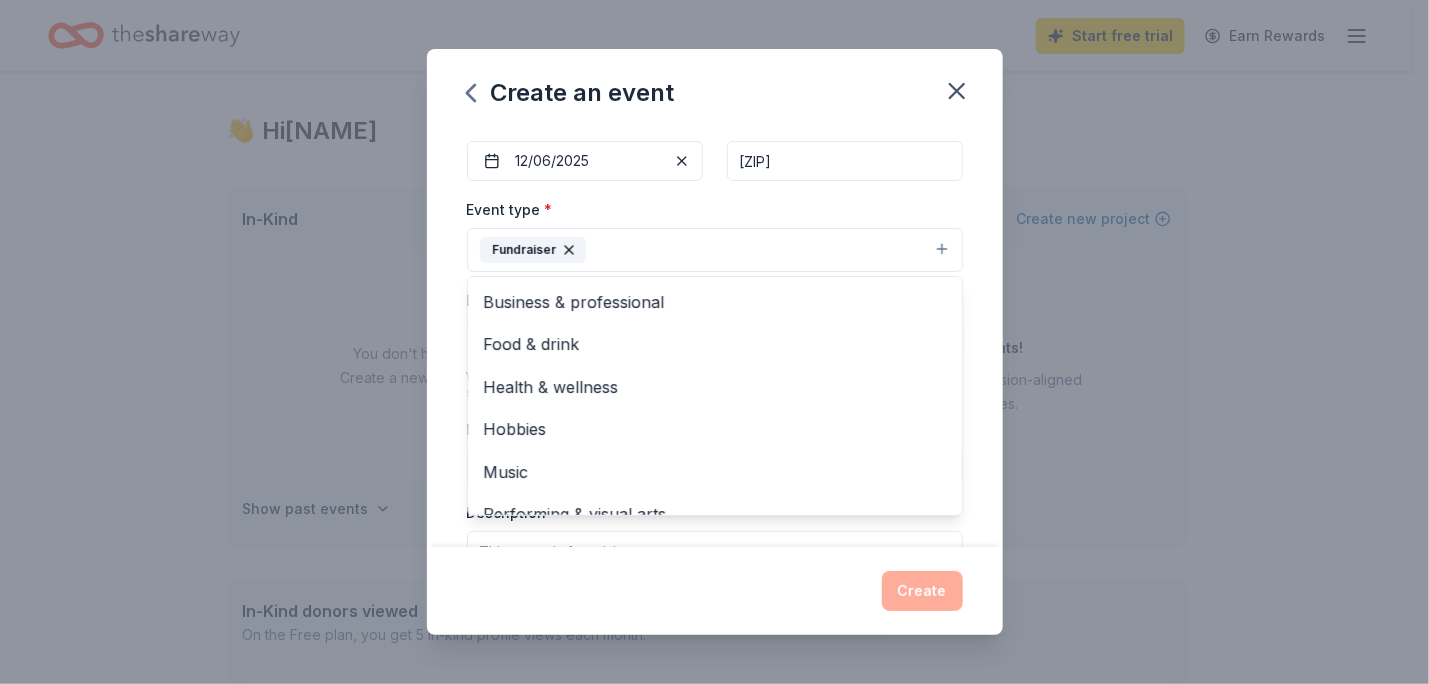 scroll, scrollTop: 24, scrollLeft: 0, axis: vertical 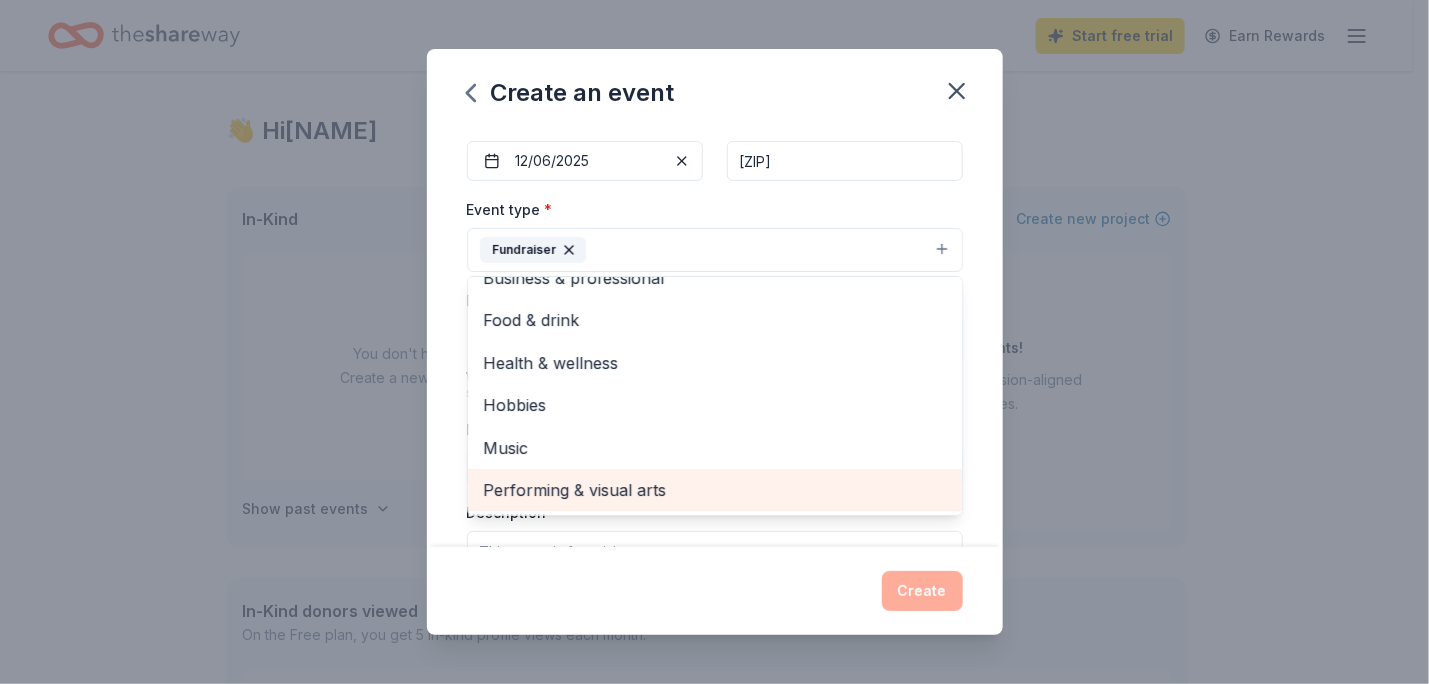 click on "Performing & visual arts" at bounding box center (715, 490) 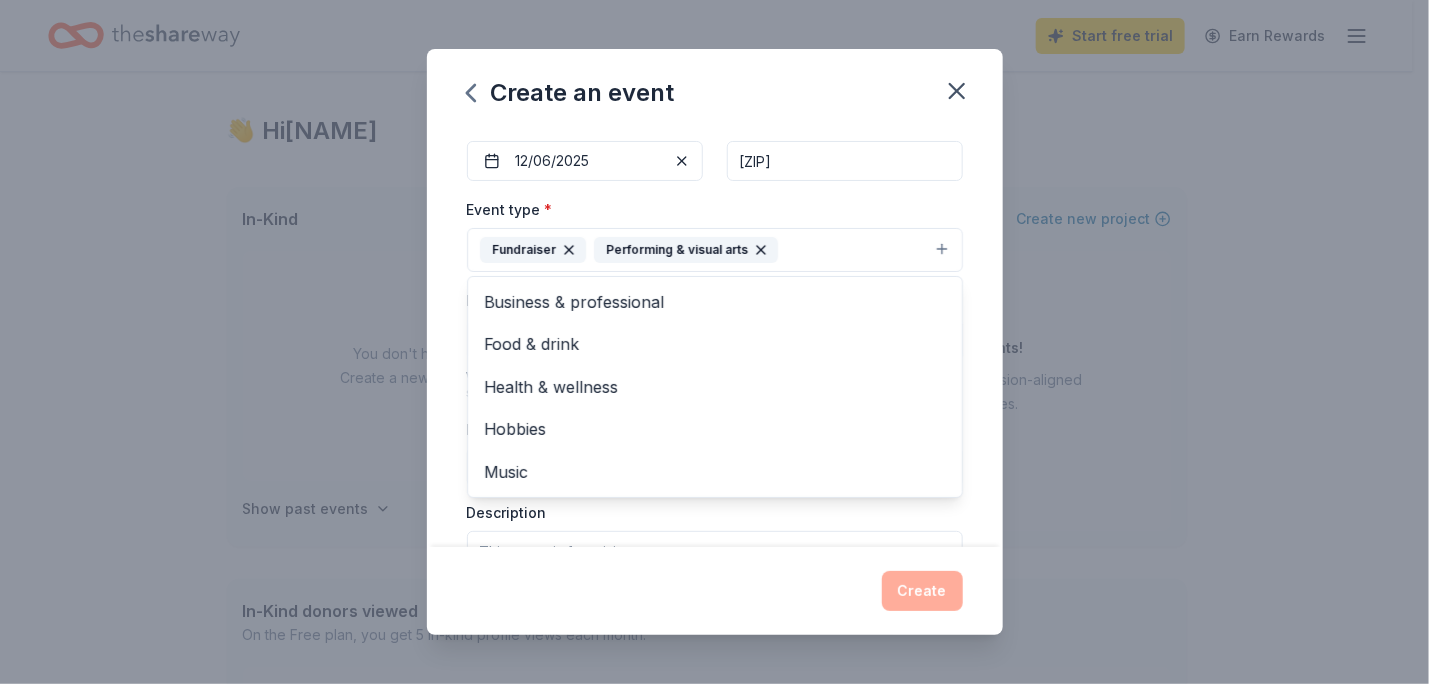 scroll, scrollTop: 0, scrollLeft: 0, axis: both 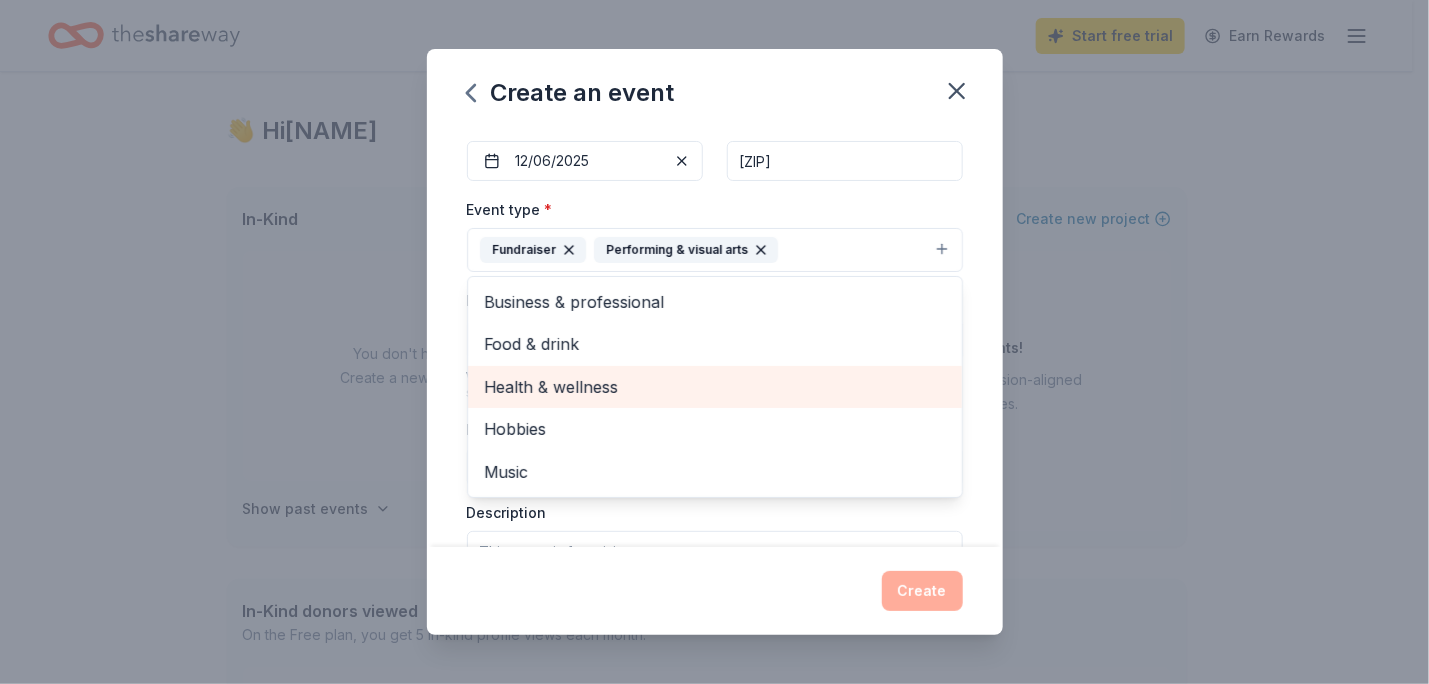 click on "Health & wellness" at bounding box center (715, 387) 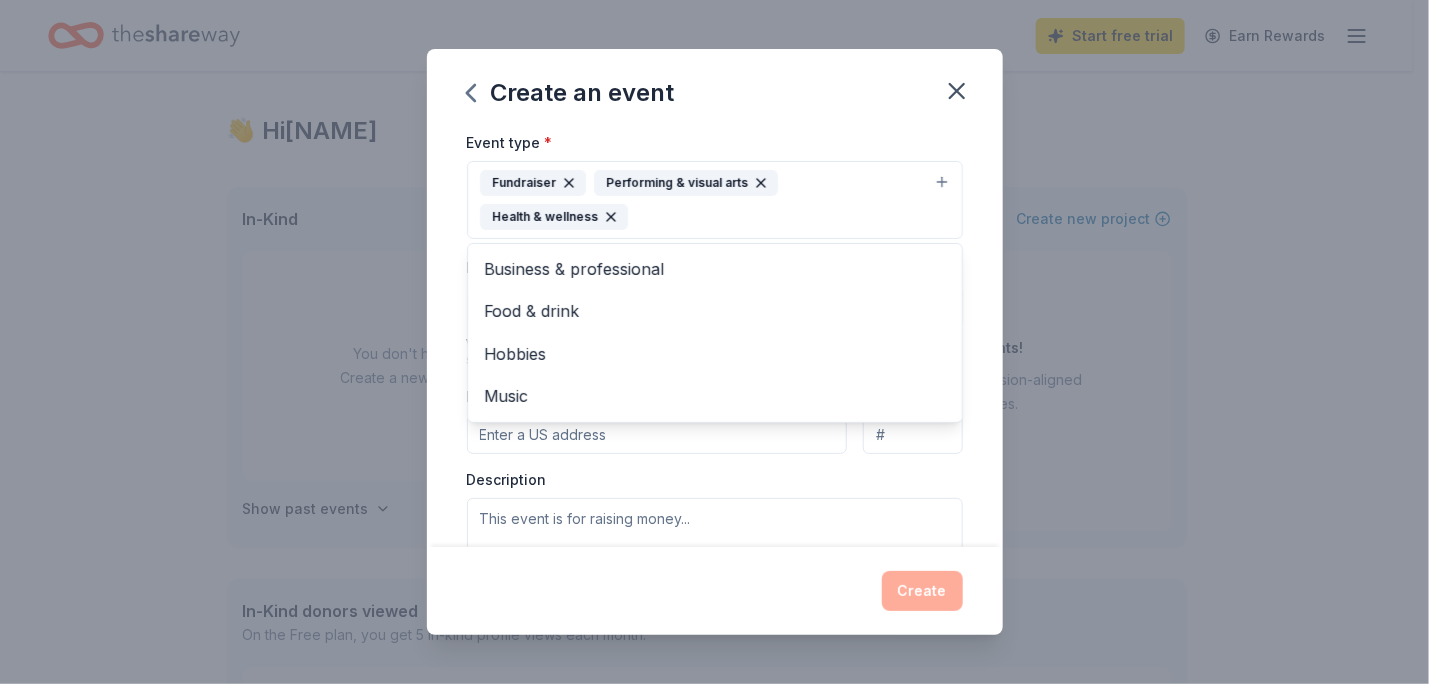 scroll, scrollTop: 269, scrollLeft: 0, axis: vertical 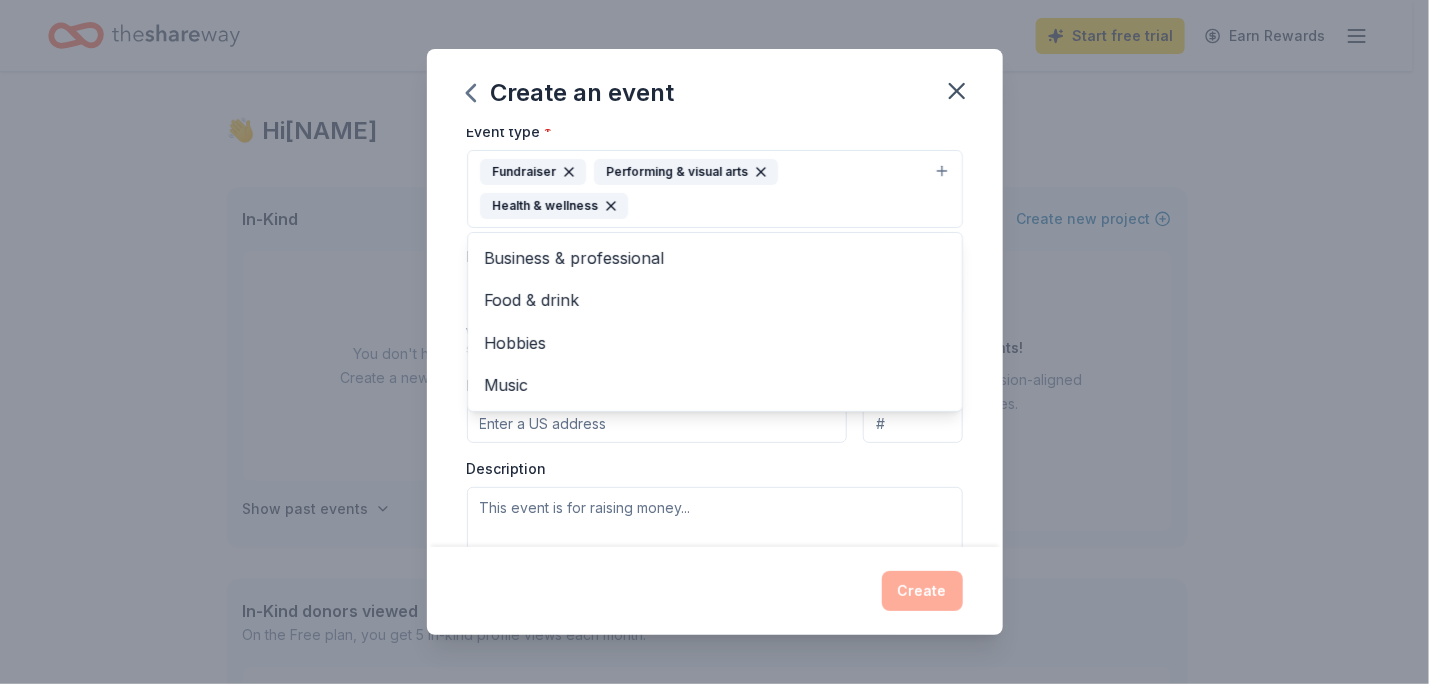 click on "Event type * Fundraiser Performing & visual arts Health & wellness Business & professional Food & drink Hobbies Music Demographic Select We use this information to help brands find events with their target demographic to sponsor their products. Mailing address Apt/unit Description" at bounding box center (715, 347) 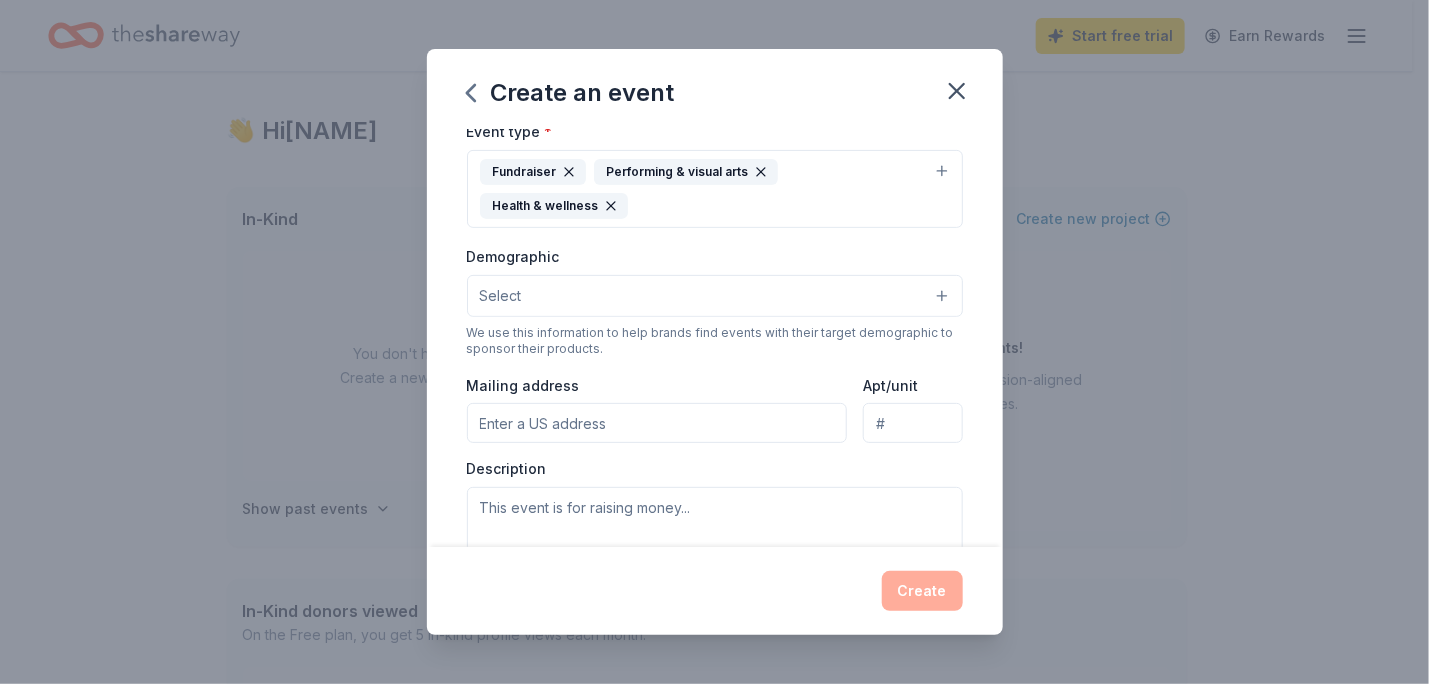 click on "Mailing address" at bounding box center (657, 423) 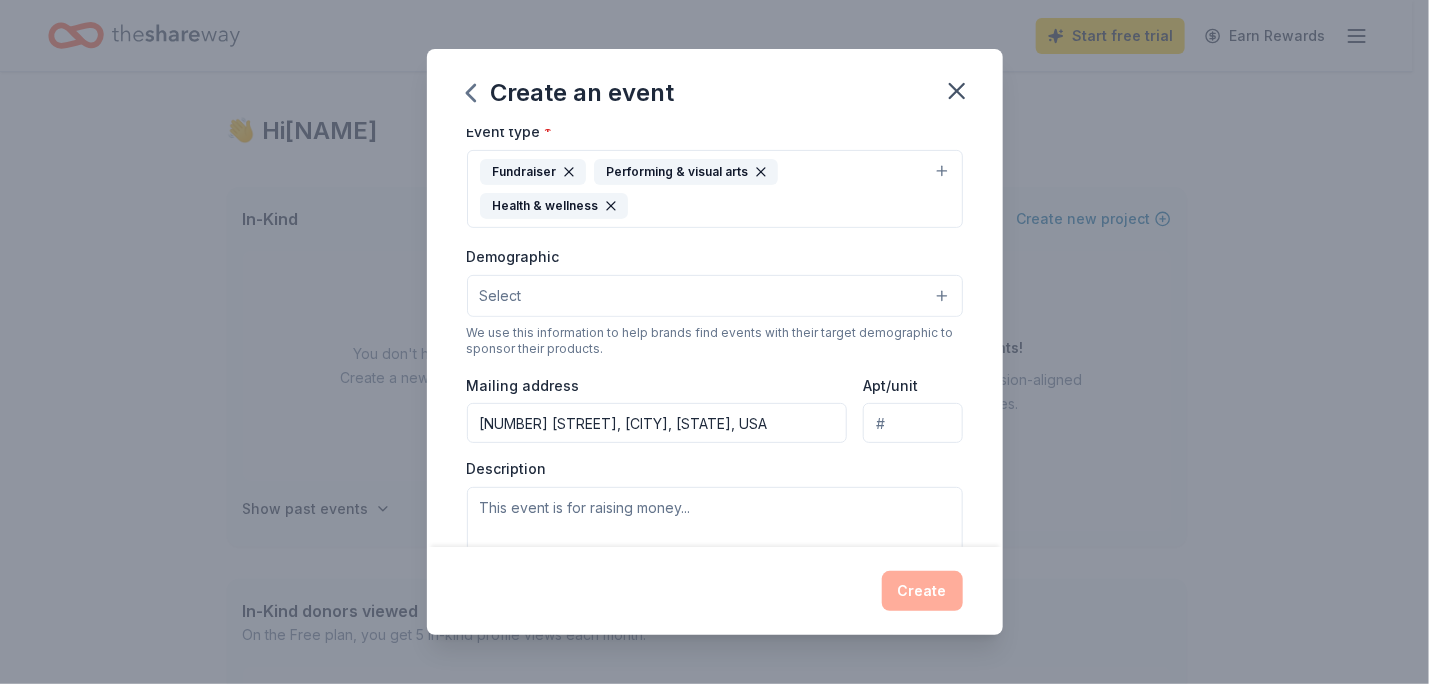 type on "1195 South Woodland Boulevard, DeLand, FL, 32720" 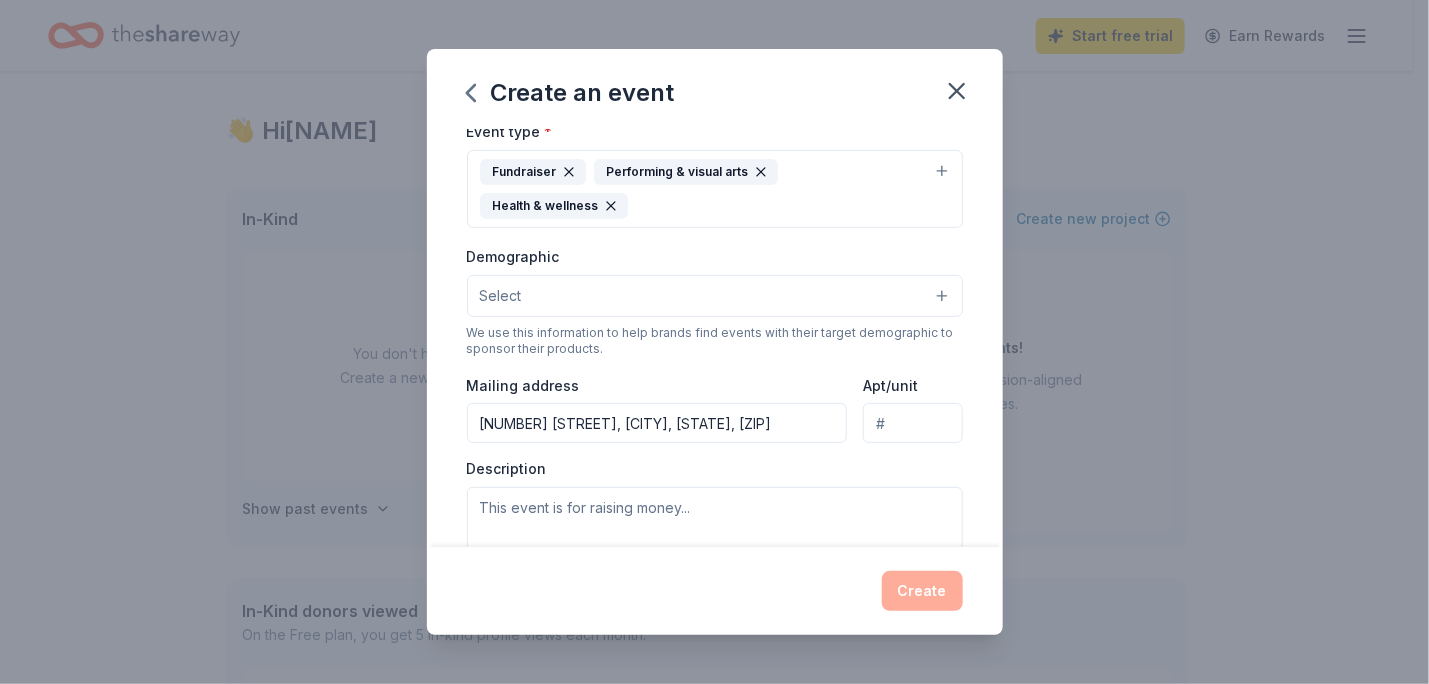 click on "Apt/unit" at bounding box center (912, 423) 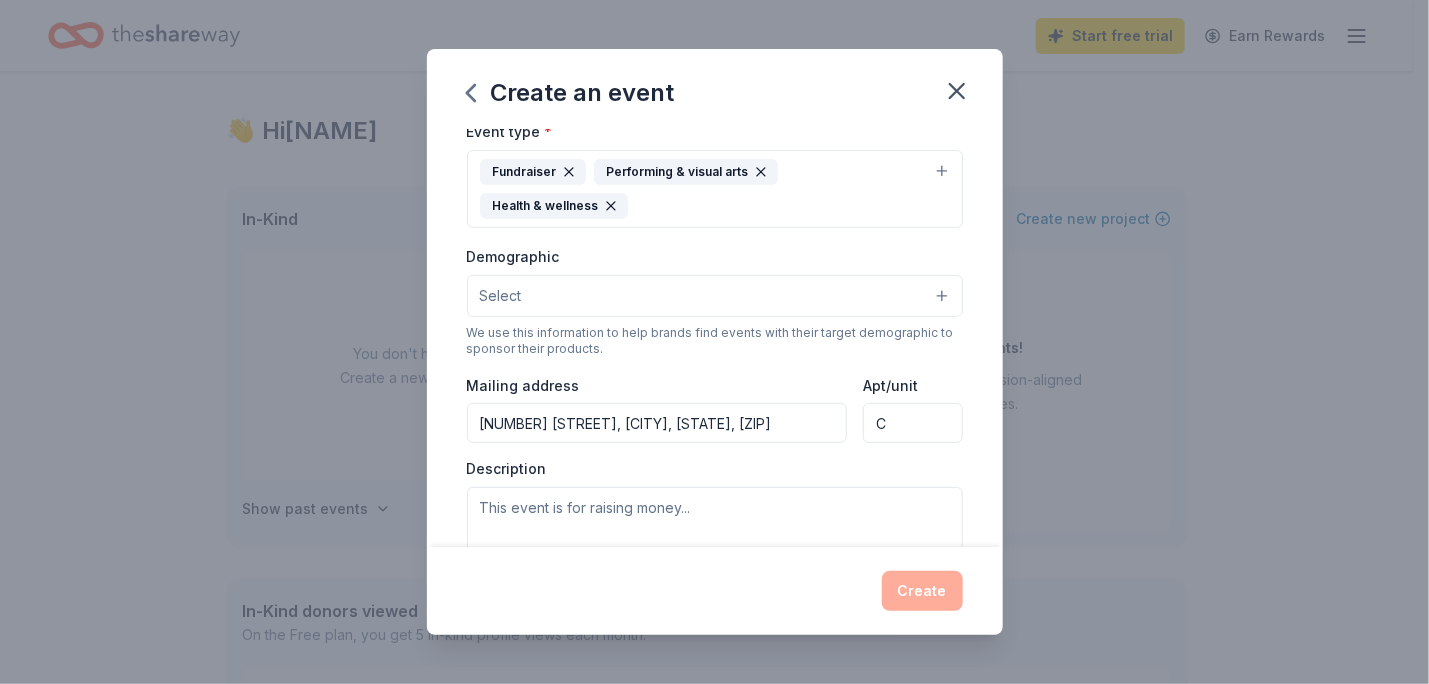 type on "C" 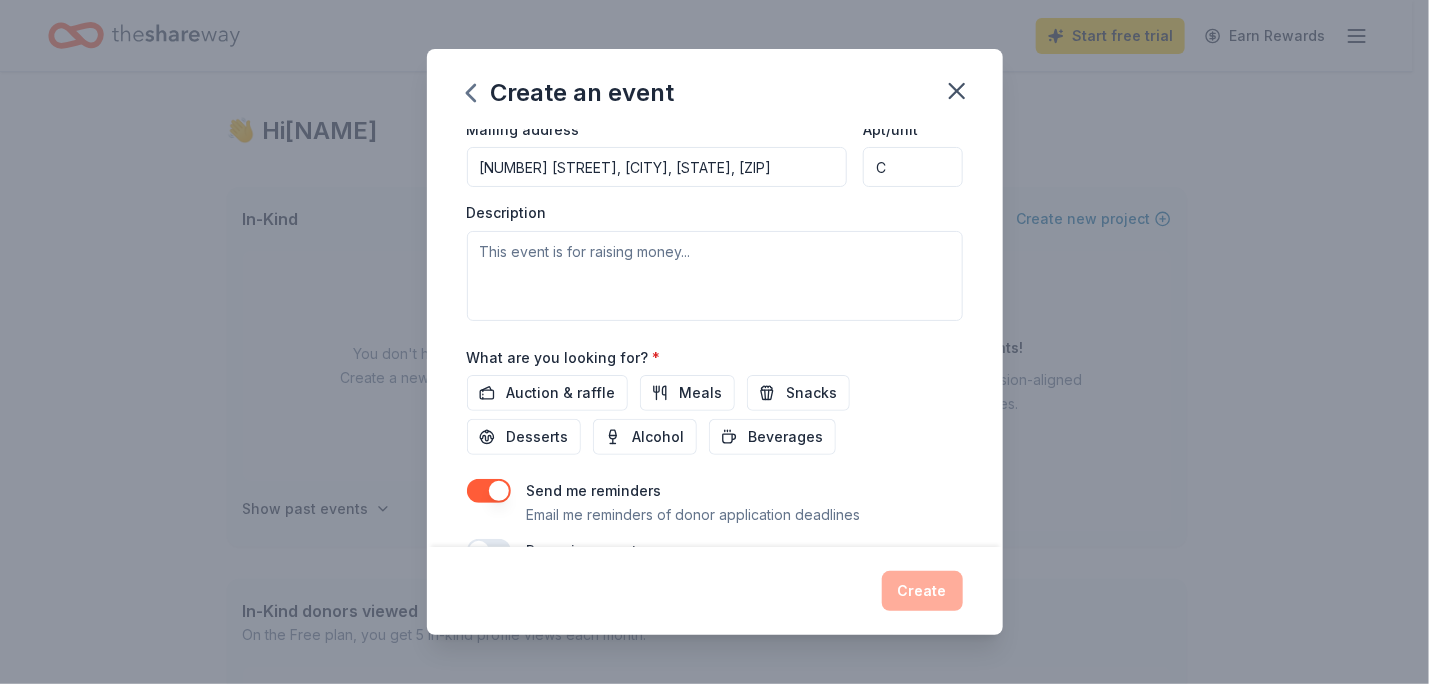 scroll, scrollTop: 528, scrollLeft: 0, axis: vertical 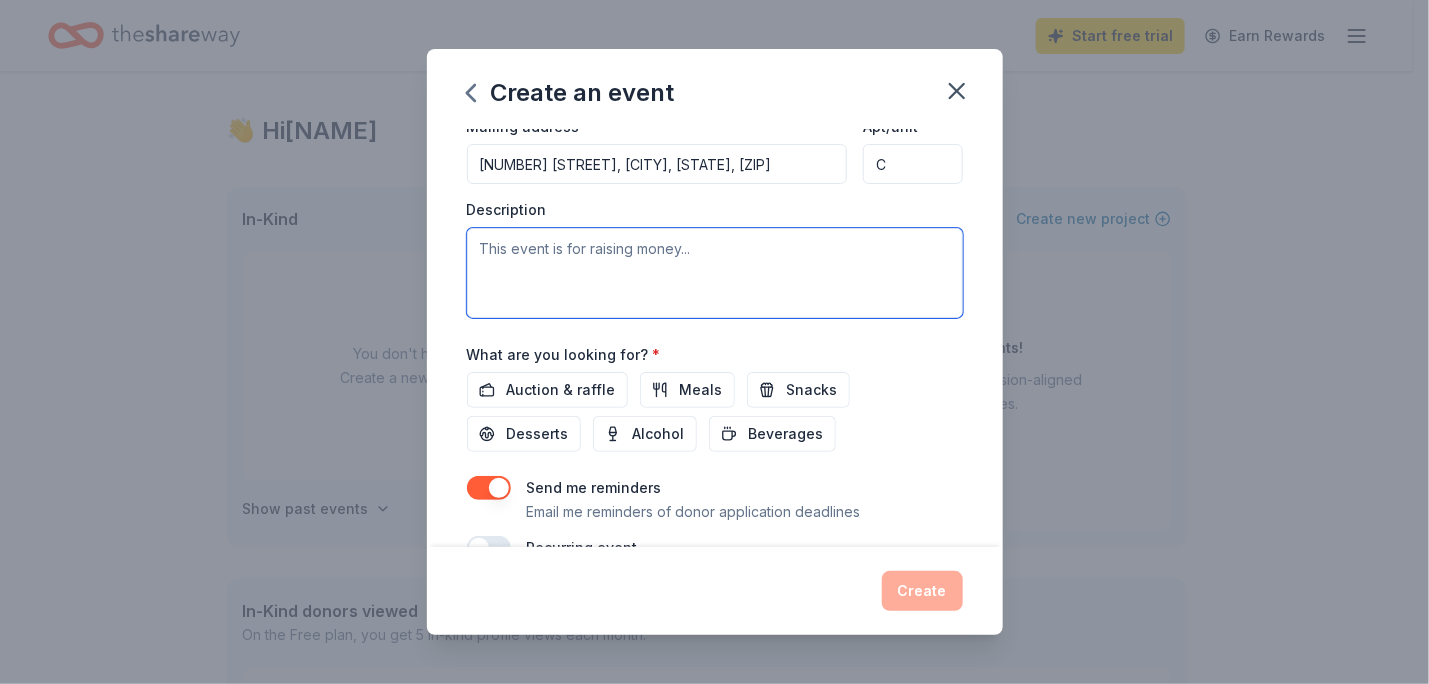 click at bounding box center (715, 273) 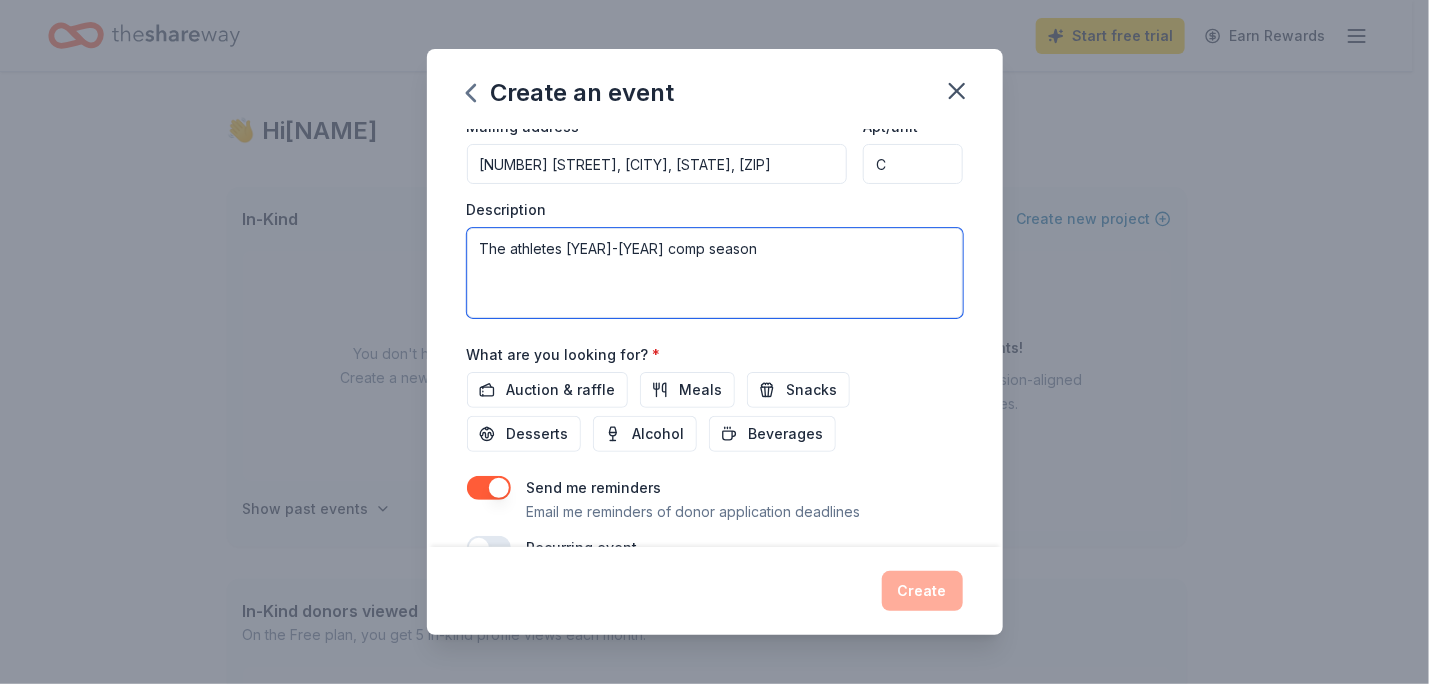 drag, startPoint x: 771, startPoint y: 238, endPoint x: 464, endPoint y: 238, distance: 307 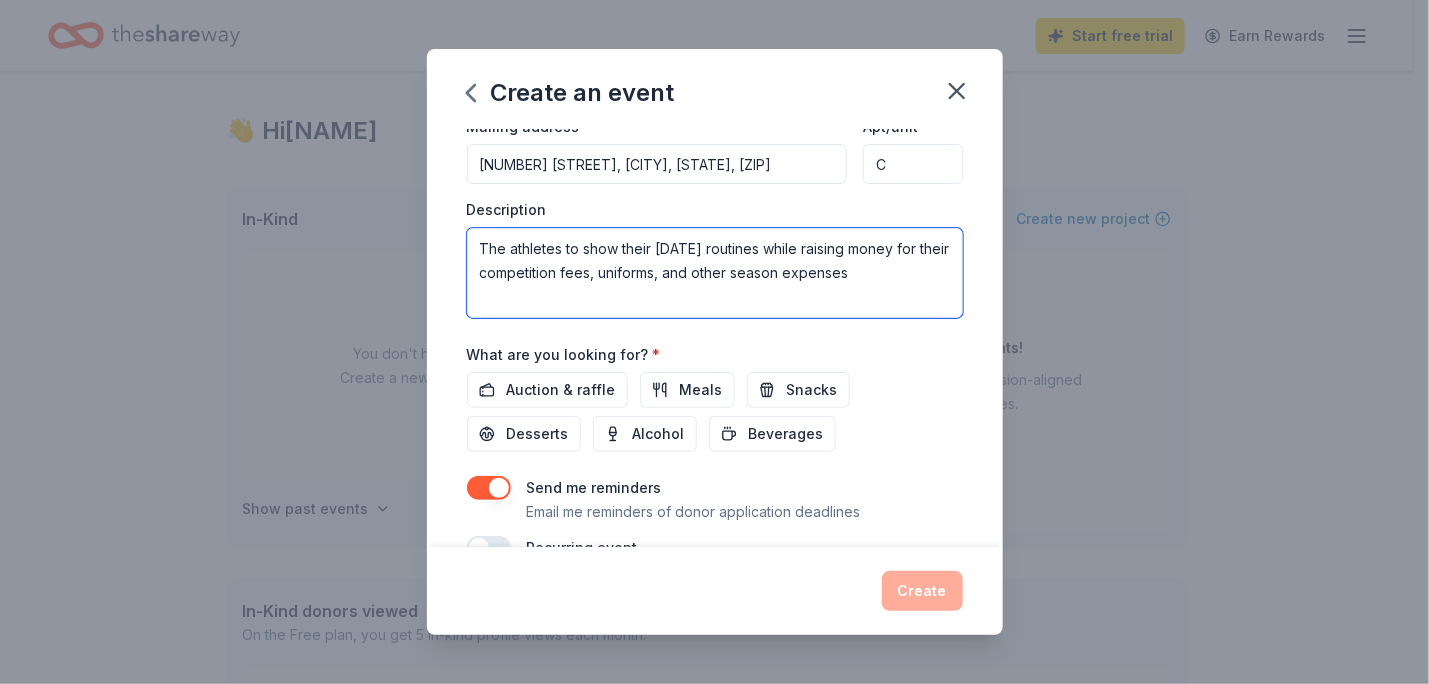 type on "The athletes to show their 2025-2026 routines while raising money for their competition fees, uniforms, and other season expenses" 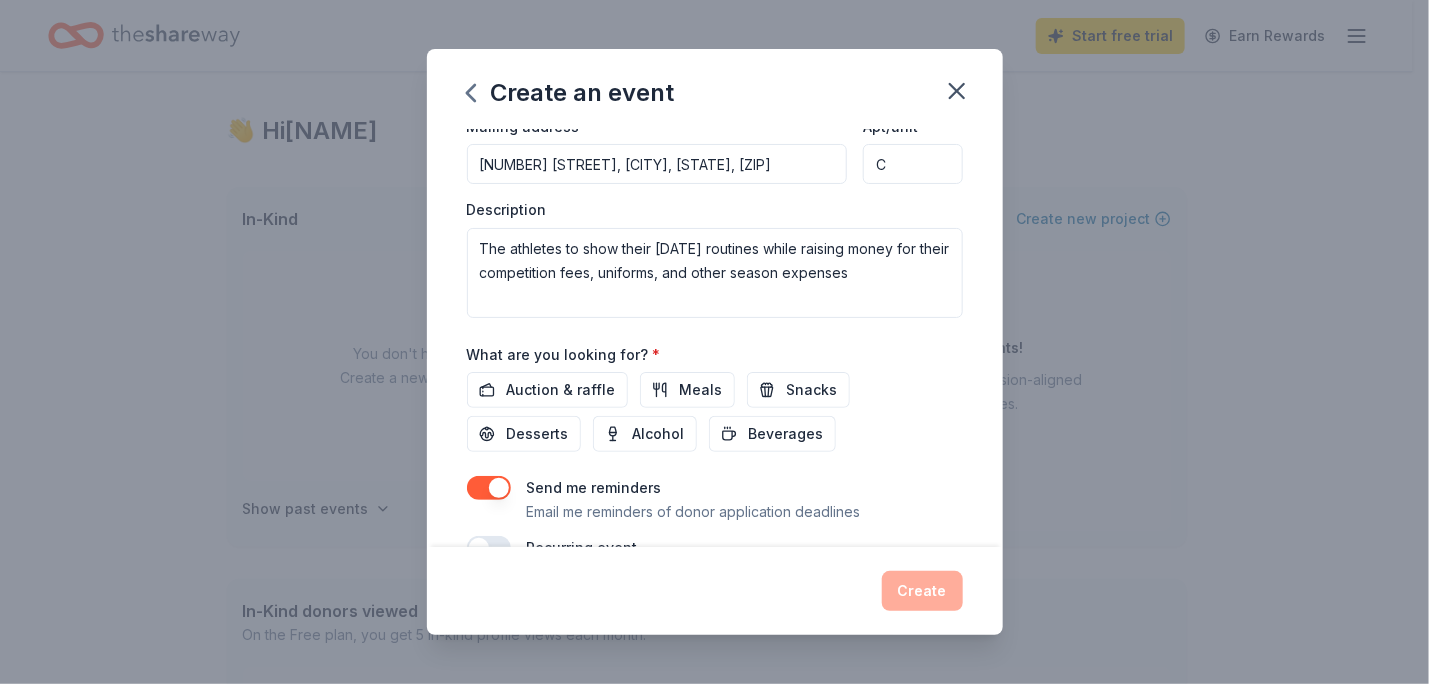 scroll, scrollTop: 566, scrollLeft: 0, axis: vertical 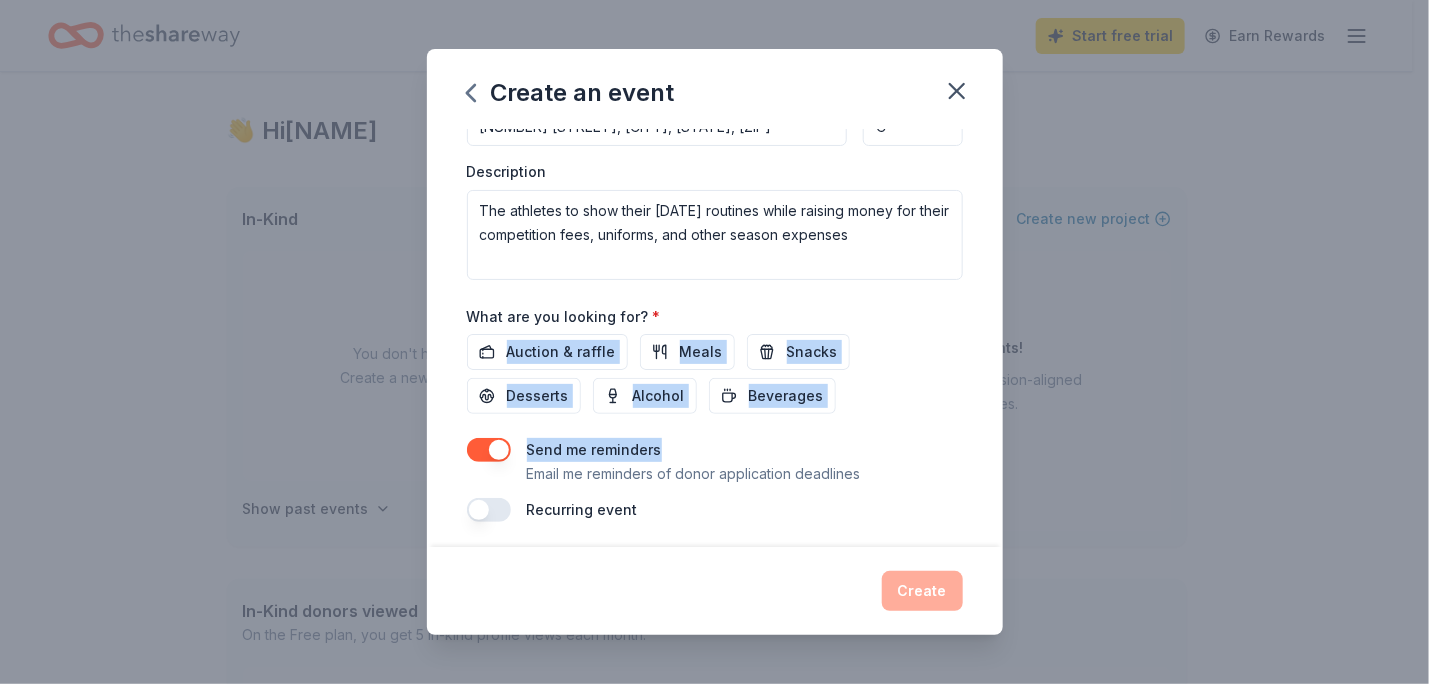 drag, startPoint x: 1005, startPoint y: 435, endPoint x: 1007, endPoint y: 307, distance: 128.01562 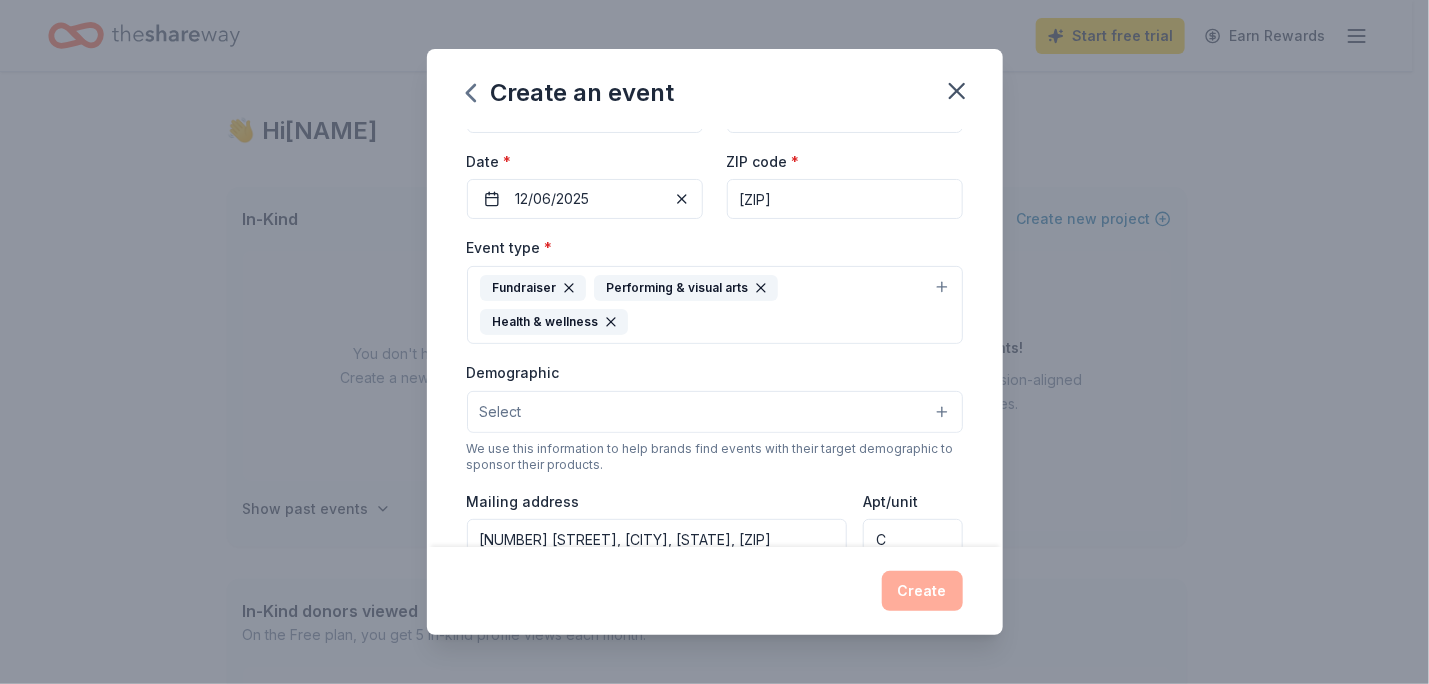scroll, scrollTop: 0, scrollLeft: 0, axis: both 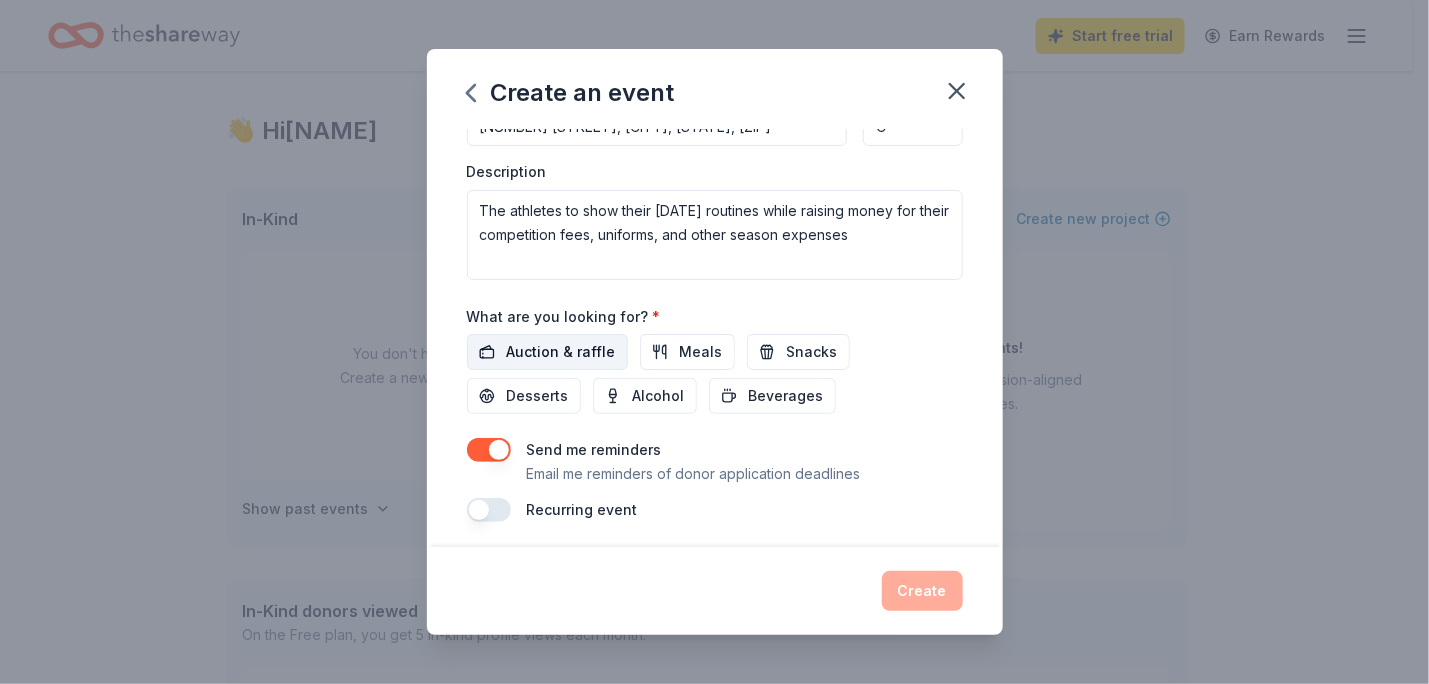 click on "Auction & raffle" at bounding box center (561, 352) 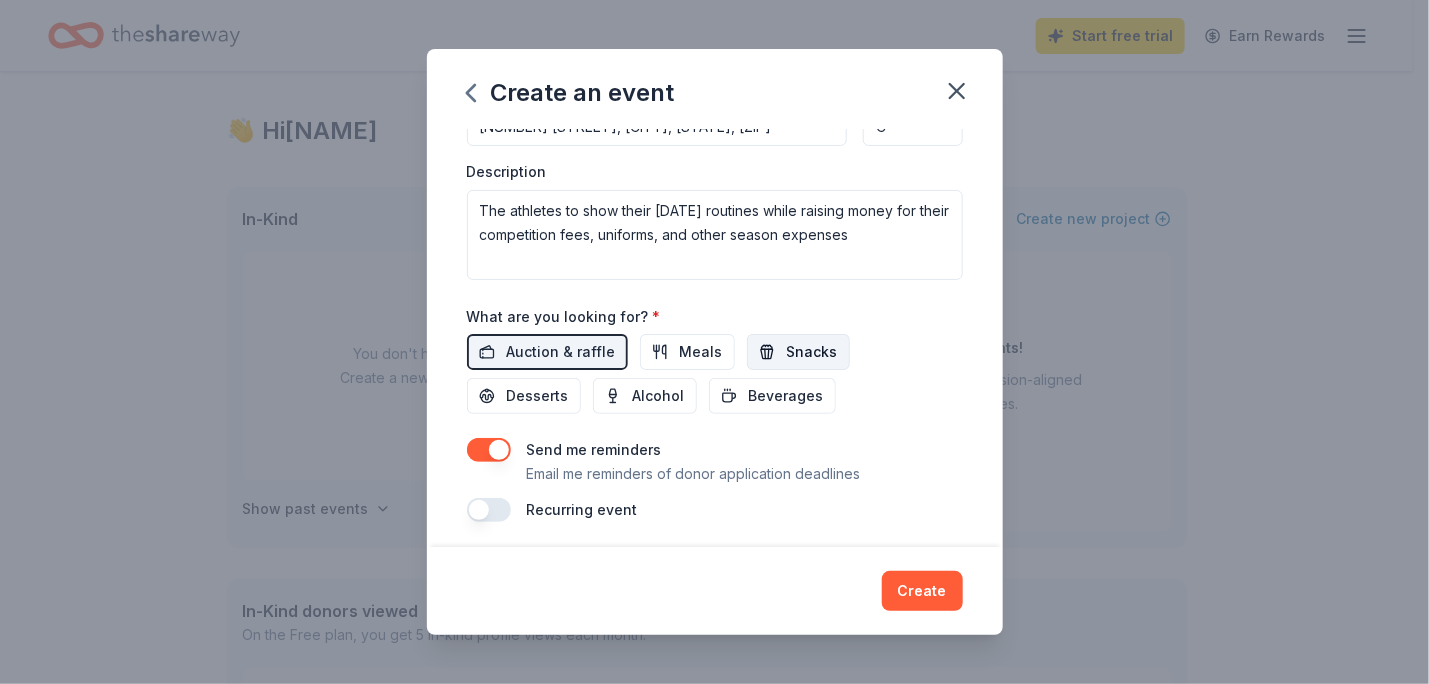 click on "Snacks" at bounding box center [812, 352] 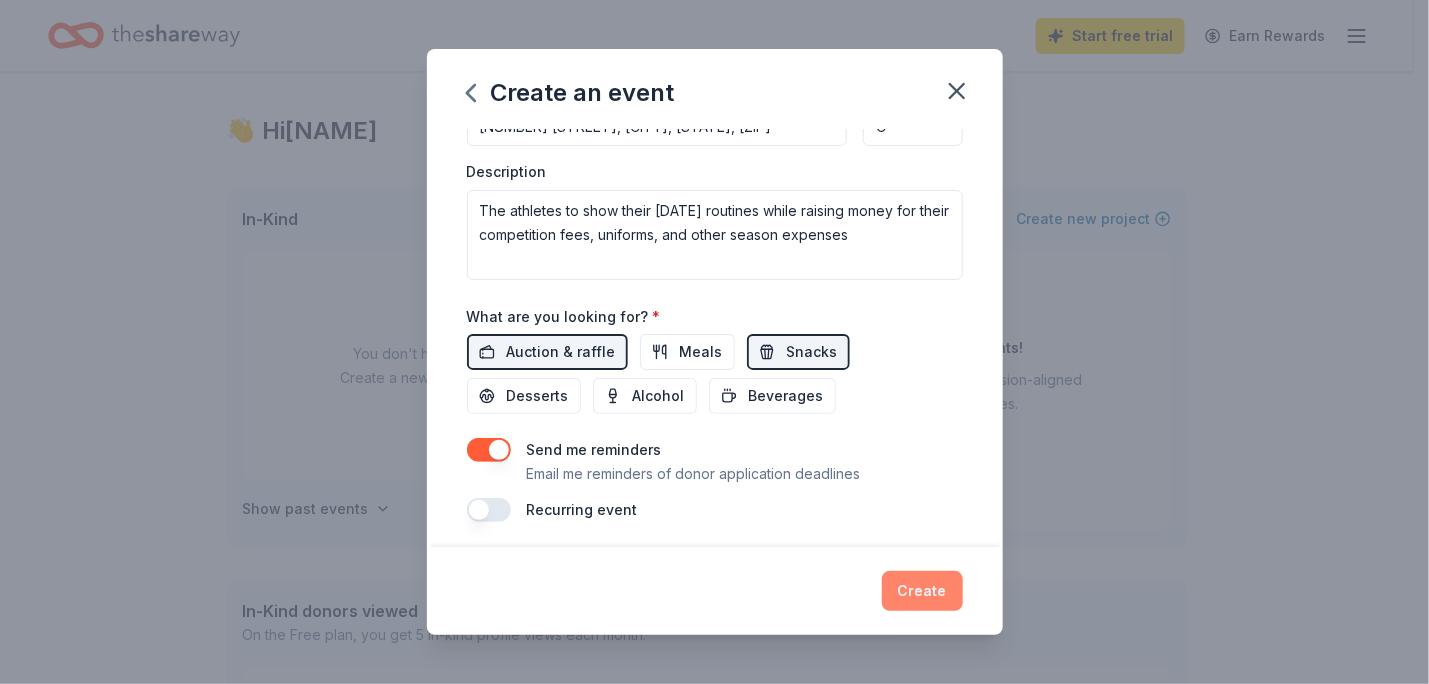 click on "Create" at bounding box center (922, 591) 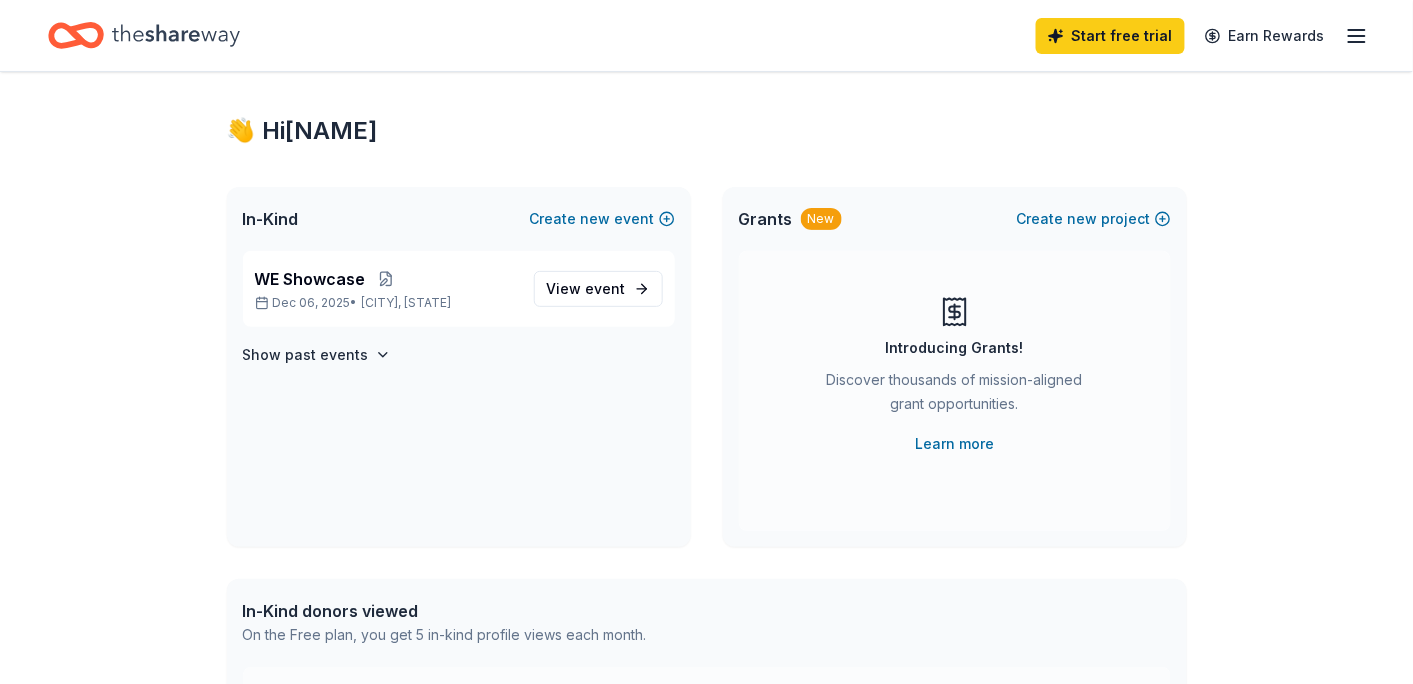 scroll, scrollTop: 0, scrollLeft: 0, axis: both 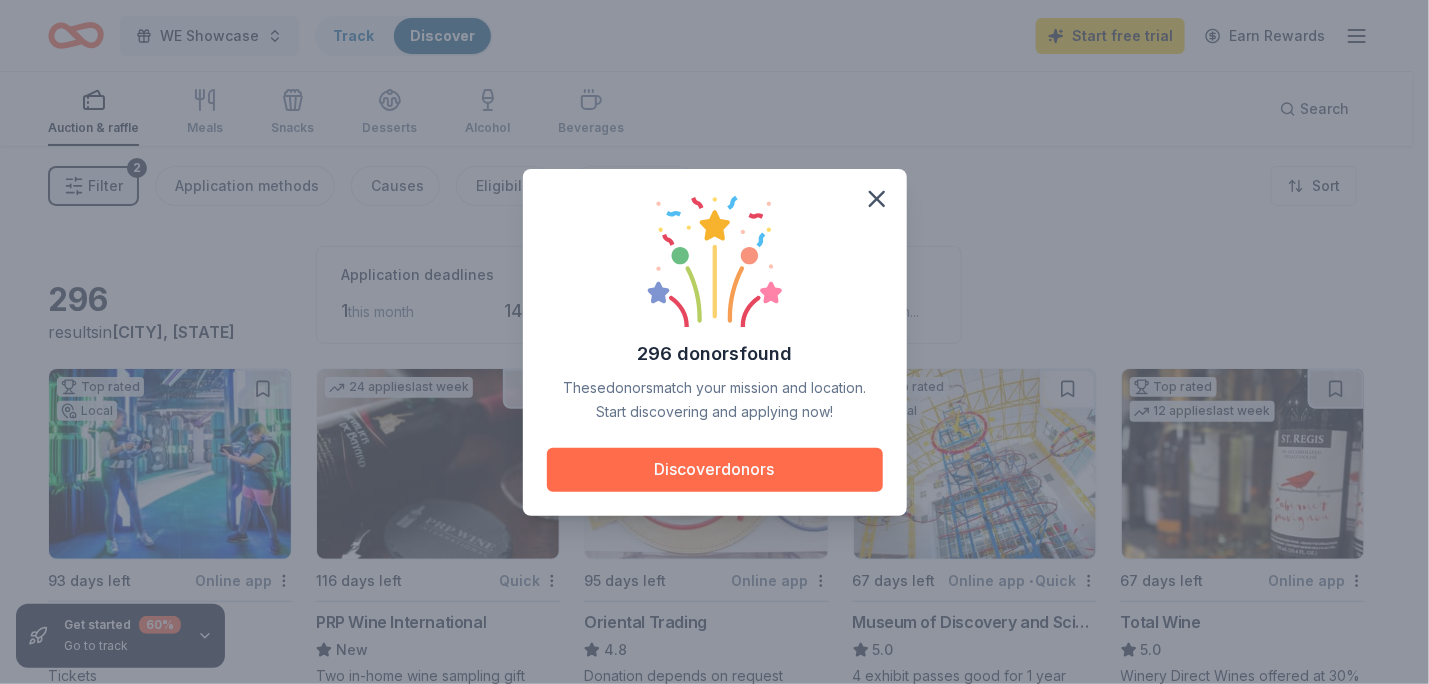 click on "Discover  donors" at bounding box center (715, 470) 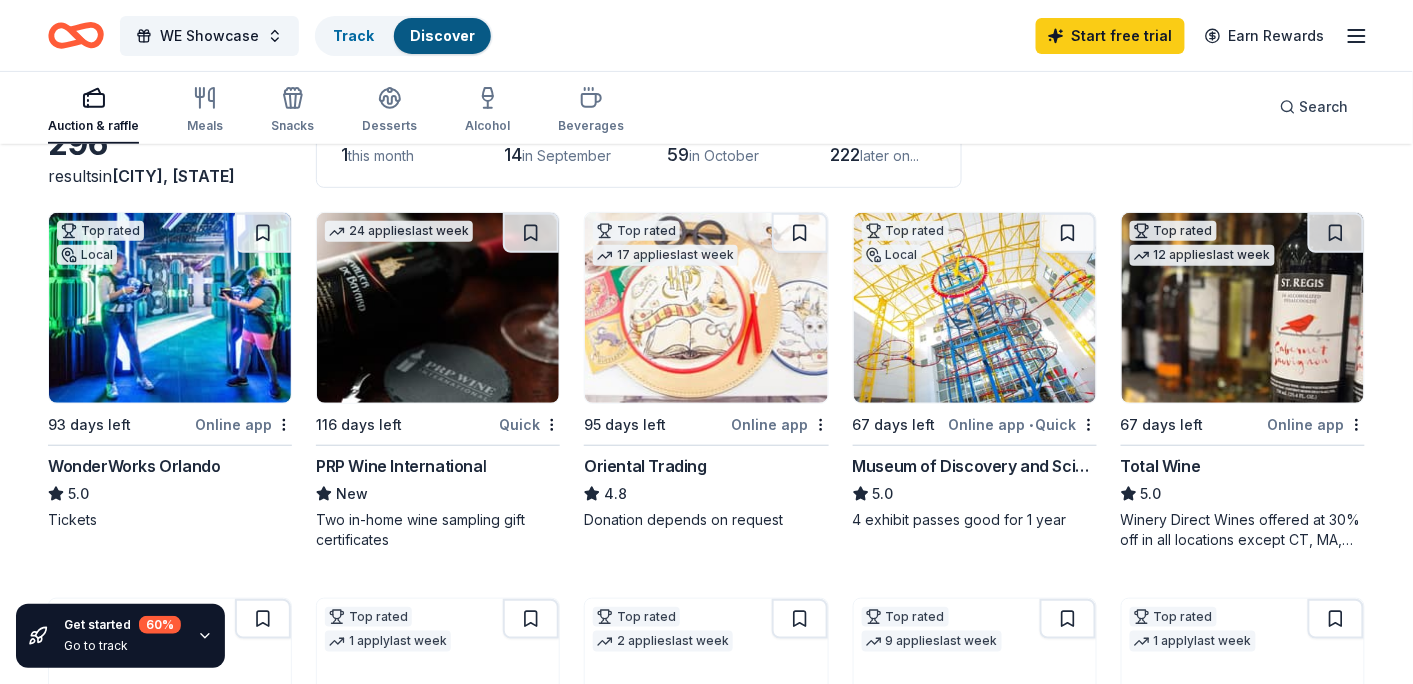 scroll, scrollTop: 152, scrollLeft: 0, axis: vertical 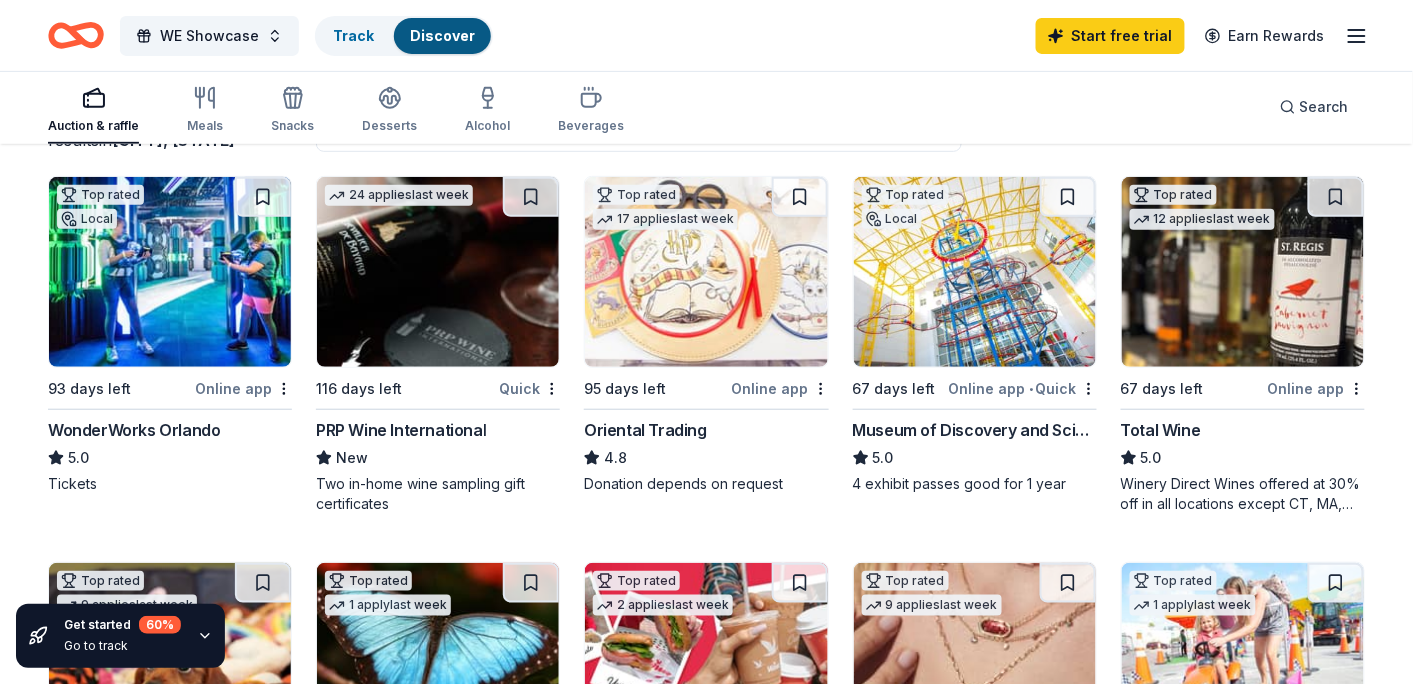 click on "WonderWorks Orlando" at bounding box center [134, 430] 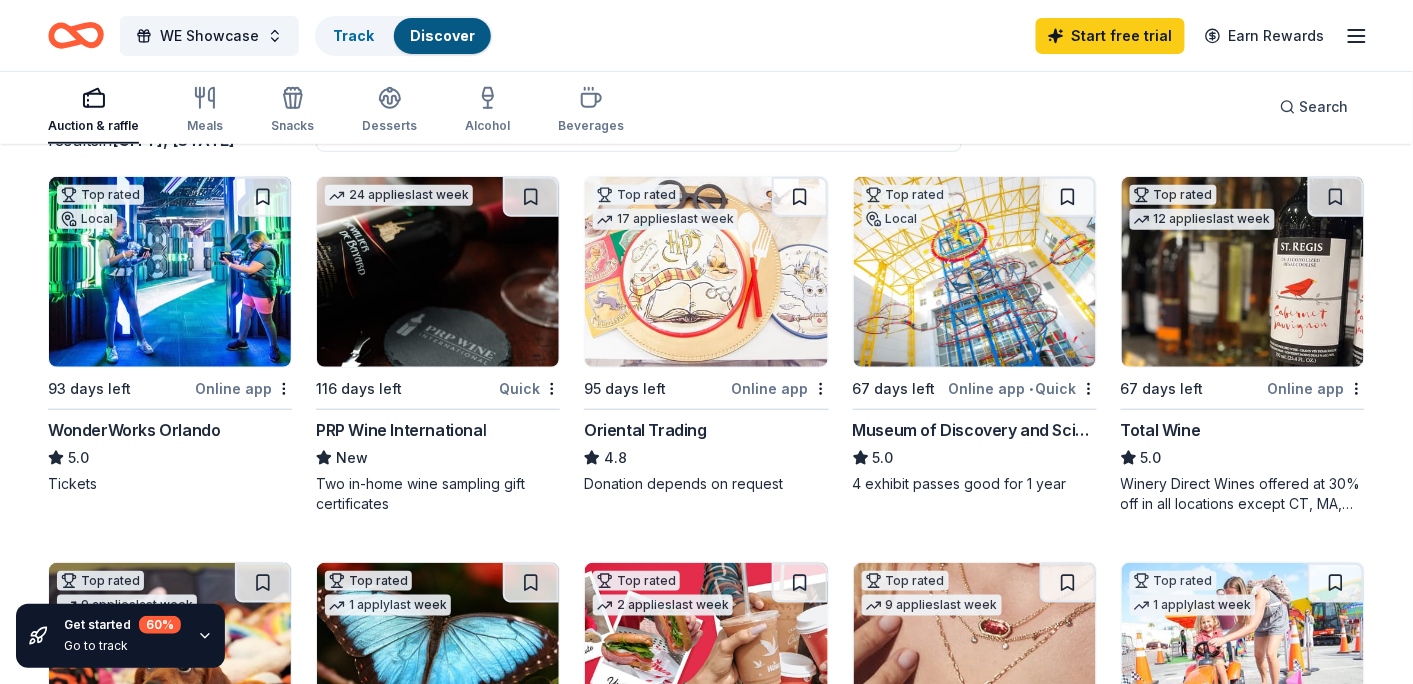 click on "PRP Wine International" at bounding box center (401, 430) 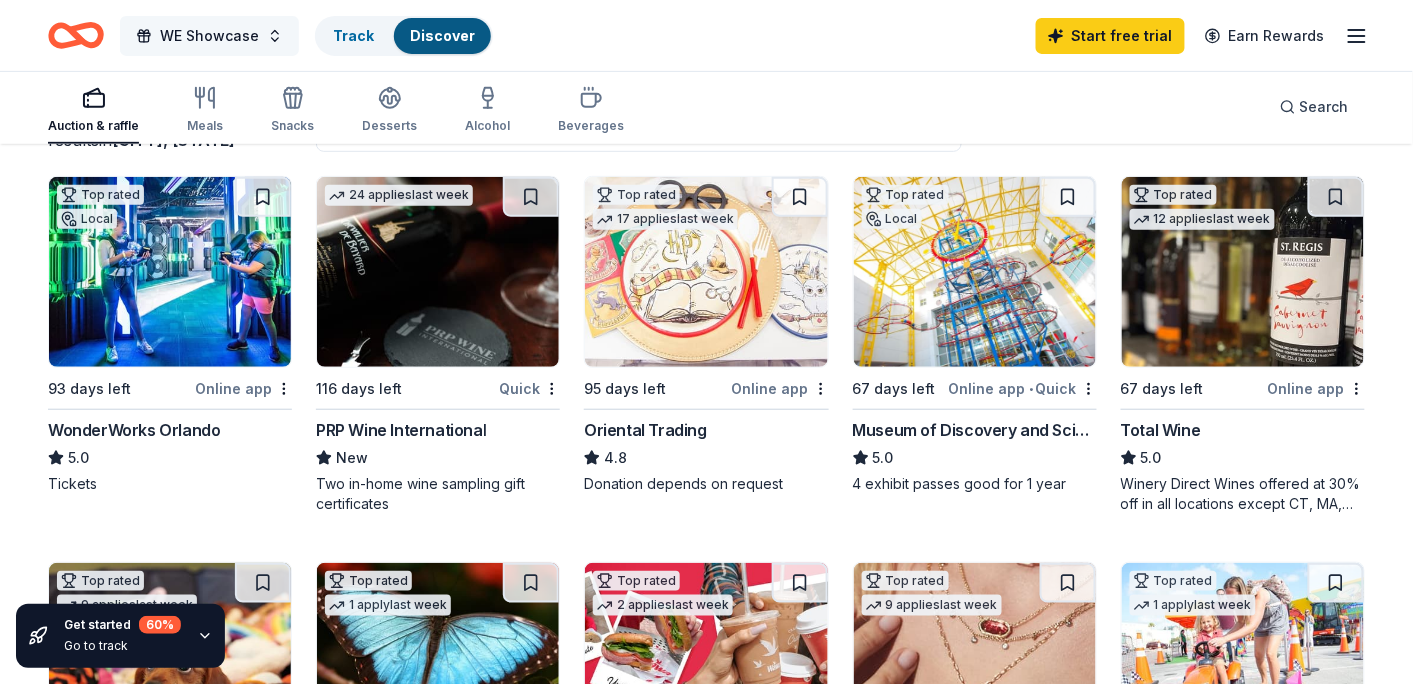click on "WE Showcase" at bounding box center [209, 36] 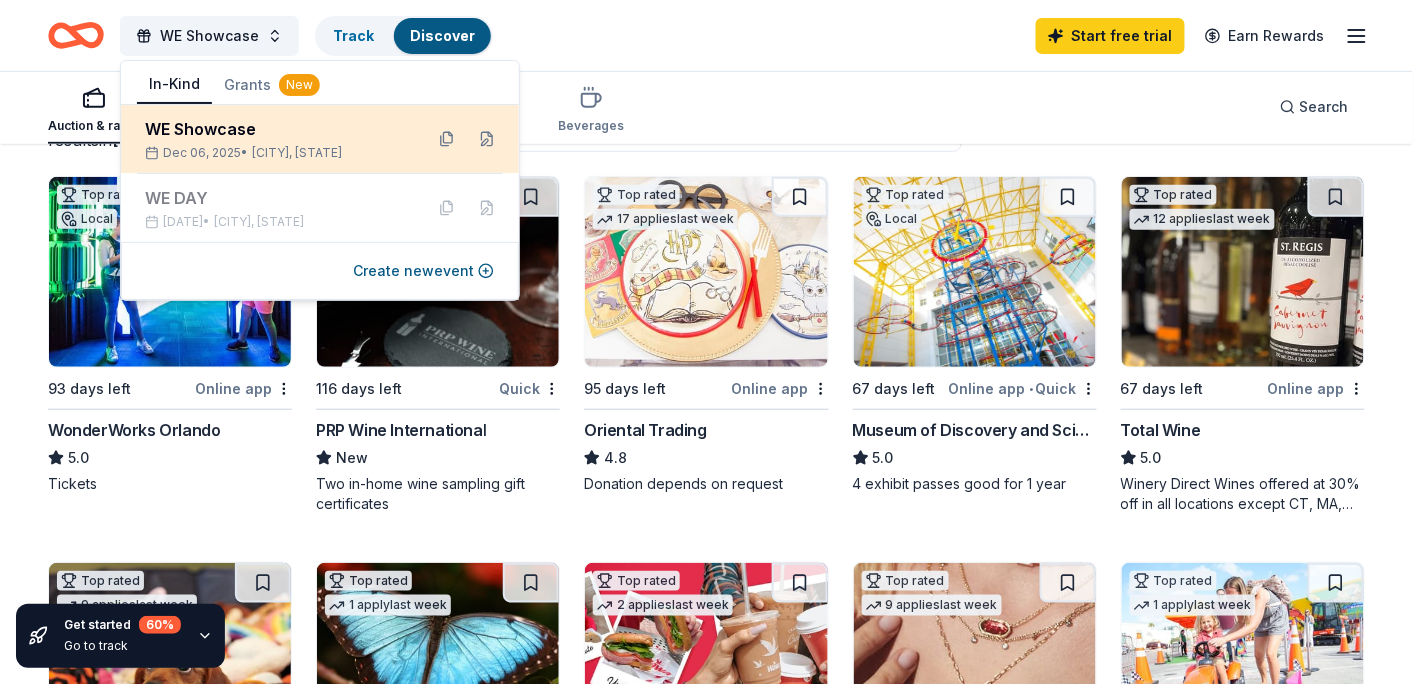 click on "WE Showcase" at bounding box center [276, 129] 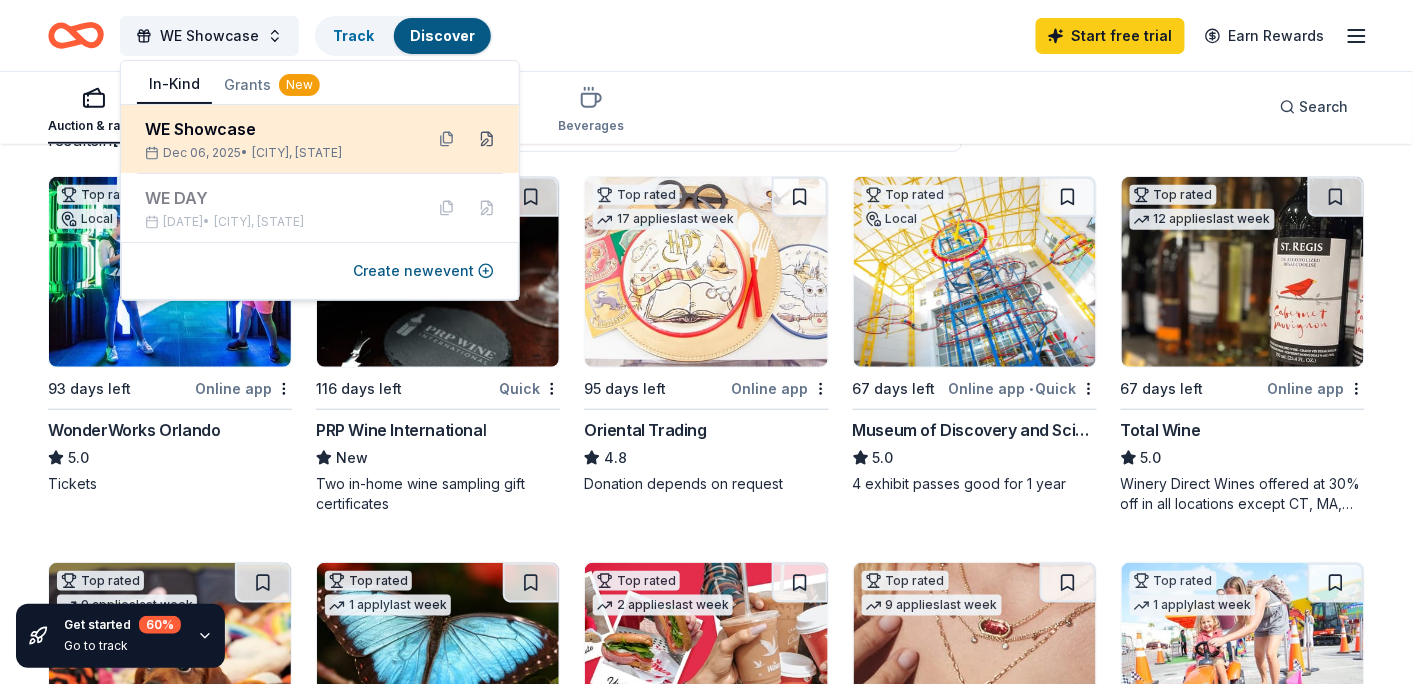 click at bounding box center [487, 139] 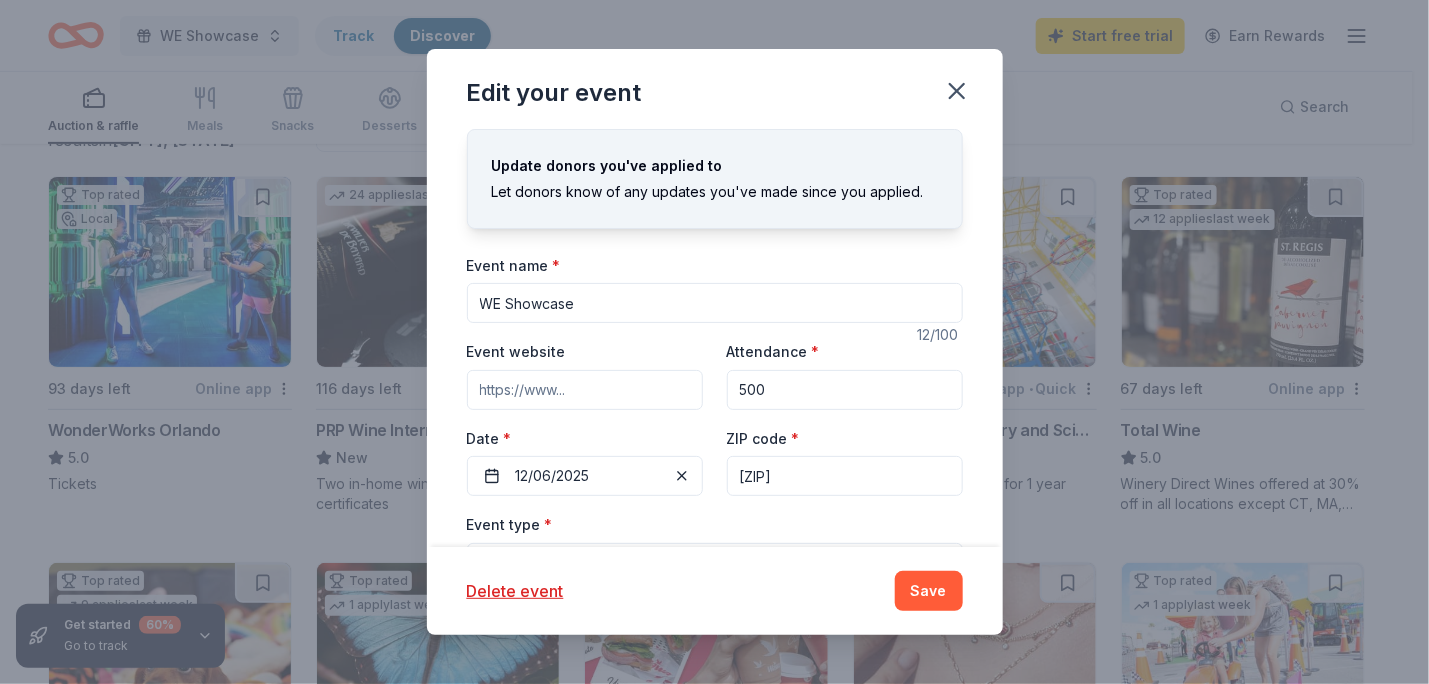 click on "32725" at bounding box center (845, 476) 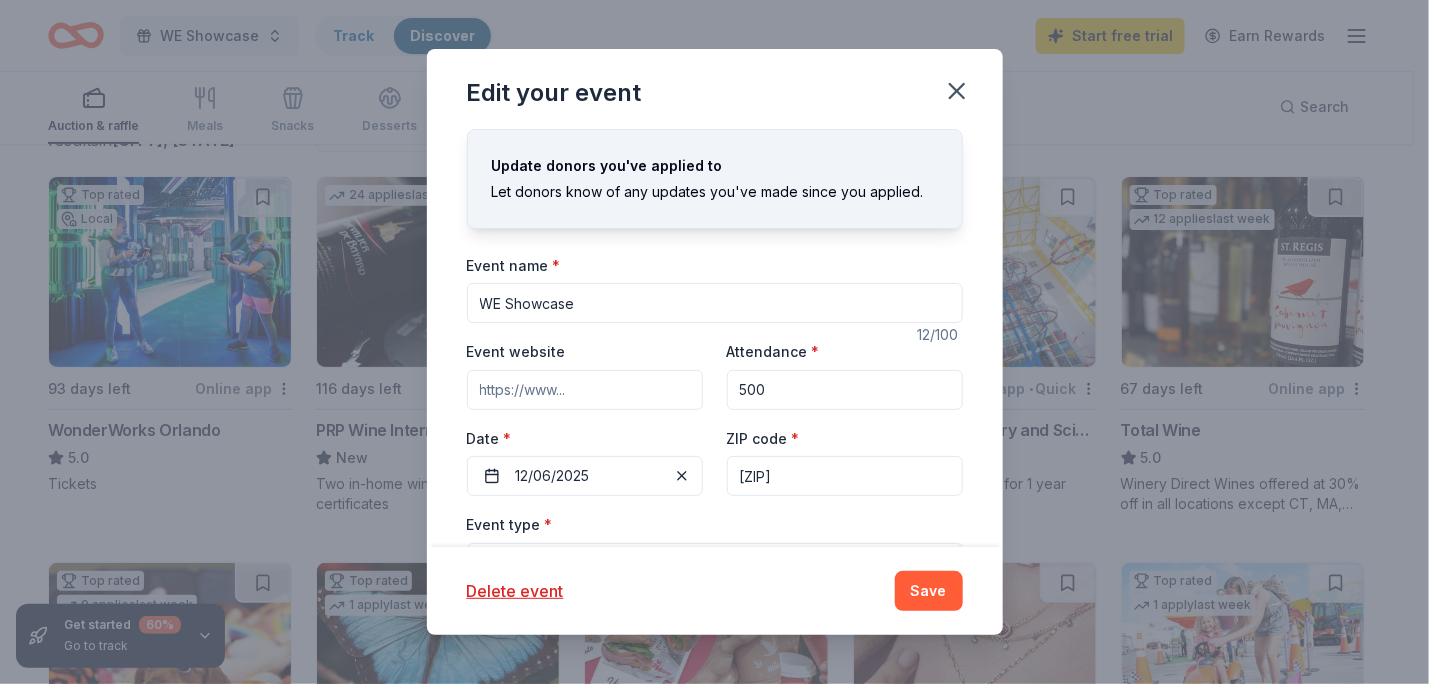 type on "32724" 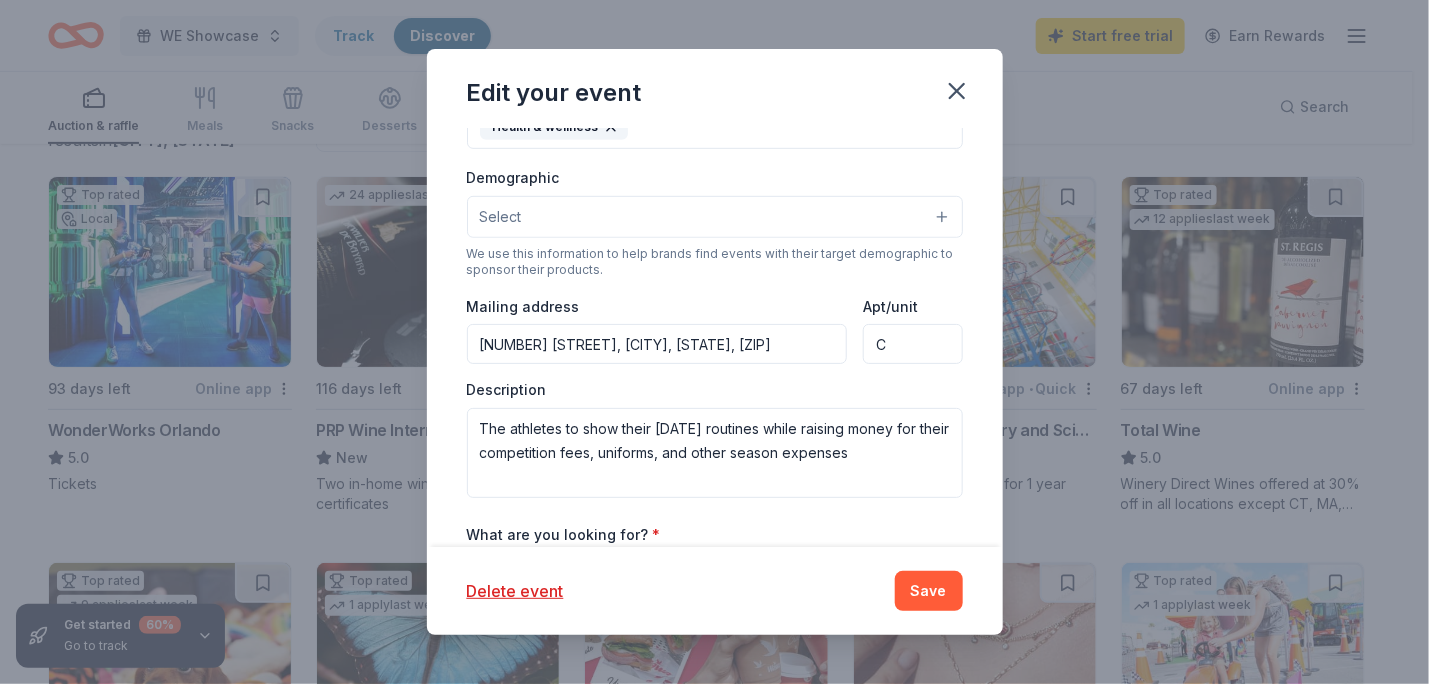 scroll, scrollTop: 475, scrollLeft: 0, axis: vertical 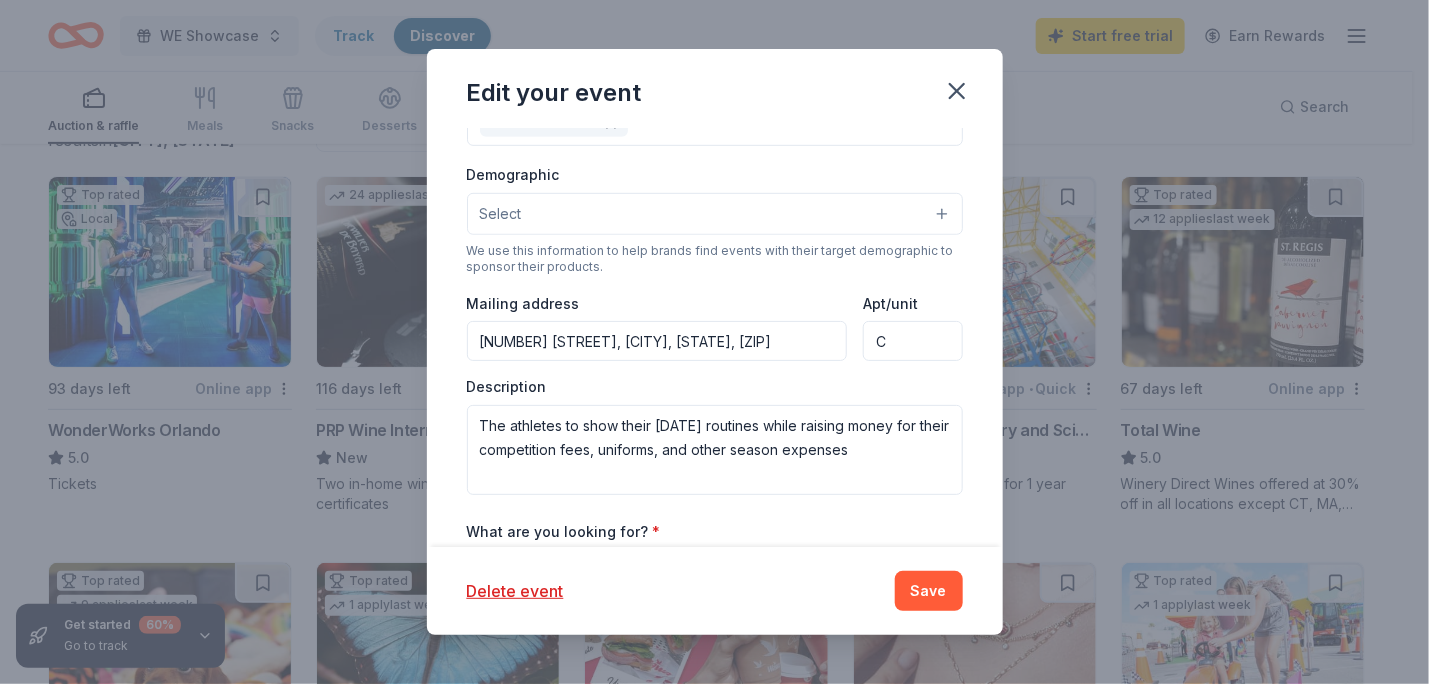 click on "Select" at bounding box center [715, 214] 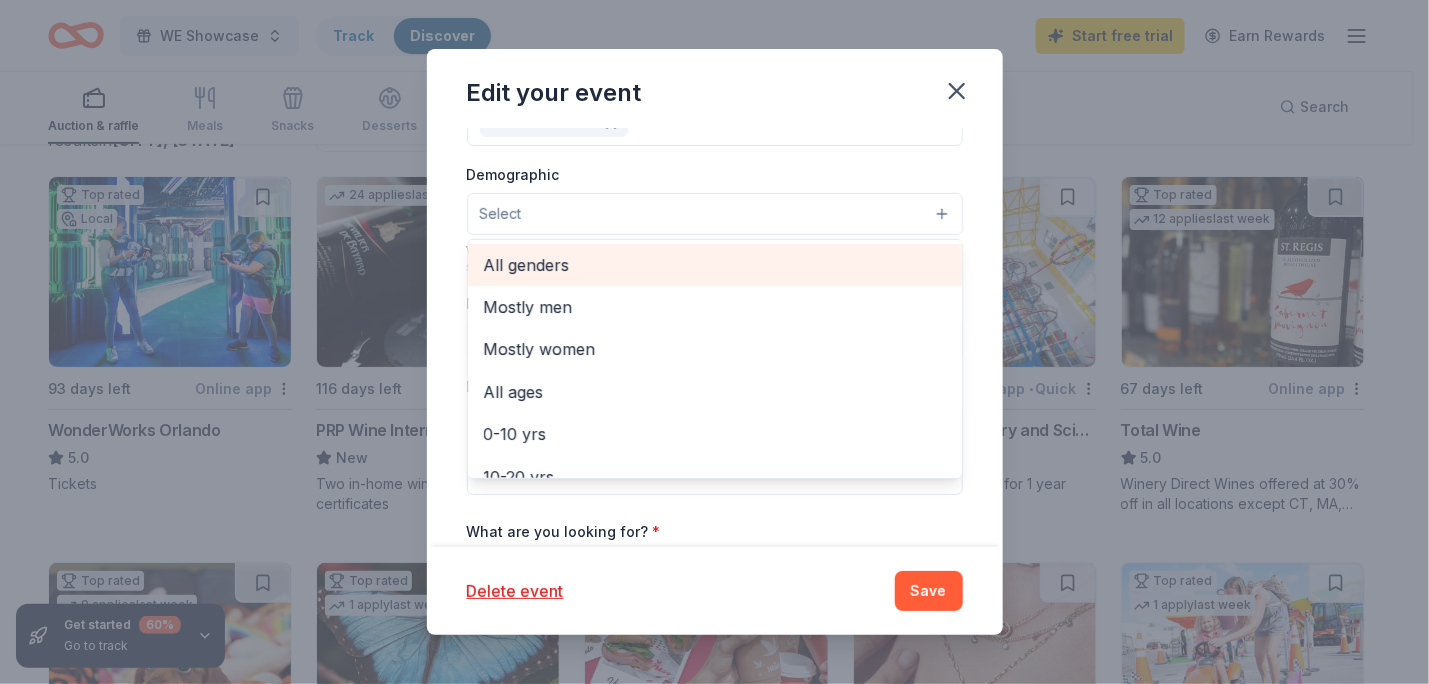 click on "All genders" at bounding box center (715, 265) 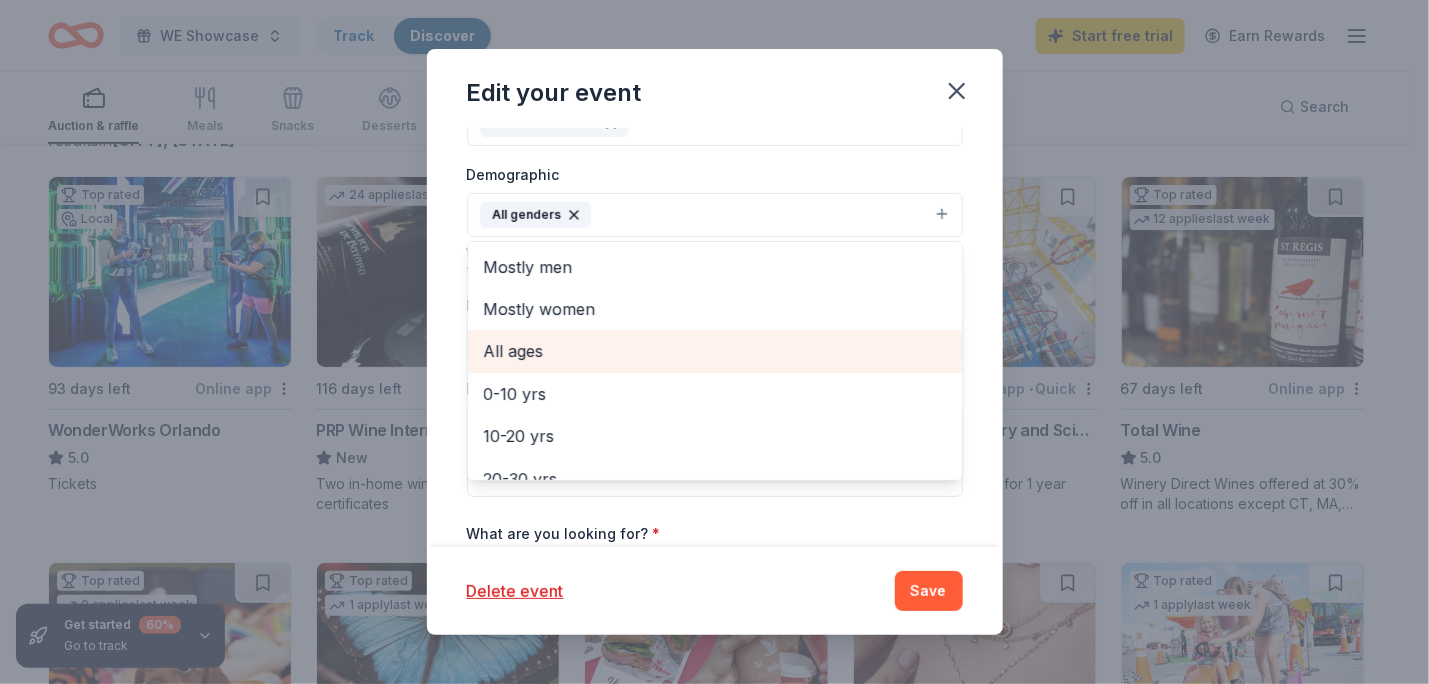 click on "All ages" at bounding box center [715, 351] 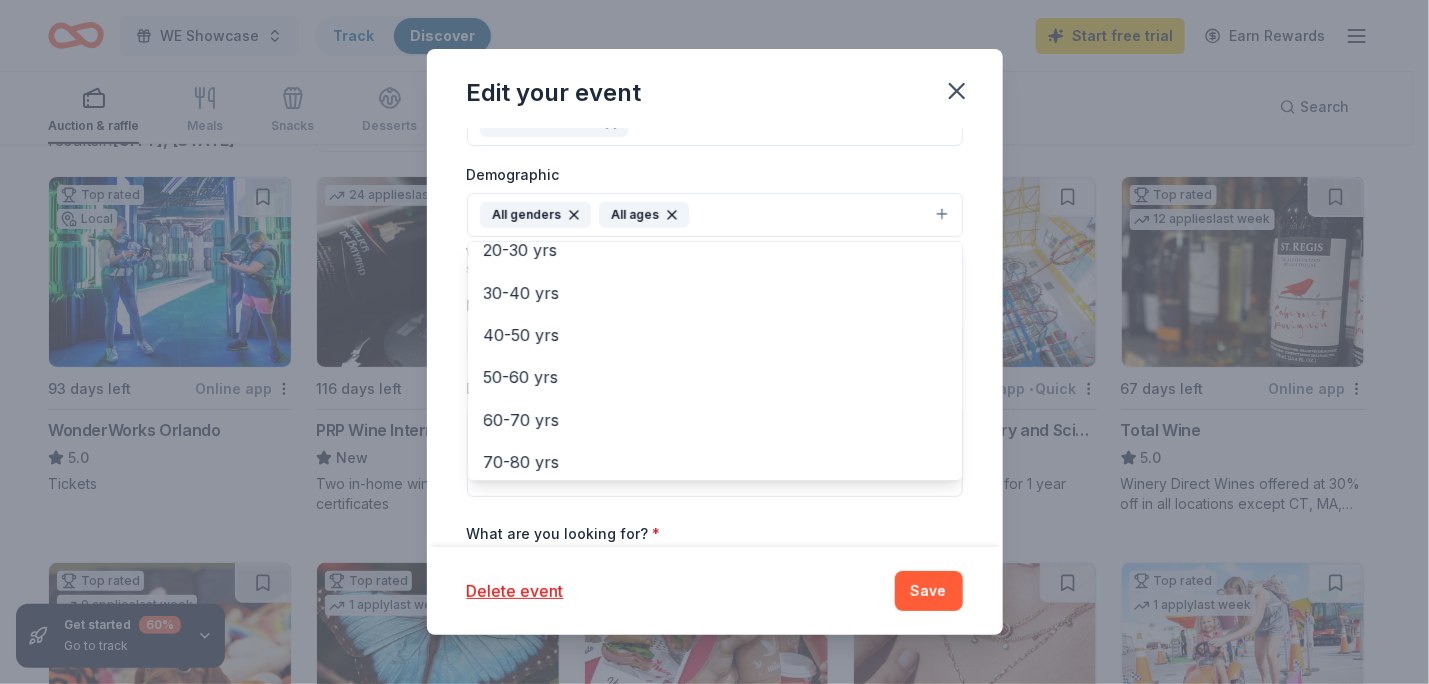 scroll, scrollTop: 235, scrollLeft: 0, axis: vertical 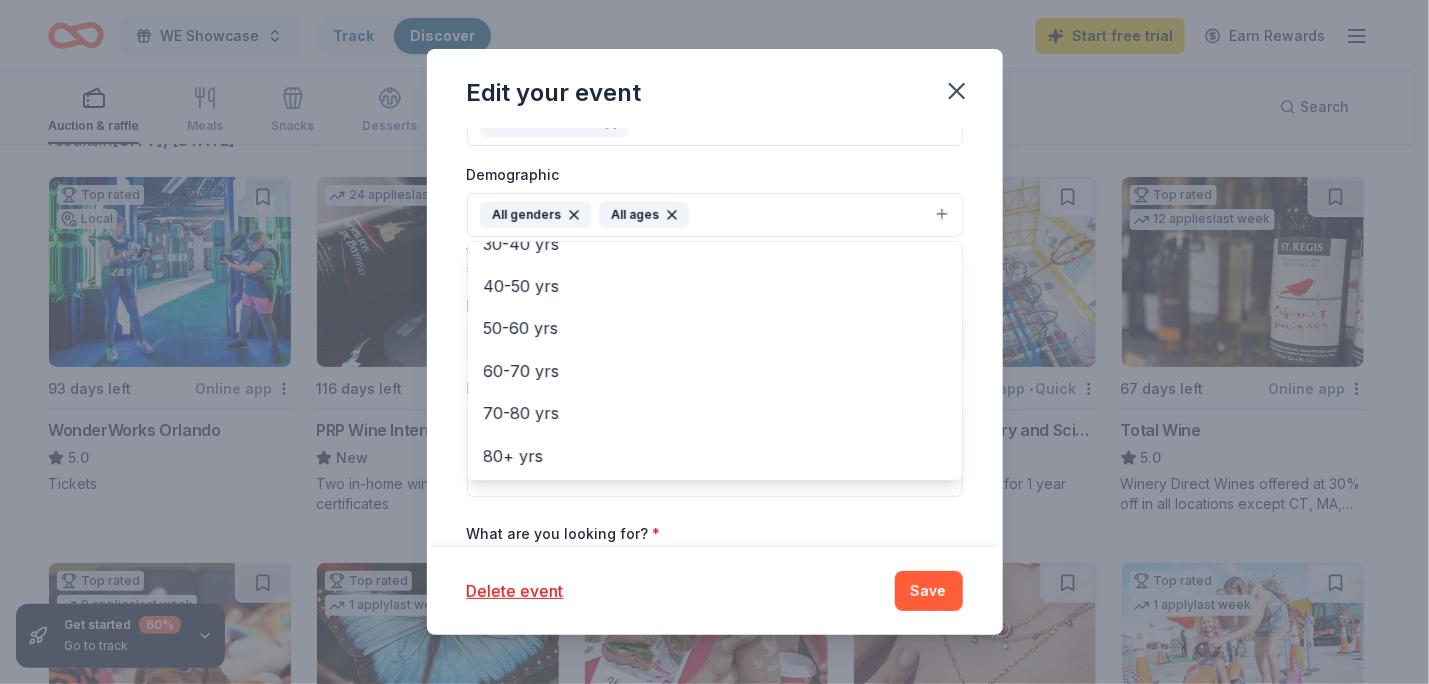 click on "Edit your   event Update donors you've applied to Let donors know of any updates you've made since you applied. Event name * WE Showcase 12 /100 Event website Attendance * 500 Date * 12/06/2025 ZIP code * 32724 Event type * Fundraiser Performing & visual arts Health & wellness Demographic All genders All ages Mostly men Mostly women 0-10 yrs 10-20 yrs 20-30 yrs 30-40 yrs 40-50 yrs 50-60 yrs 60-70 yrs 70-80 yrs 80+ yrs We use this information to help brands find events with their target demographic to sponsor their products. Mailing address 1195 South Woodland Boulevard, DeLand, FL, 32720 Apt/unit C Description The athletes to show their 2025-2026 routines while raising money for their competition fees, uniforms, and other season expenses What are you looking for? * Auction & raffle Meals Snacks Desserts Alcohol Beverages Send me reminders Email me reminders of donor application deadlines Recurring event Delete event Save" at bounding box center (715, 342) 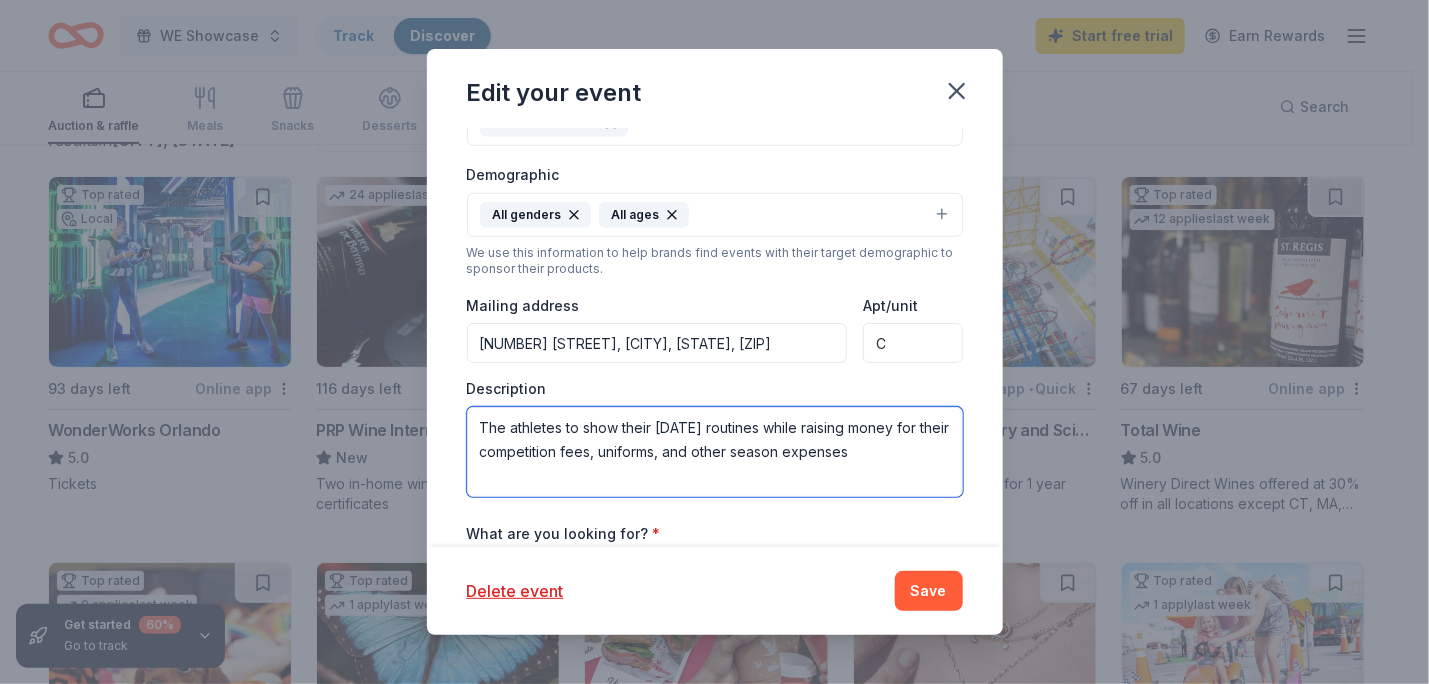 click on "The athletes to show their 2025-2026 routines while raising money for their competition fees, uniforms, and other season expenses" at bounding box center (715, 452) 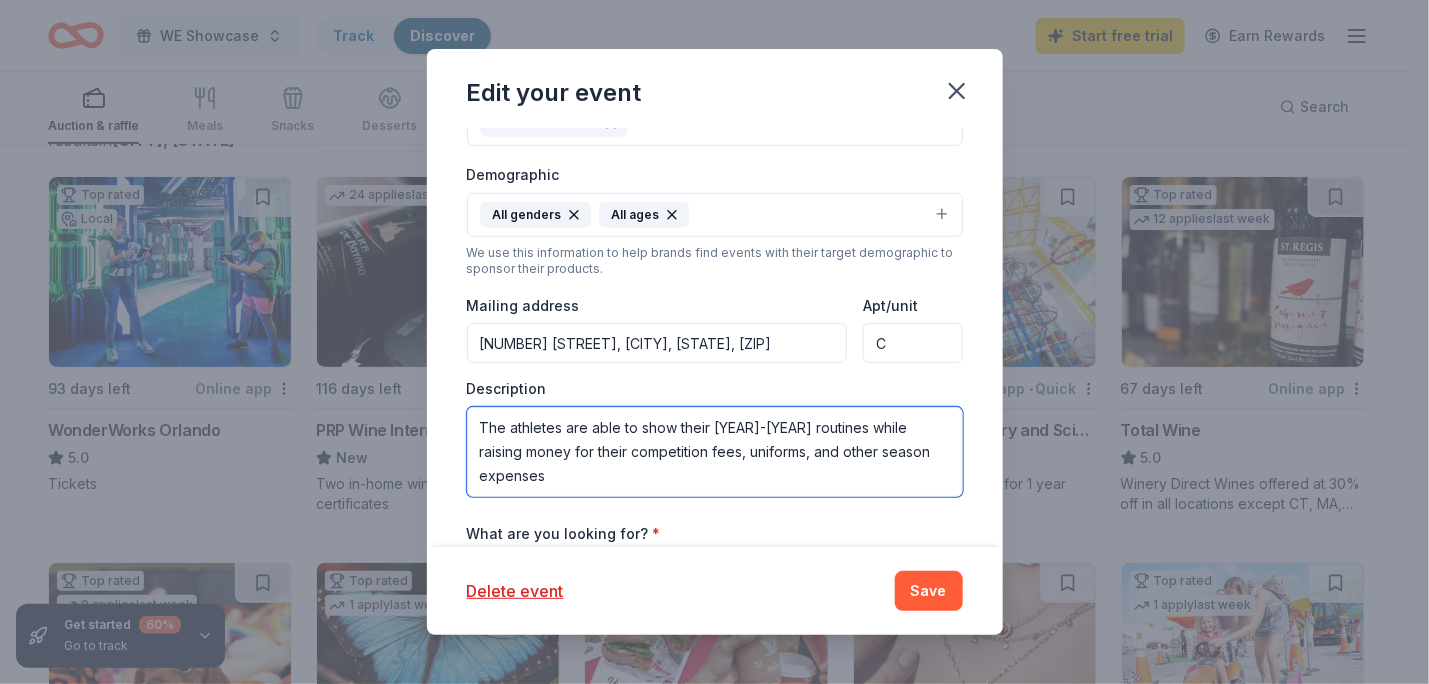 drag, startPoint x: 673, startPoint y: 424, endPoint x: 644, endPoint y: 433, distance: 30.364452 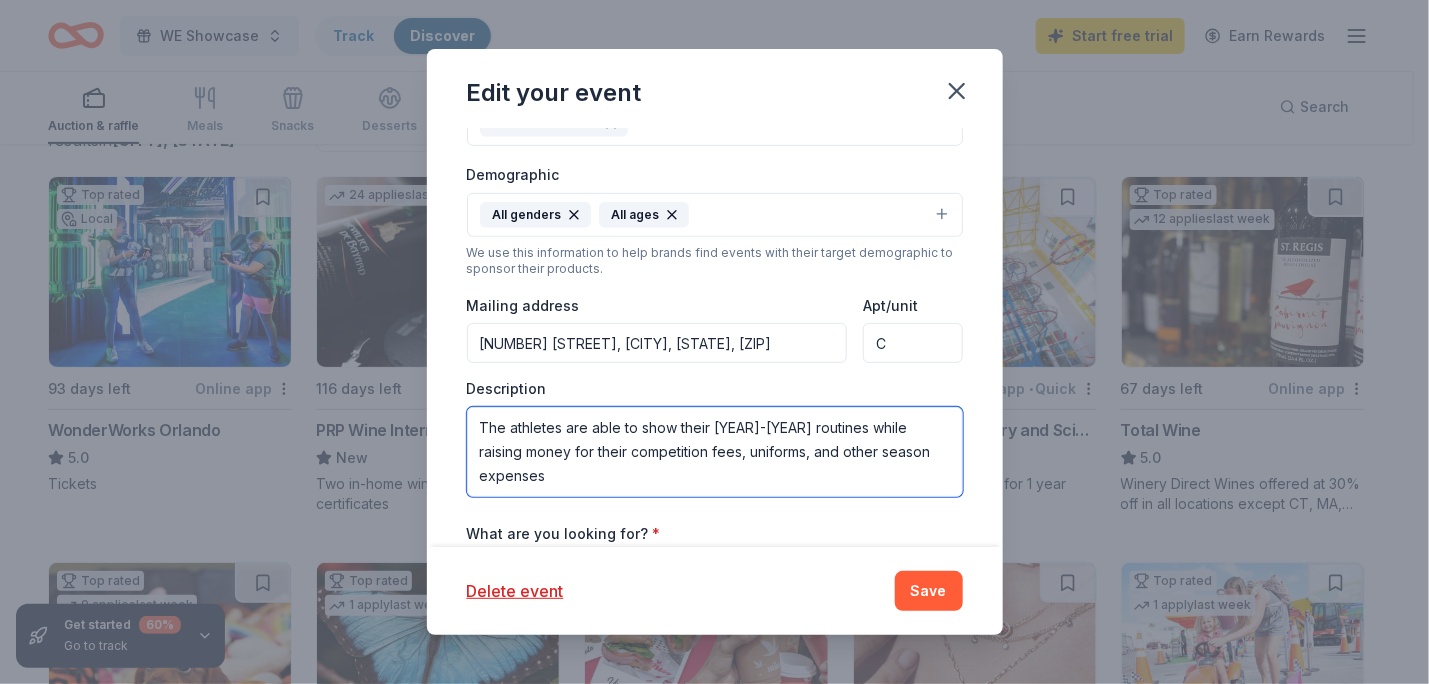 click on "The athletes are able to show their 2025-2026 routines while raising money for their competition fees, uniforms, and other season expenses" at bounding box center (715, 452) 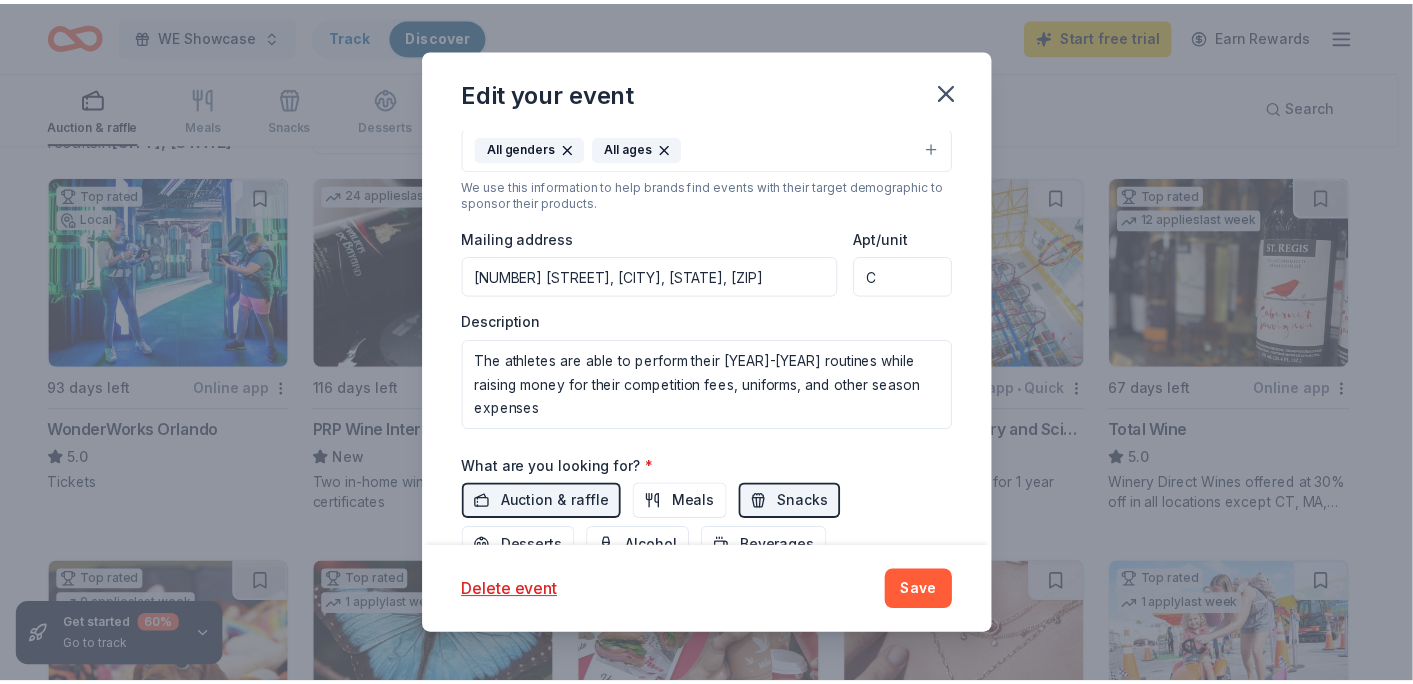 scroll, scrollTop: 545, scrollLeft: 0, axis: vertical 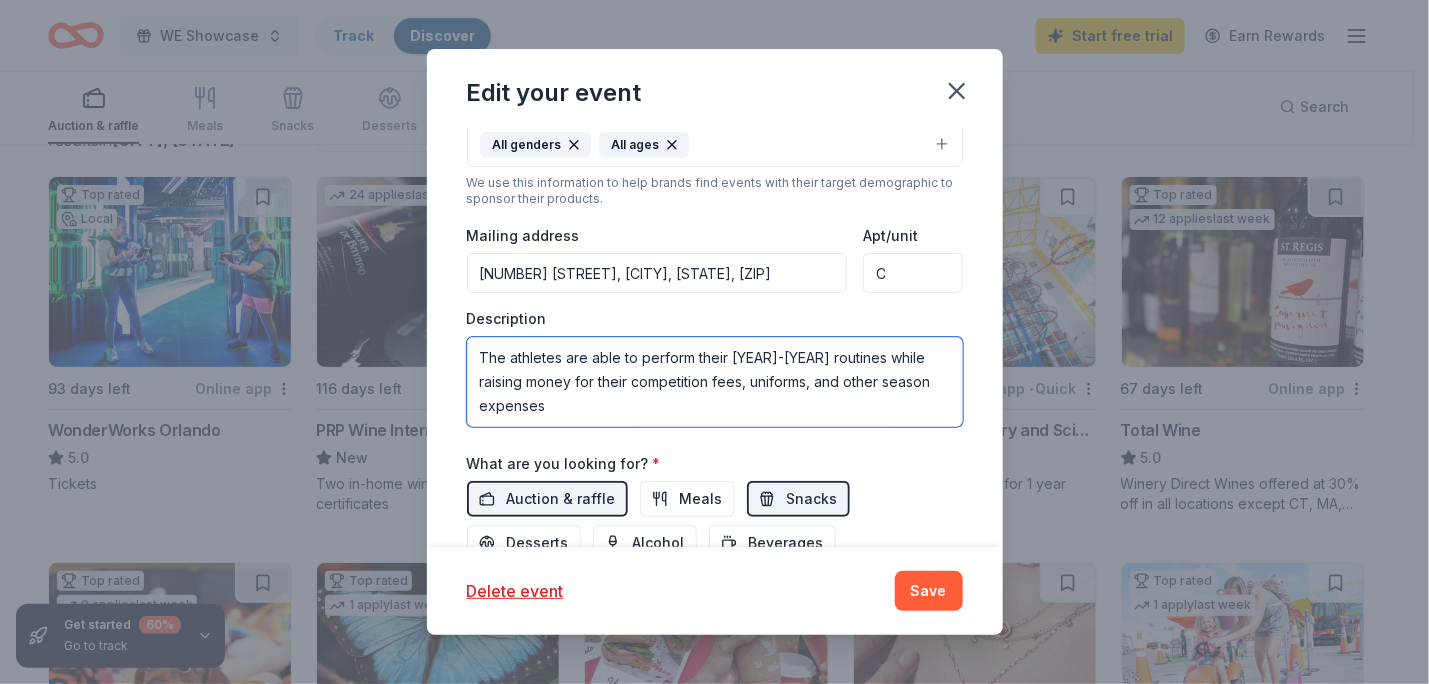 click on "The athletes are able to perform their 2025-2026 routines while raising money for their competition fees, uniforms, and other season expenses" at bounding box center [715, 382] 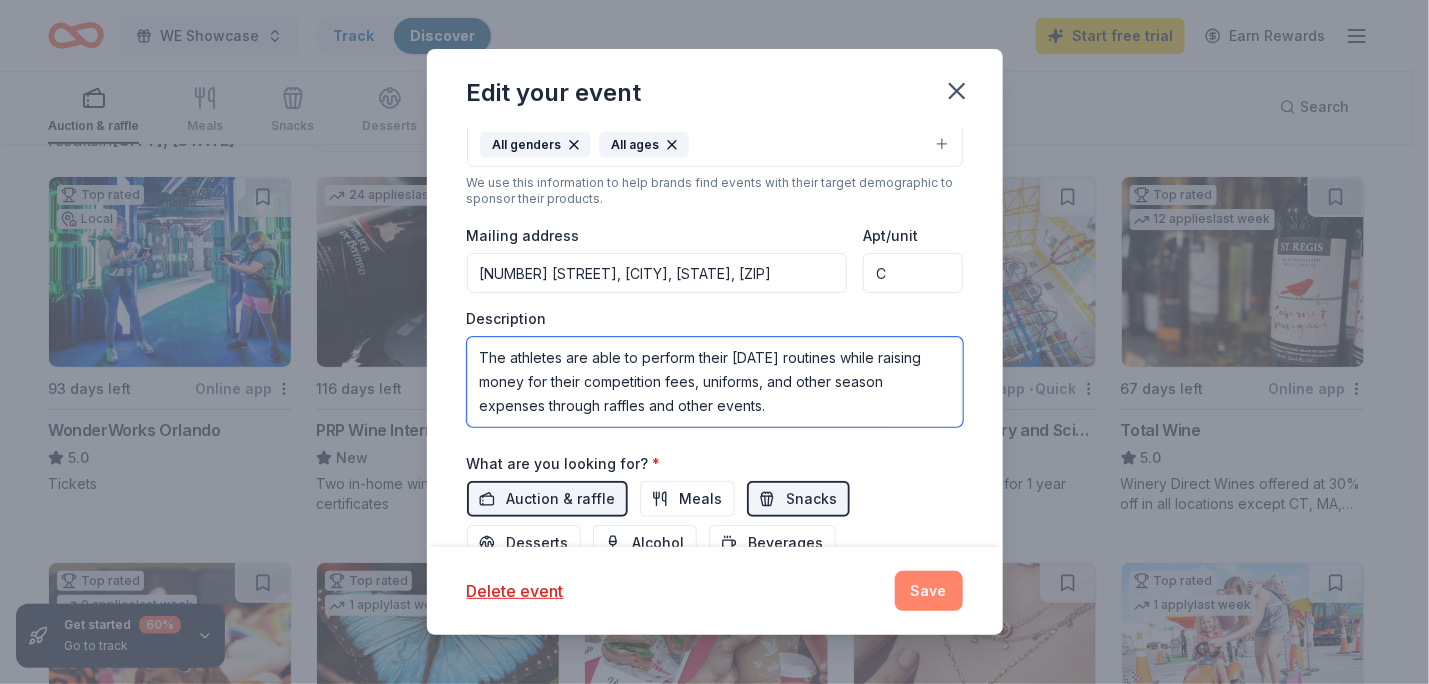 type on "The athletes are able to perform their 2025-2026 routines while raising money for their competition fees, uniforms, and other season expenses through raffles and other events." 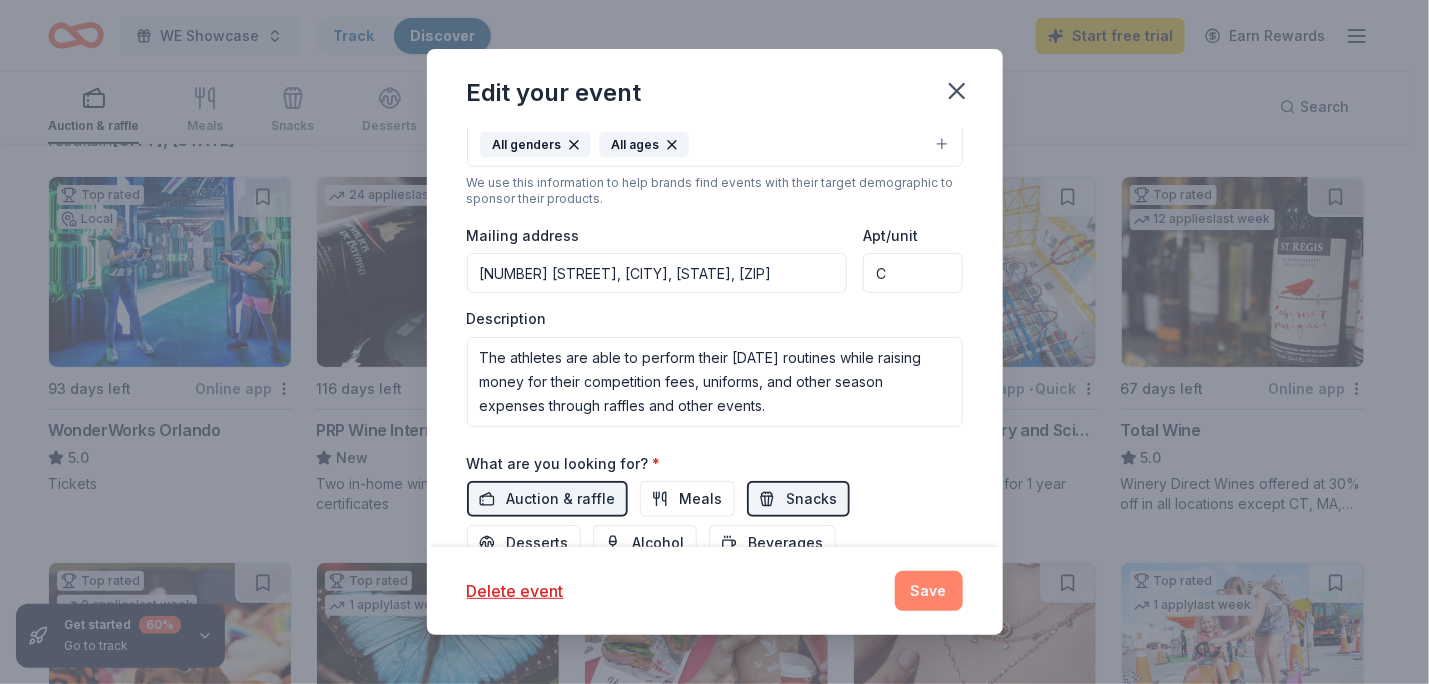 click on "Save" at bounding box center (929, 591) 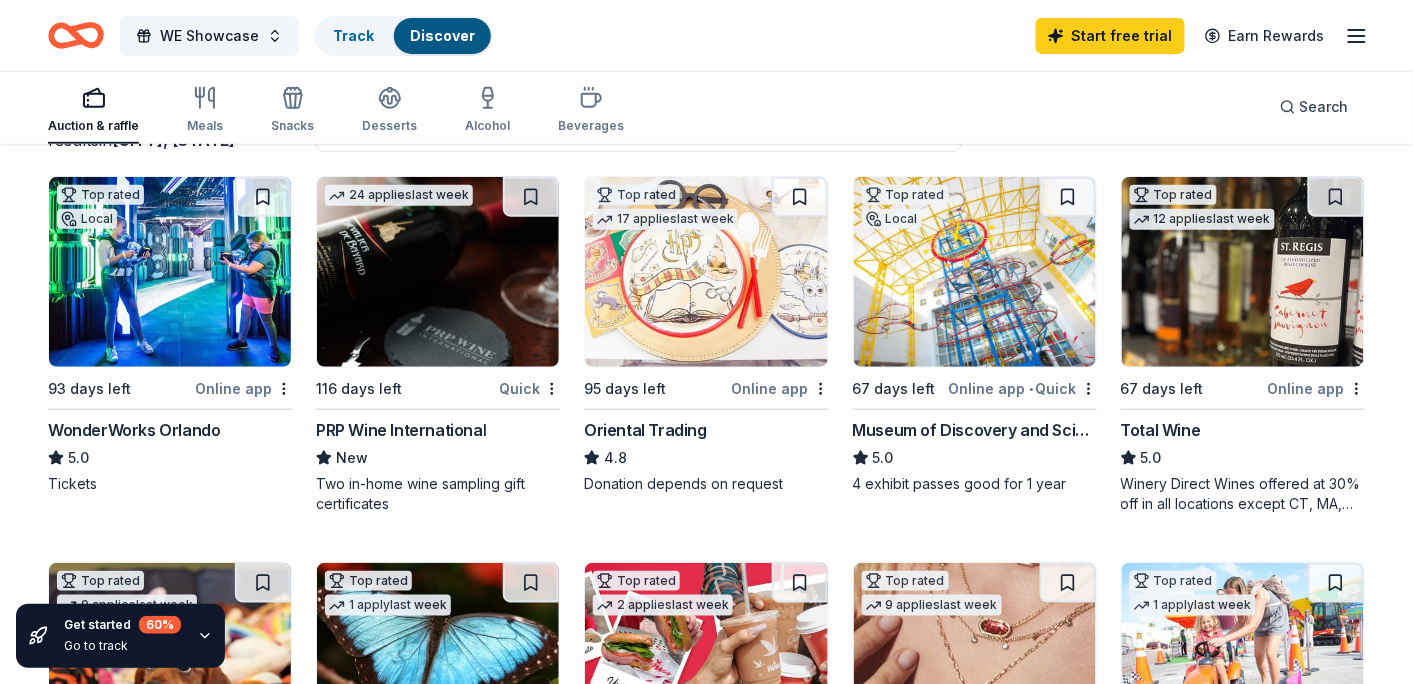 scroll, scrollTop: 0, scrollLeft: 0, axis: both 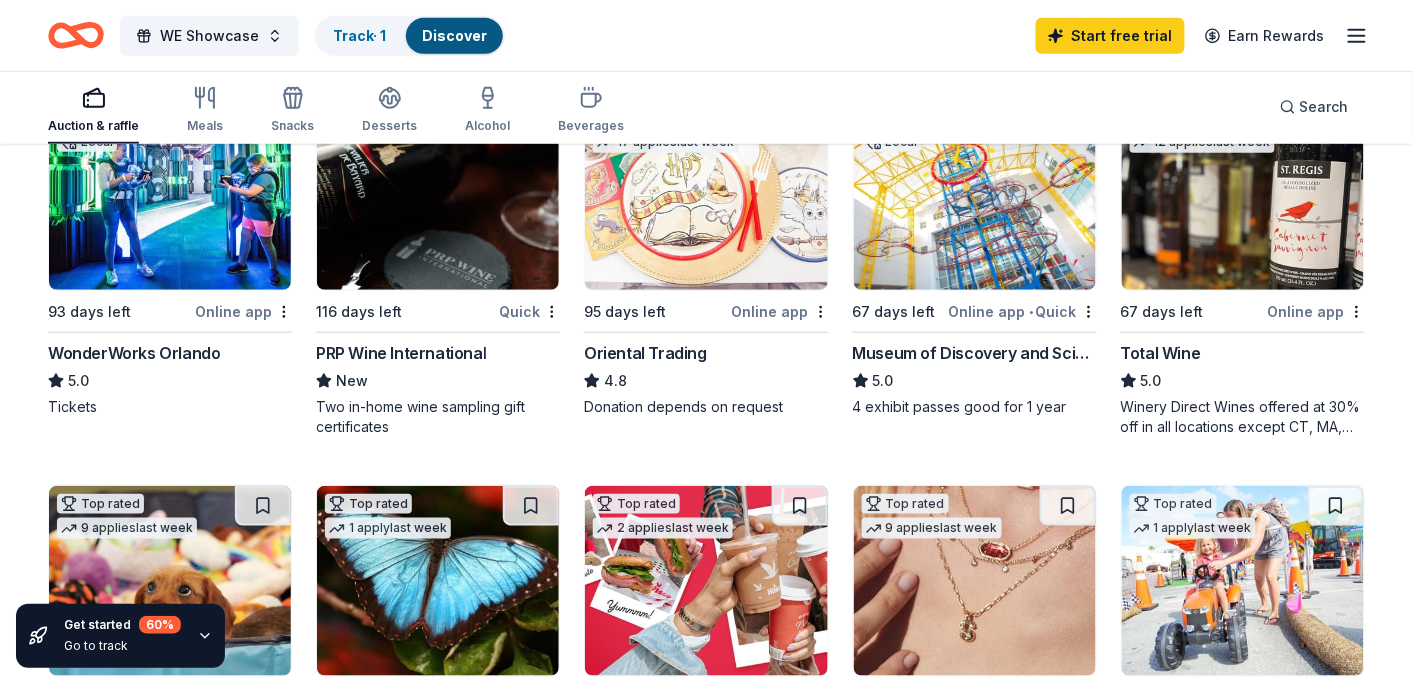 click on "Total Wine" at bounding box center (1161, 353) 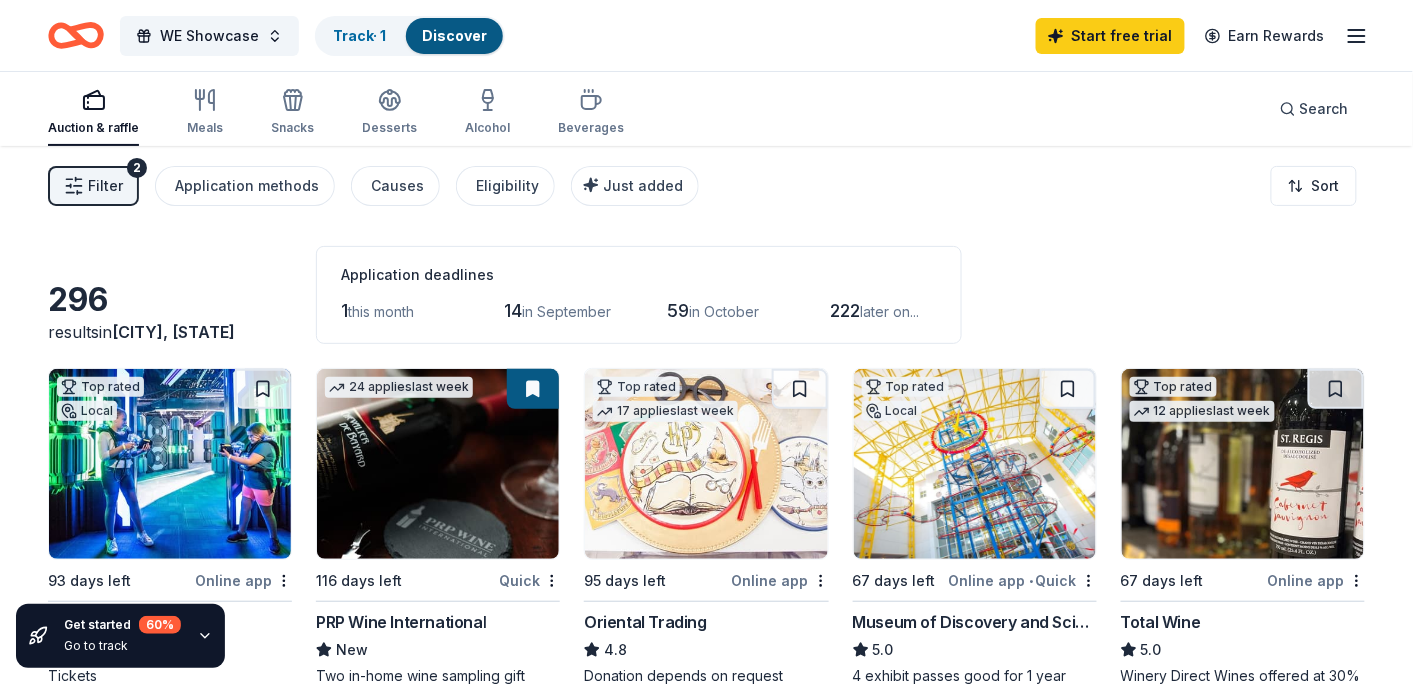 scroll, scrollTop: 13, scrollLeft: 0, axis: vertical 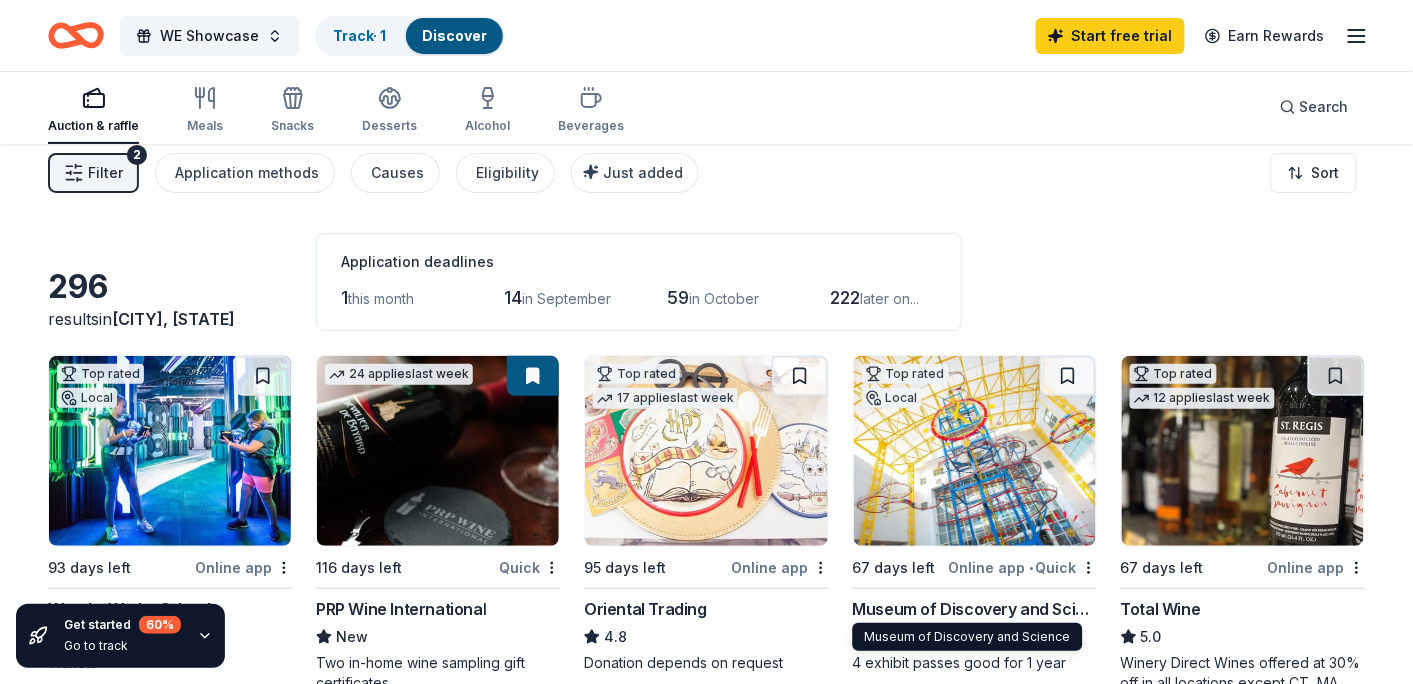 click on "Museum of Discovery and Science" at bounding box center (975, 609) 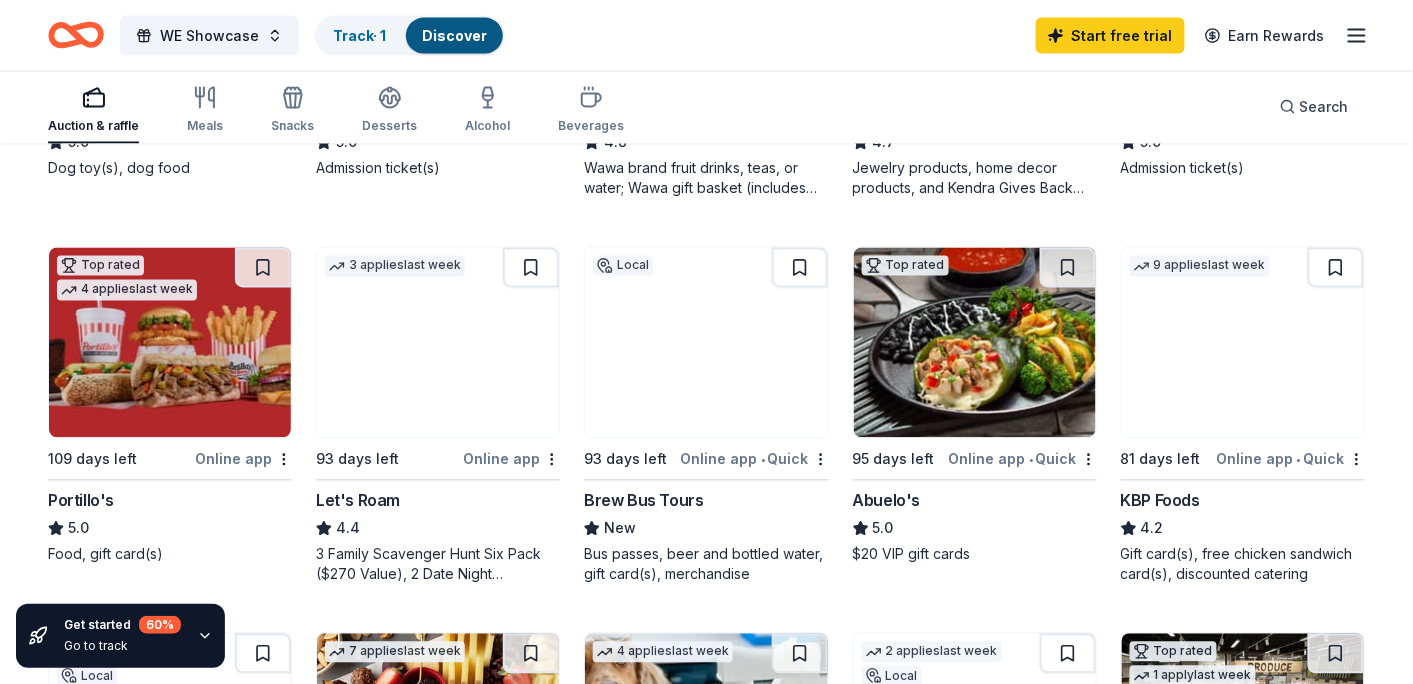 scroll, scrollTop: 888, scrollLeft: 0, axis: vertical 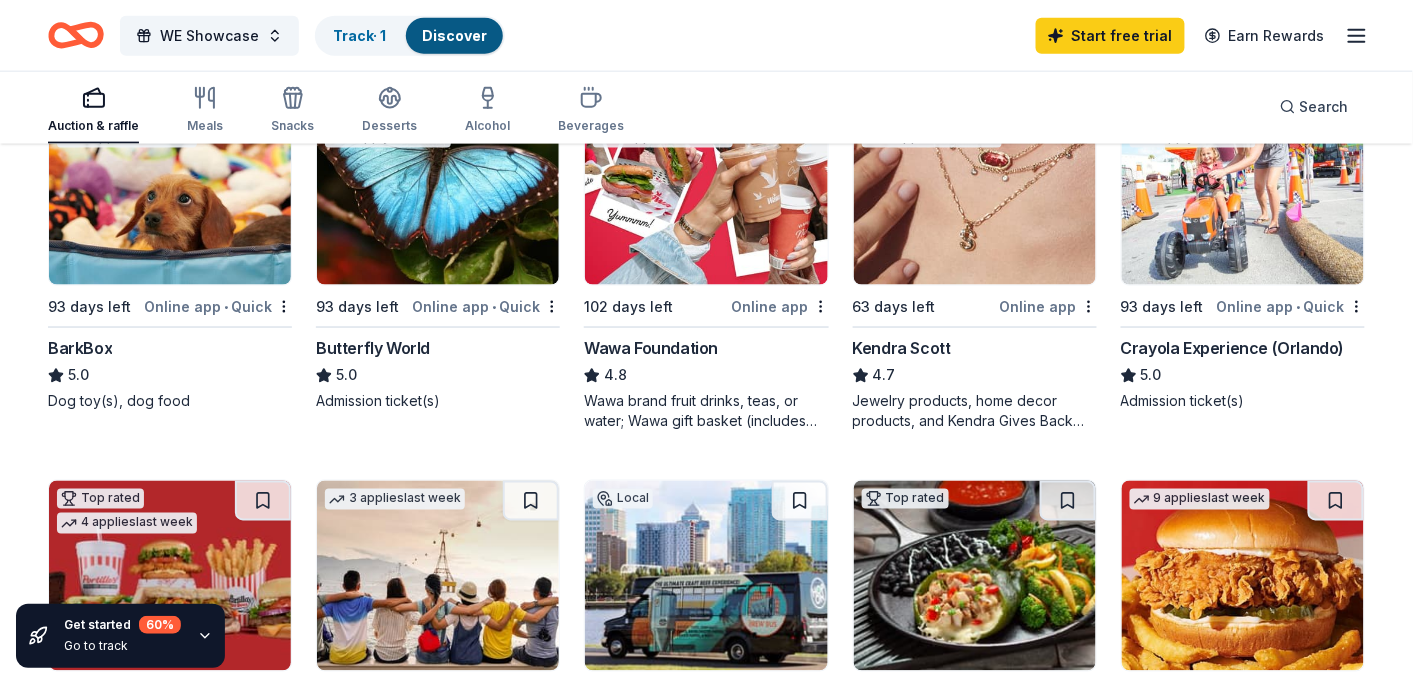click on "Crayola Experience (Orlando)" at bounding box center [1233, 348] 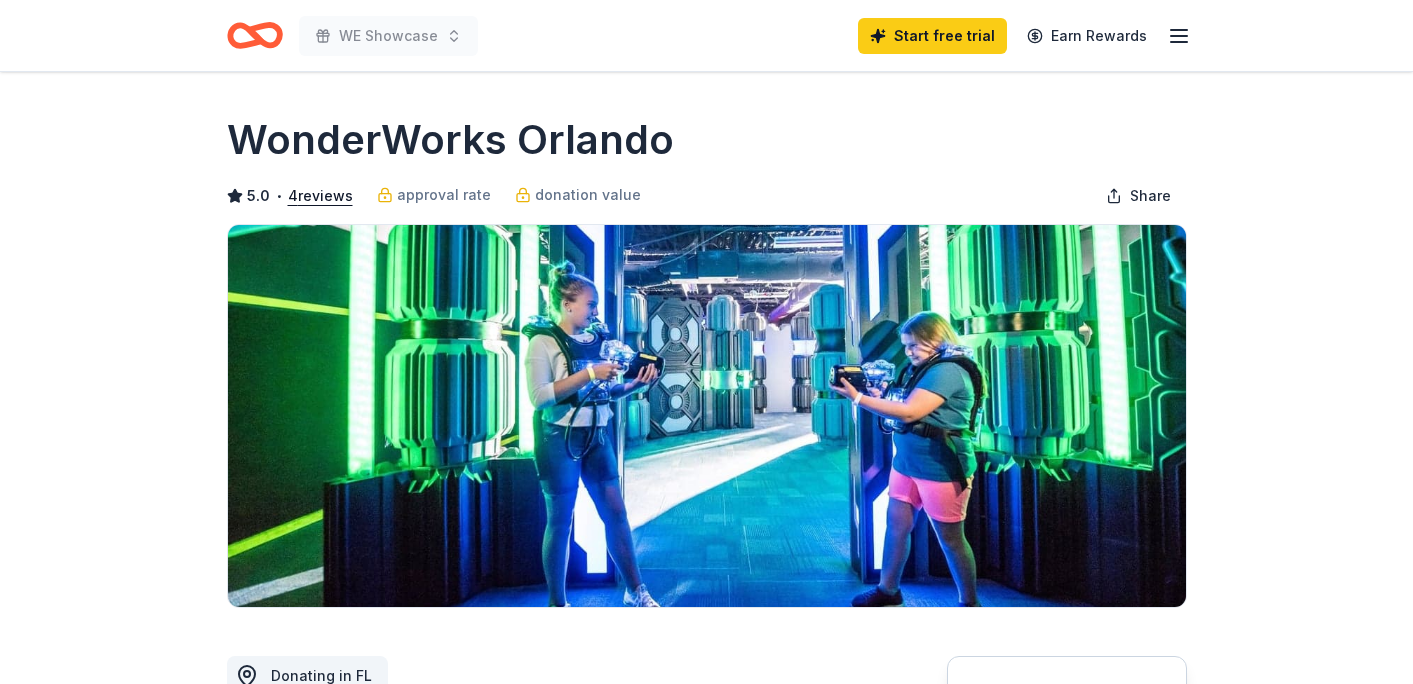 scroll, scrollTop: 0, scrollLeft: 0, axis: both 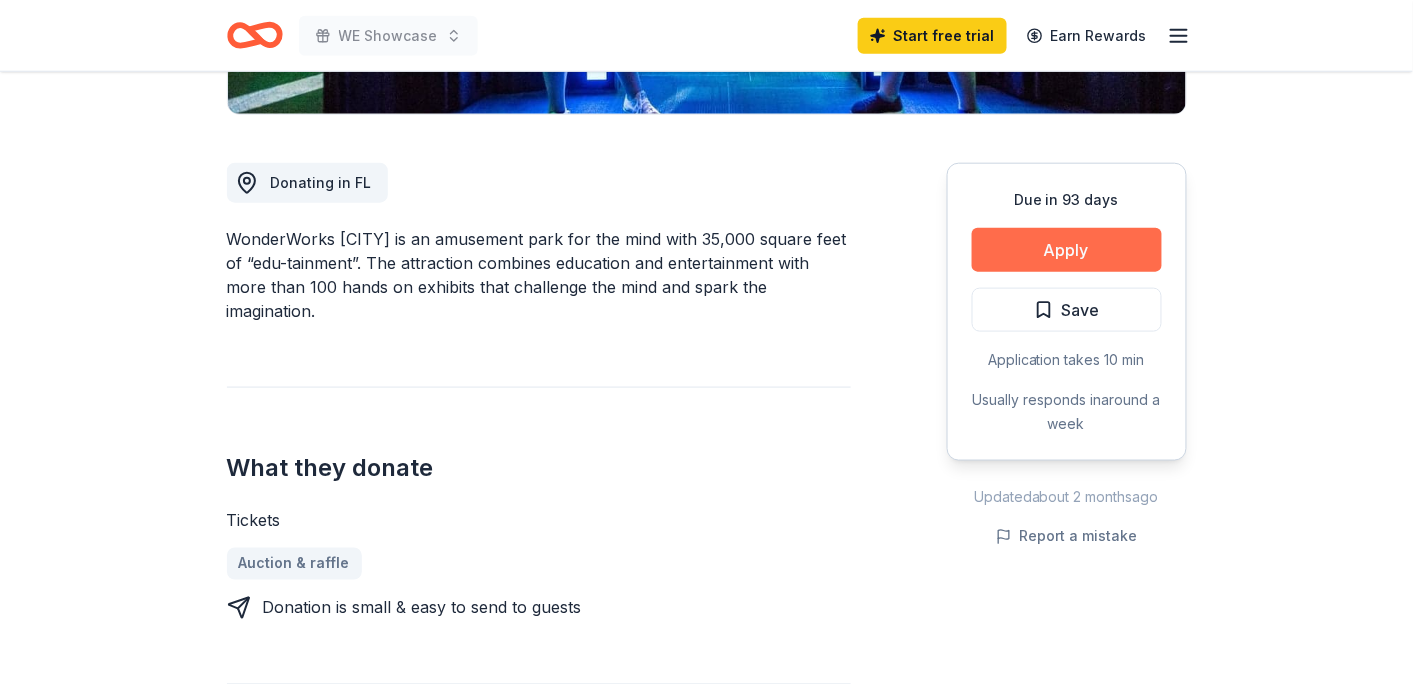 click on "Apply" at bounding box center [1067, 250] 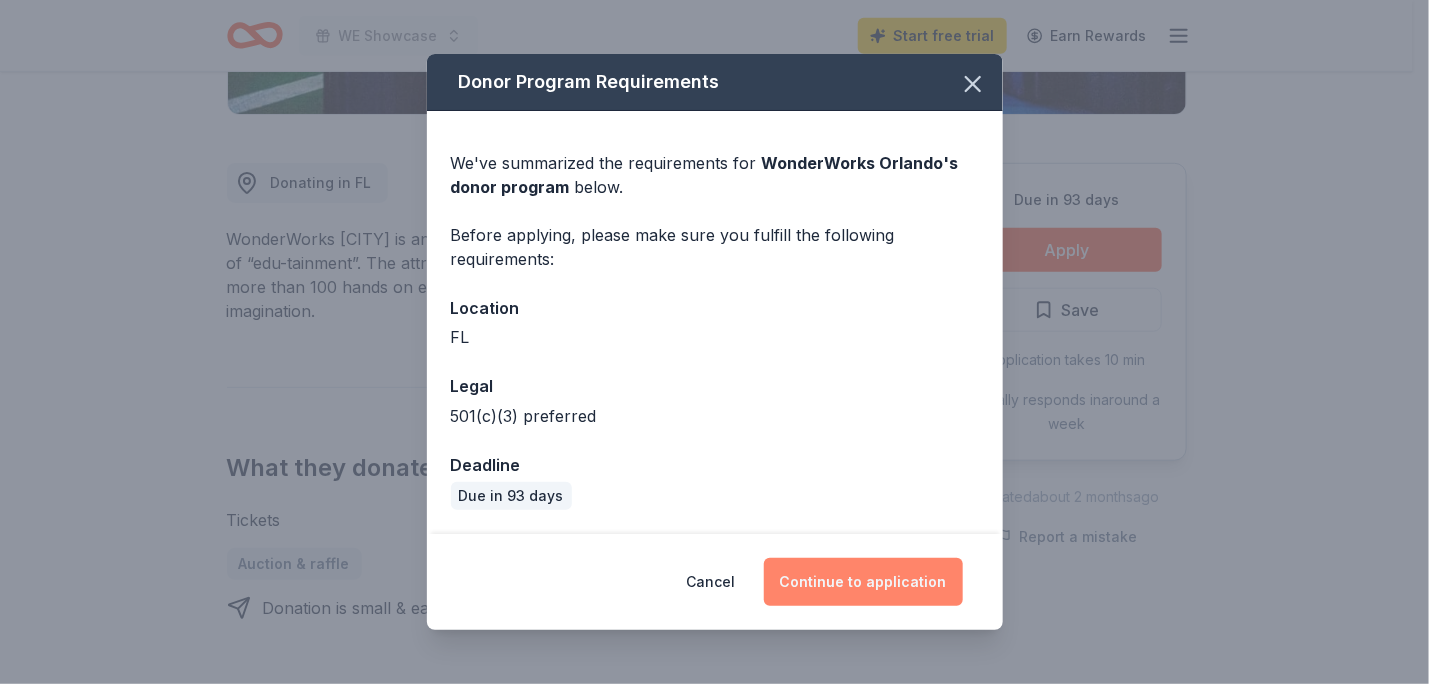 click on "Continue to application" at bounding box center (863, 582) 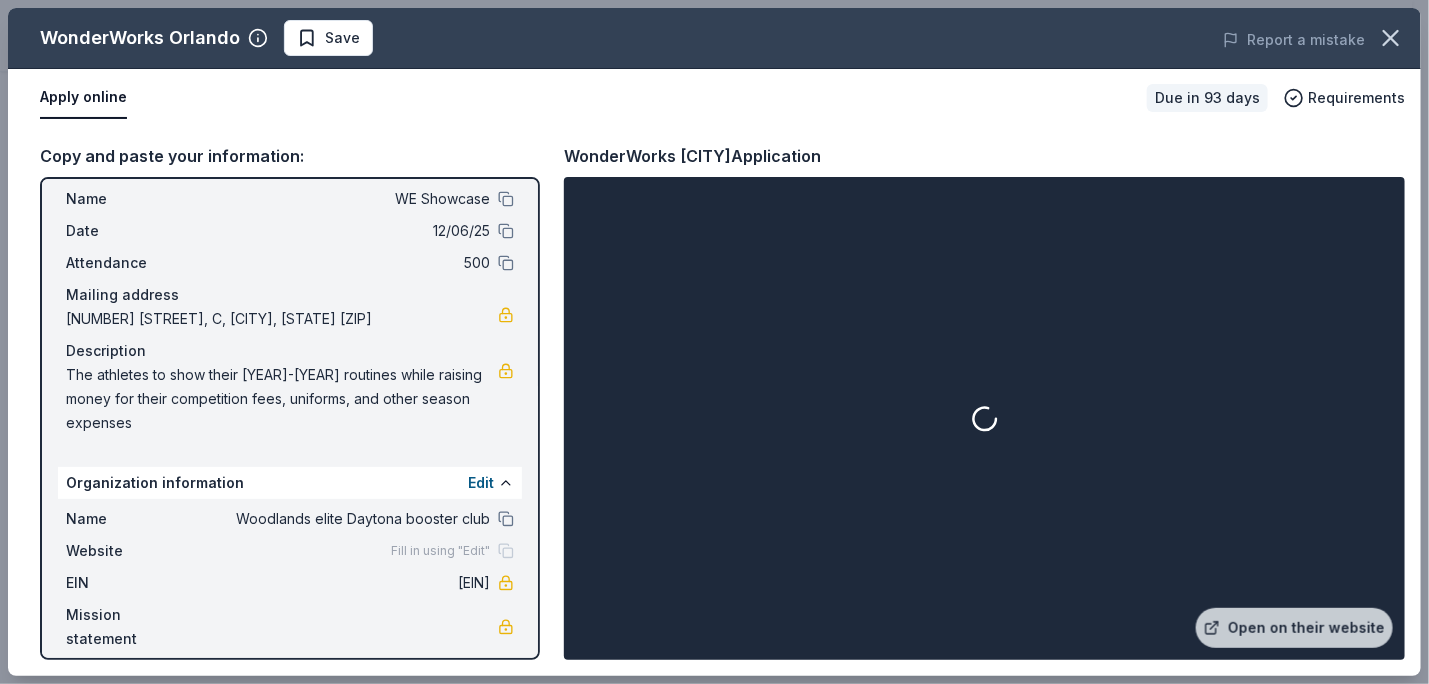 scroll, scrollTop: 62, scrollLeft: 0, axis: vertical 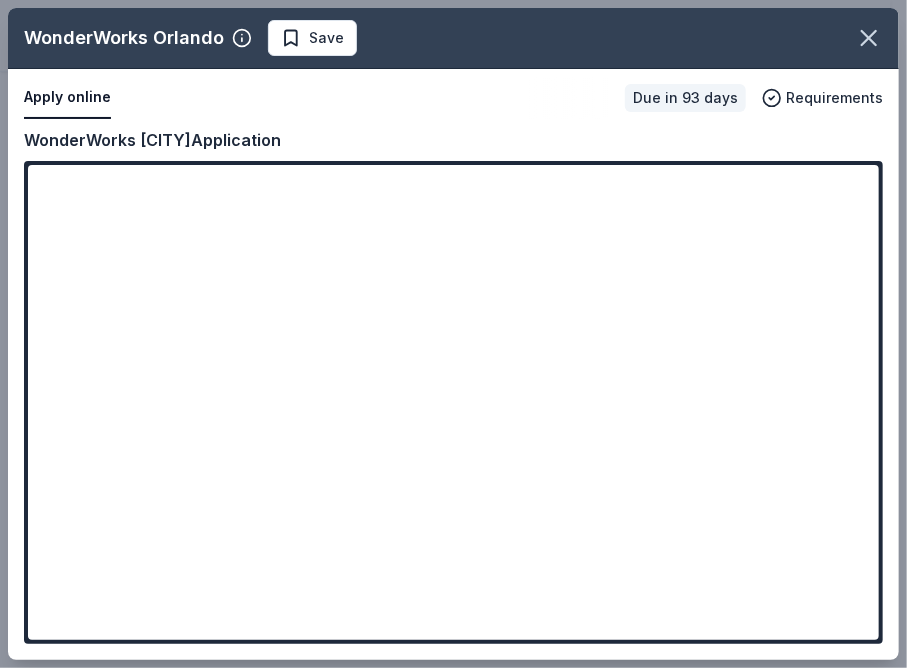 type 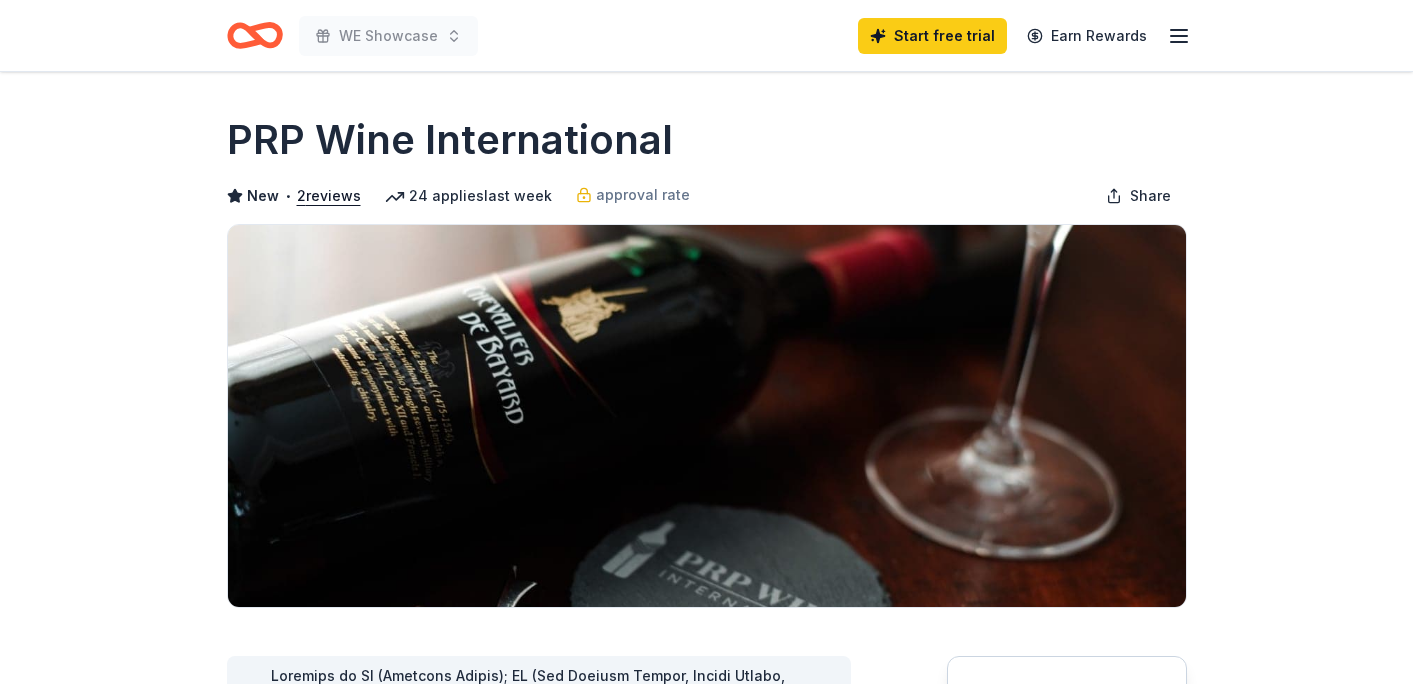 scroll, scrollTop: 0, scrollLeft: 0, axis: both 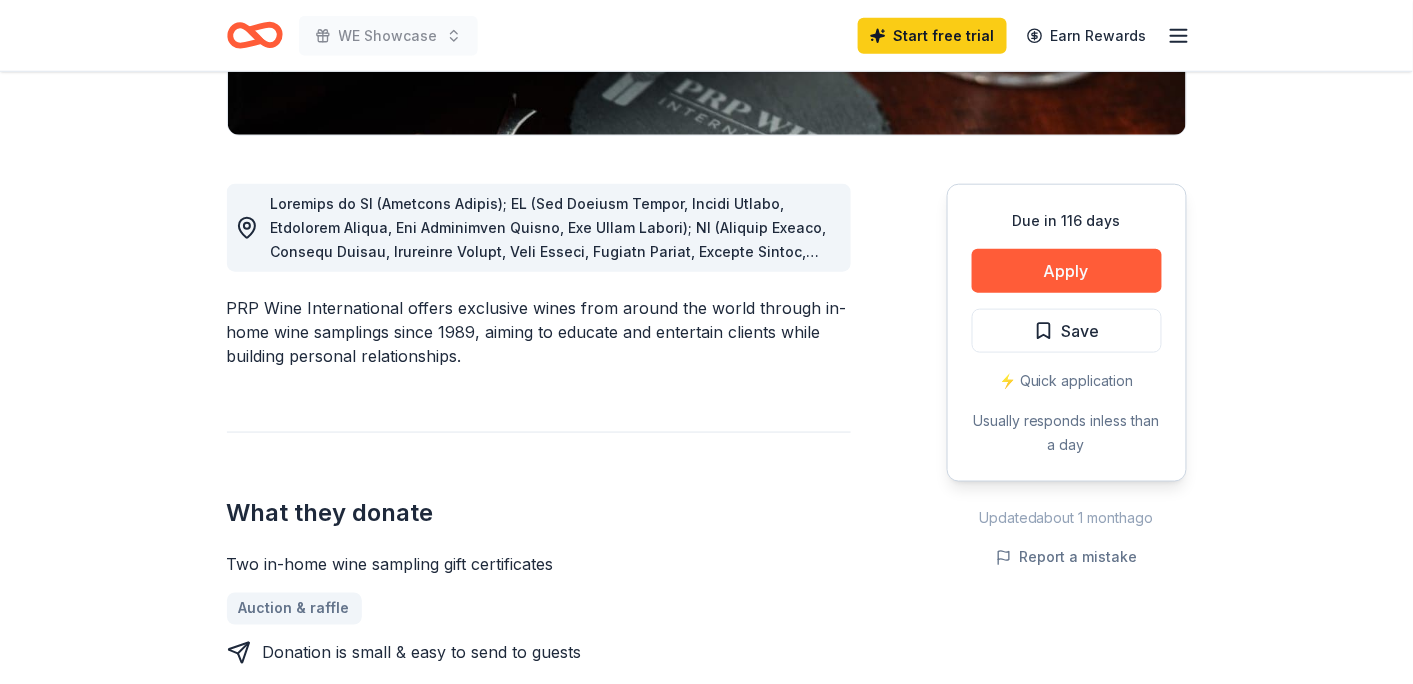 click at bounding box center (553, 228) 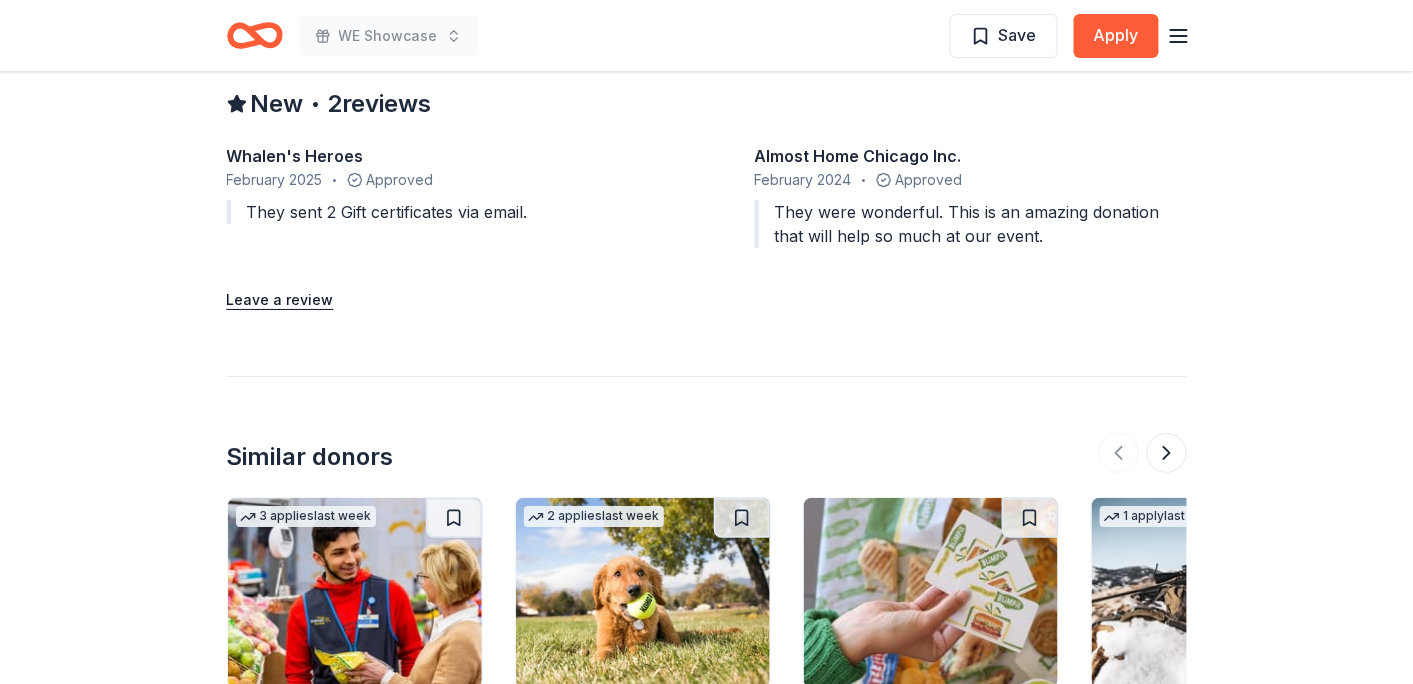 scroll, scrollTop: 1909, scrollLeft: 0, axis: vertical 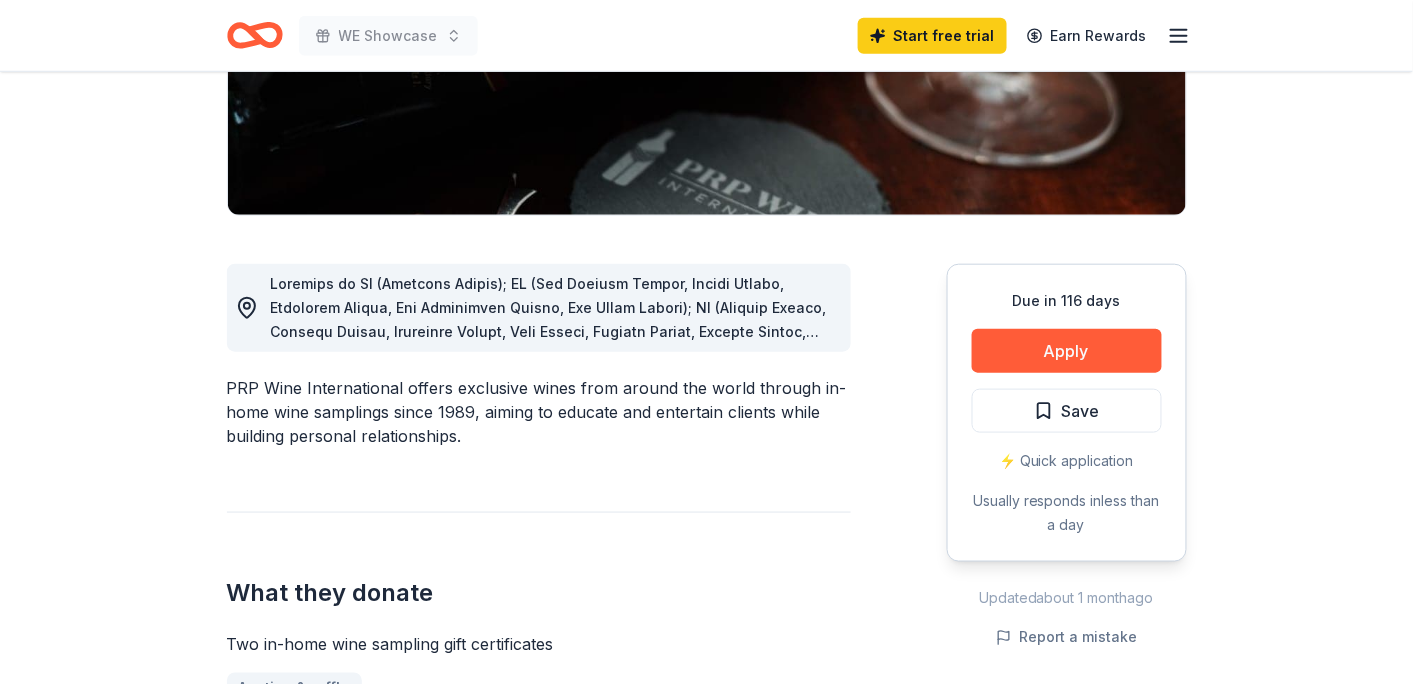 click 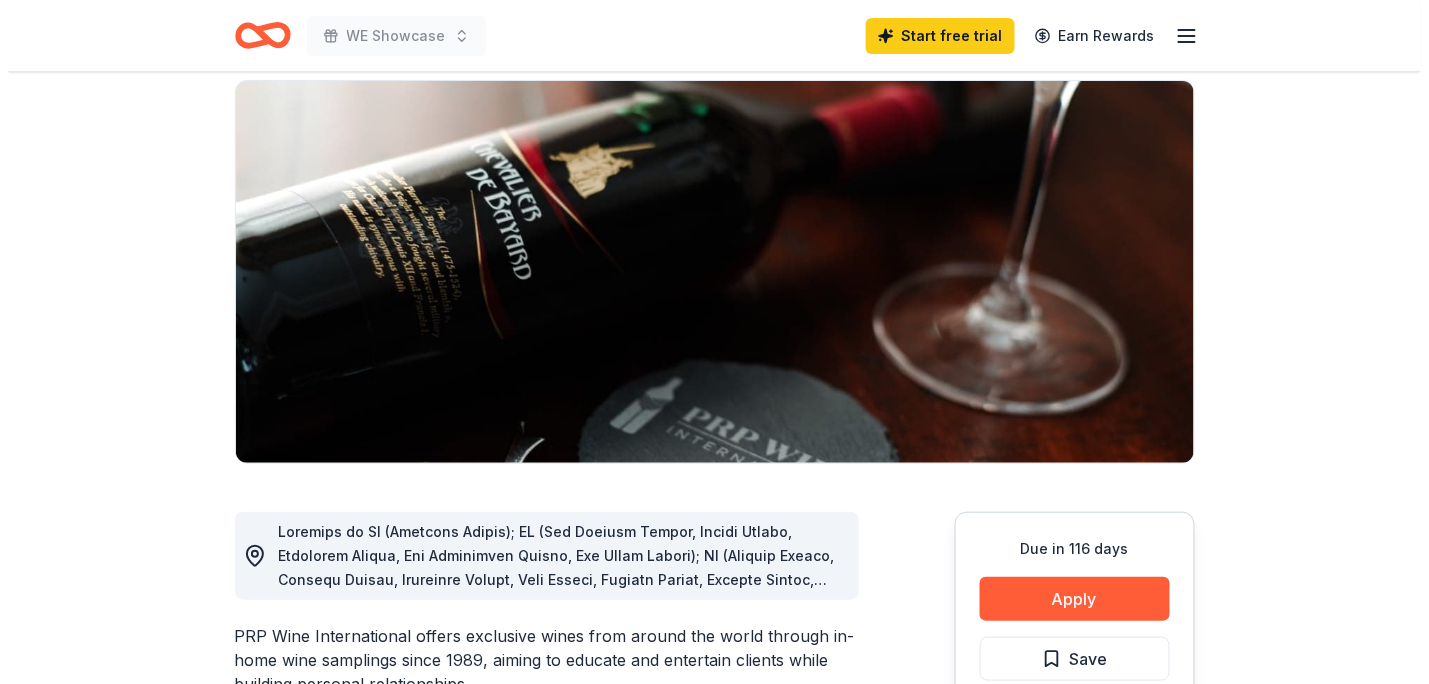 scroll, scrollTop: 138, scrollLeft: 0, axis: vertical 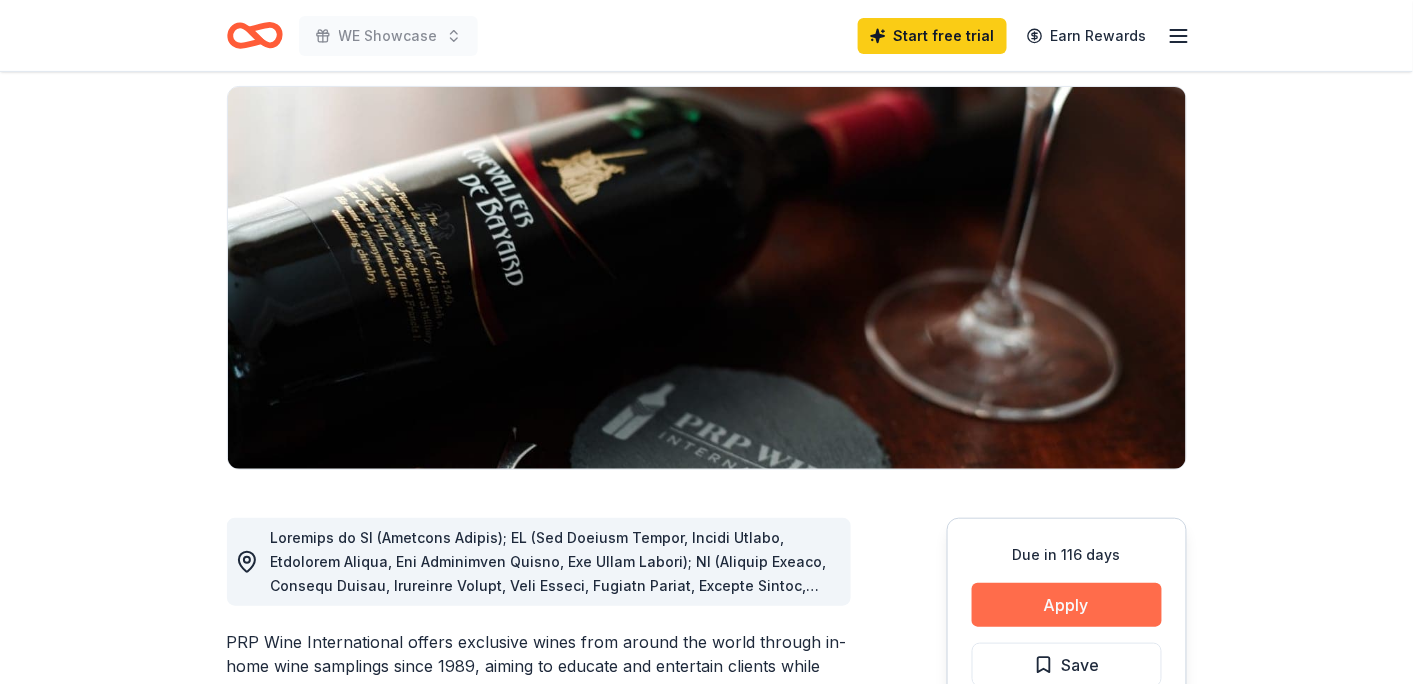 click on "Apply" at bounding box center (1067, 605) 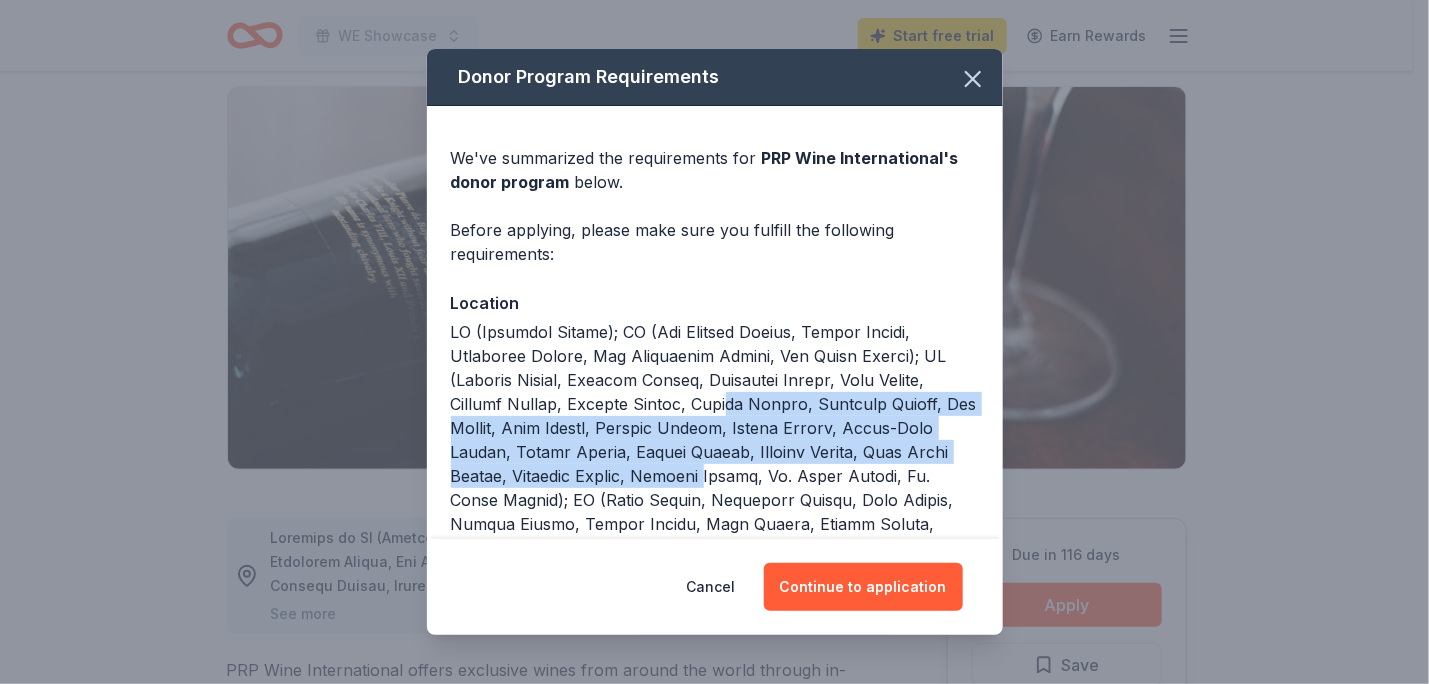 drag, startPoint x: 725, startPoint y: 405, endPoint x: 806, endPoint y: 478, distance: 109.041275 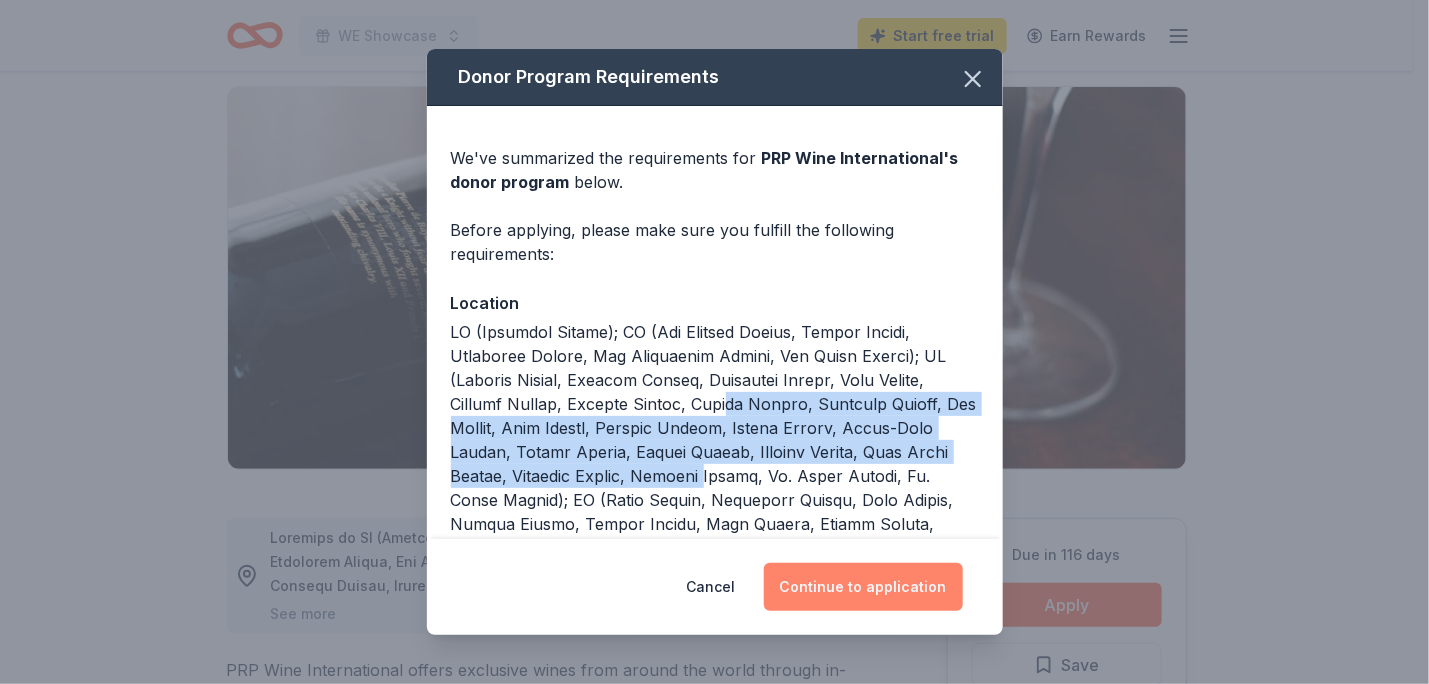 drag, startPoint x: 806, startPoint y: 478, endPoint x: 911, endPoint y: 592, distance: 154.98709 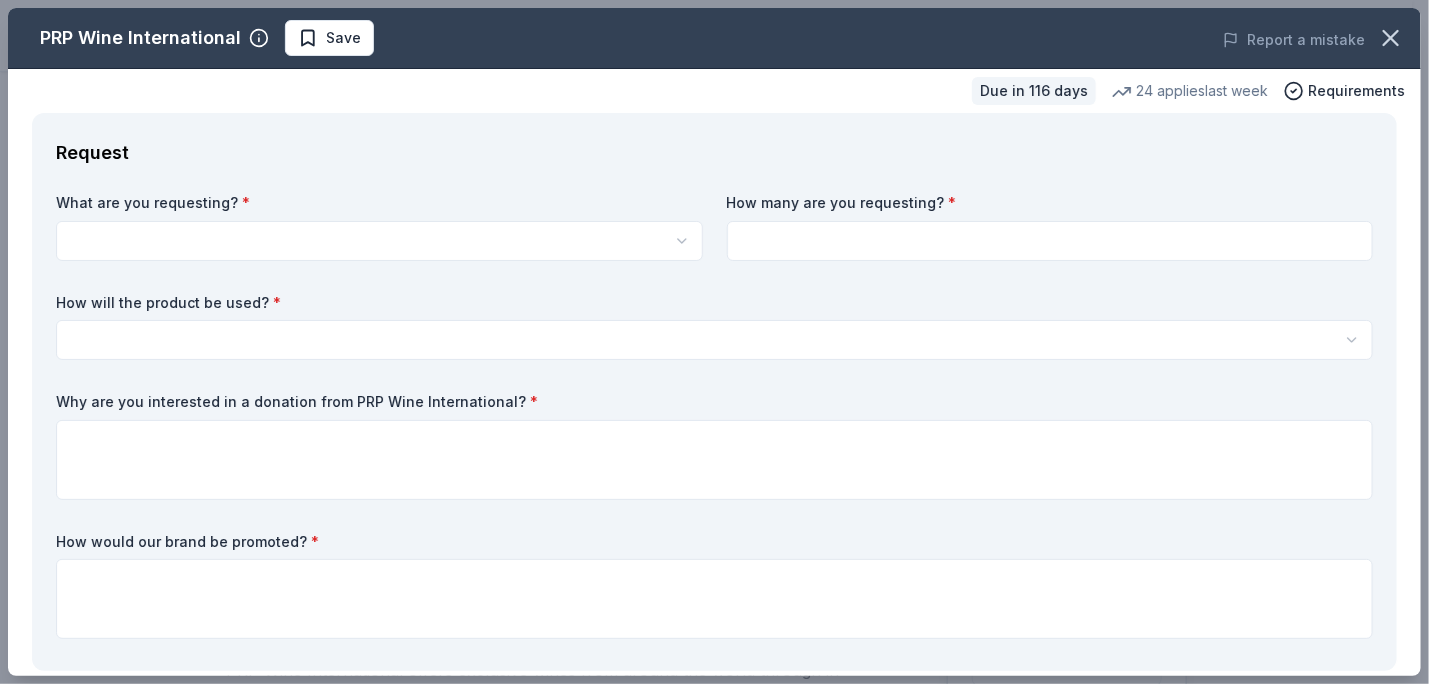 click on "WE Showcase  Start free  trial Earn Rewards Due in 116 days Share PRP Wine International New • 2  reviews 24   applies  last week approval rate Share See more PRP Wine International offers exclusive wines from around the world through in-home wine samplings since 1989, aiming to educate and entertain clients while building personal relationships. What they donate Two in-home wine sampling gift certificates Auction & raffle Donation is small & easy to send to guests Who they donate to  Preferred 501(c)(3) preferred approval rate 20 % approved 30 % declined 50 % no response Start free Pro trial to view approval rates and average donation values Due in 116 days Apply Save ⚡️ Quick application Usually responds in  less than a day Updated  about 1 month  ago Report a mistake New • 2  reviews Whalen's Heroes February 2025 • Approved They sent 2 Gift certificates via email. Almost Home Chicago Inc.  February 2024 • Approved Leave a review Similar donors 3   applies  last week 93 days left Walmart 4.3 2" at bounding box center (714, 204) 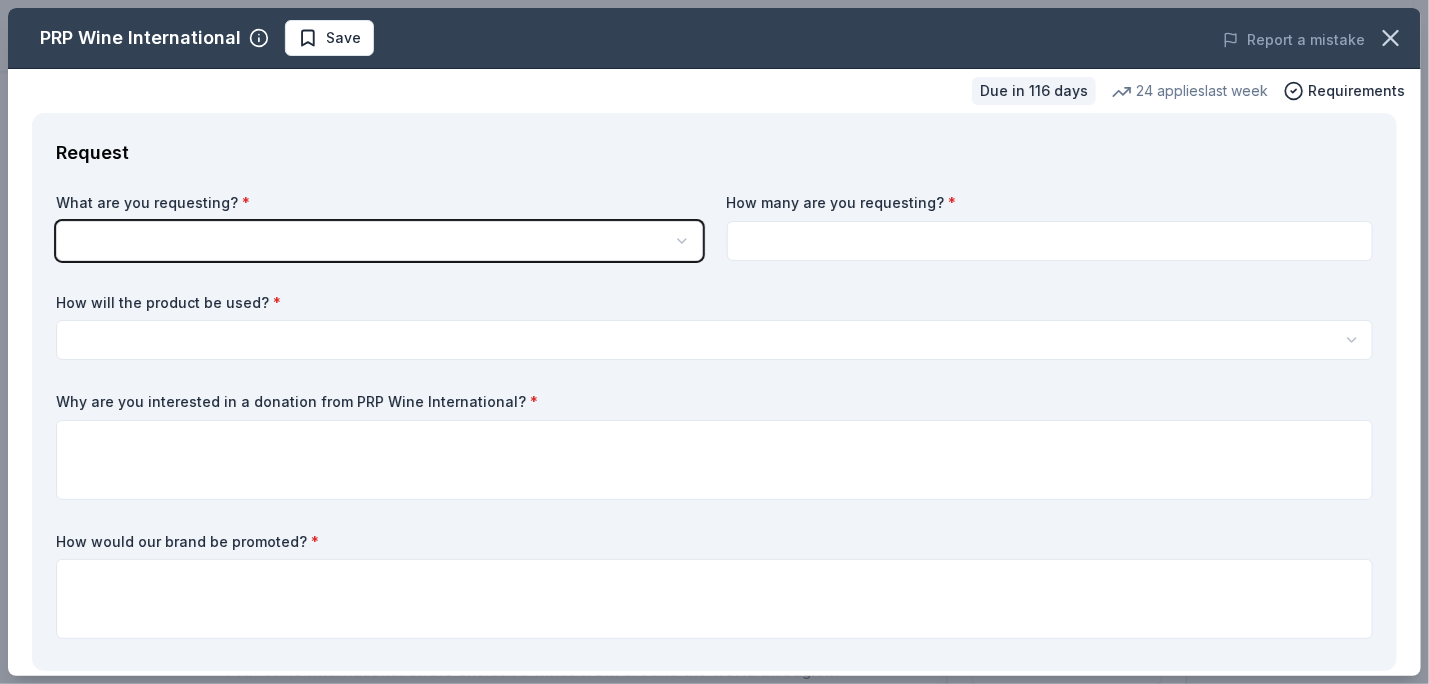 scroll, scrollTop: 0, scrollLeft: 0, axis: both 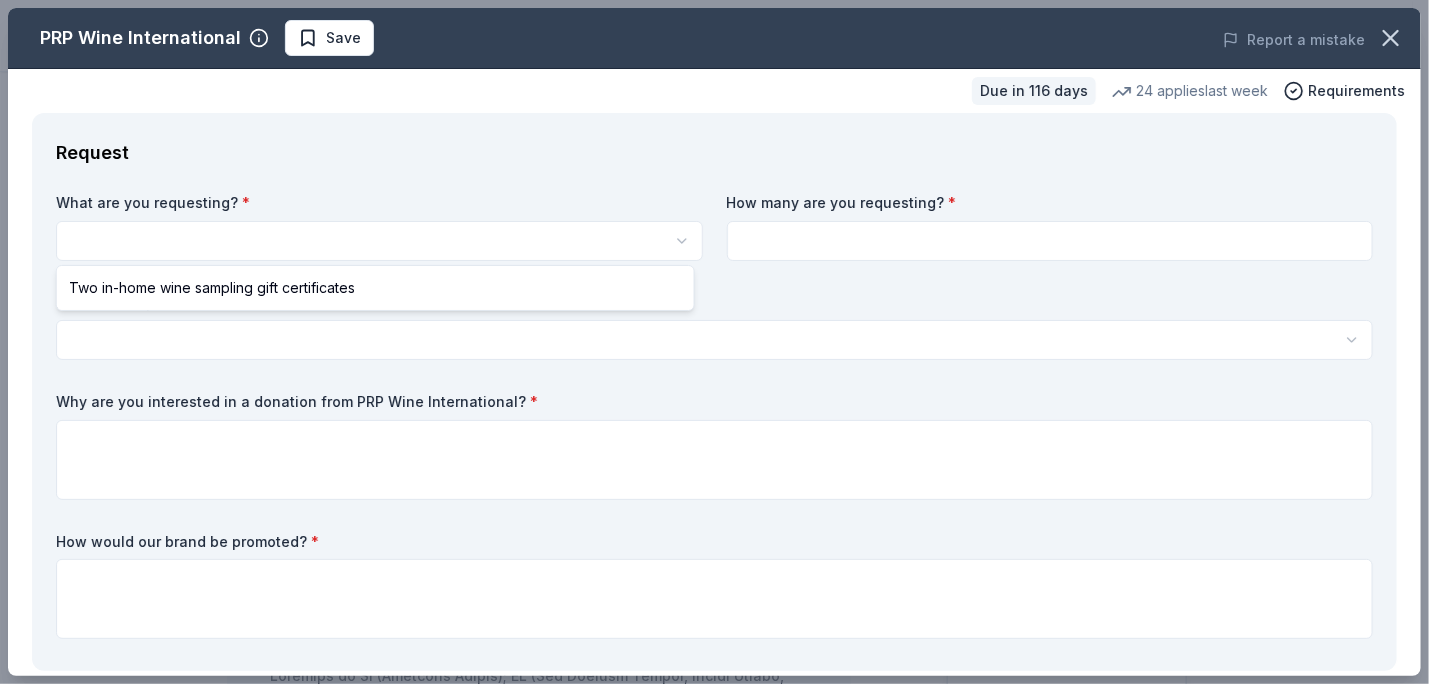 click on "WE Showcase  Save Apply Due in 116 days Share PRP Wine International New • 2  reviews 24   applies  last week approval rate Share See more PRP Wine International offers exclusive wines from around the world through in-home wine samplings since 1989, aiming to educate and entertain clients while building personal relationships. What they donate Two in-home wine sampling gift certificates Auction & raffle Donation is small & easy to send to guests Who they donate to  Preferred 501(c)(3) preferred approval rate 20 % approved 30 % declined 50 % no response Start free Pro trial to view approval rates and average donation values Due in 116 days Apply Save ⚡️ Quick application Usually responds in  less than a day Updated  about 1 month  ago Report a mistake New • 2  reviews Whalen's Heroes February 2025 • Approved They sent 2 Gift certificates via email. Almost Home Chicago Inc.  February 2024 • Approved They were wonderful.  This is an amazing donation that will help so much at our event. Leave a review" at bounding box center [714, 342] 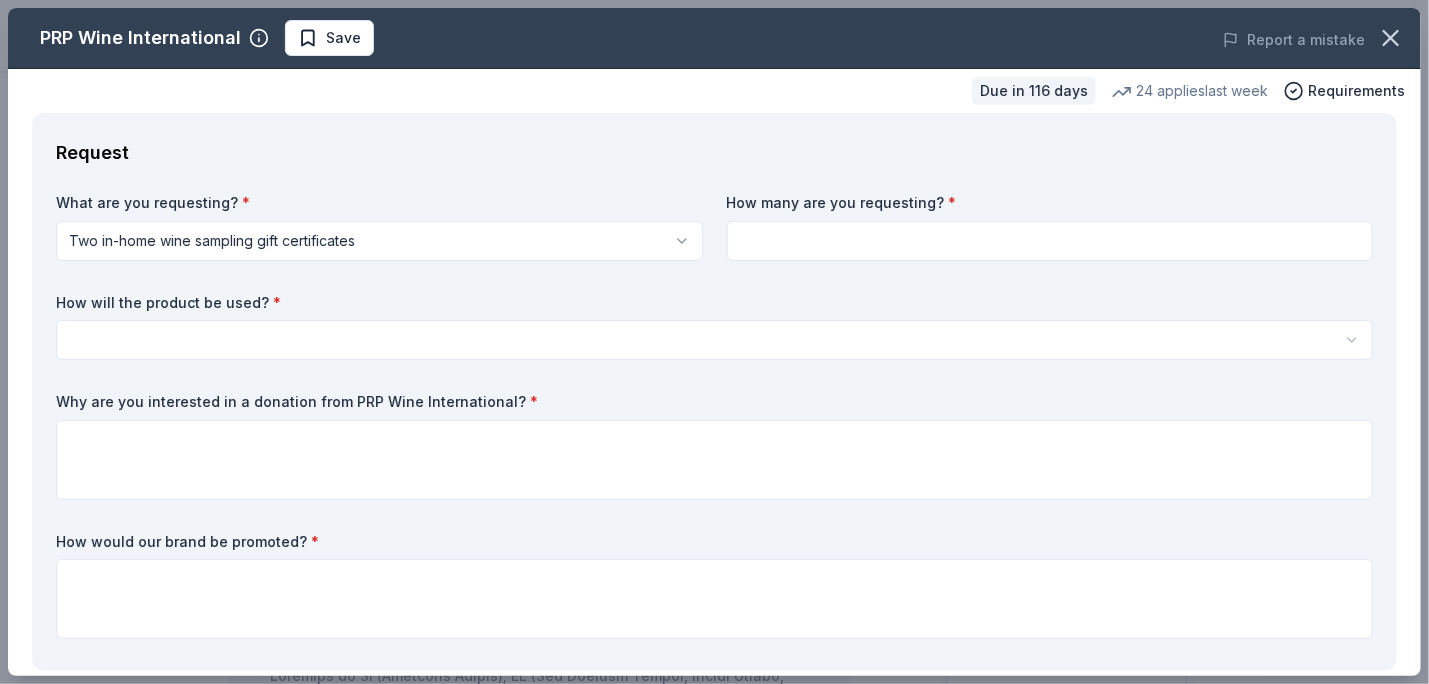 click at bounding box center [1050, 241] 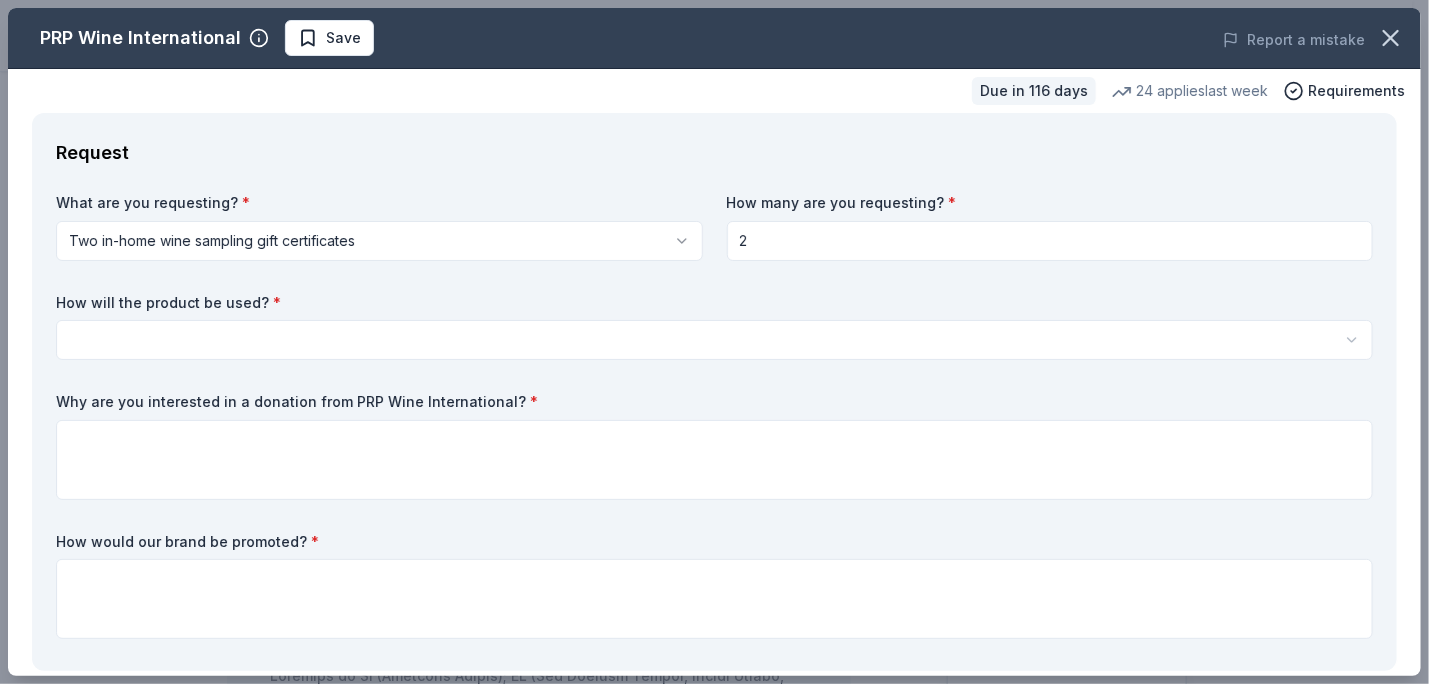 type on "2" 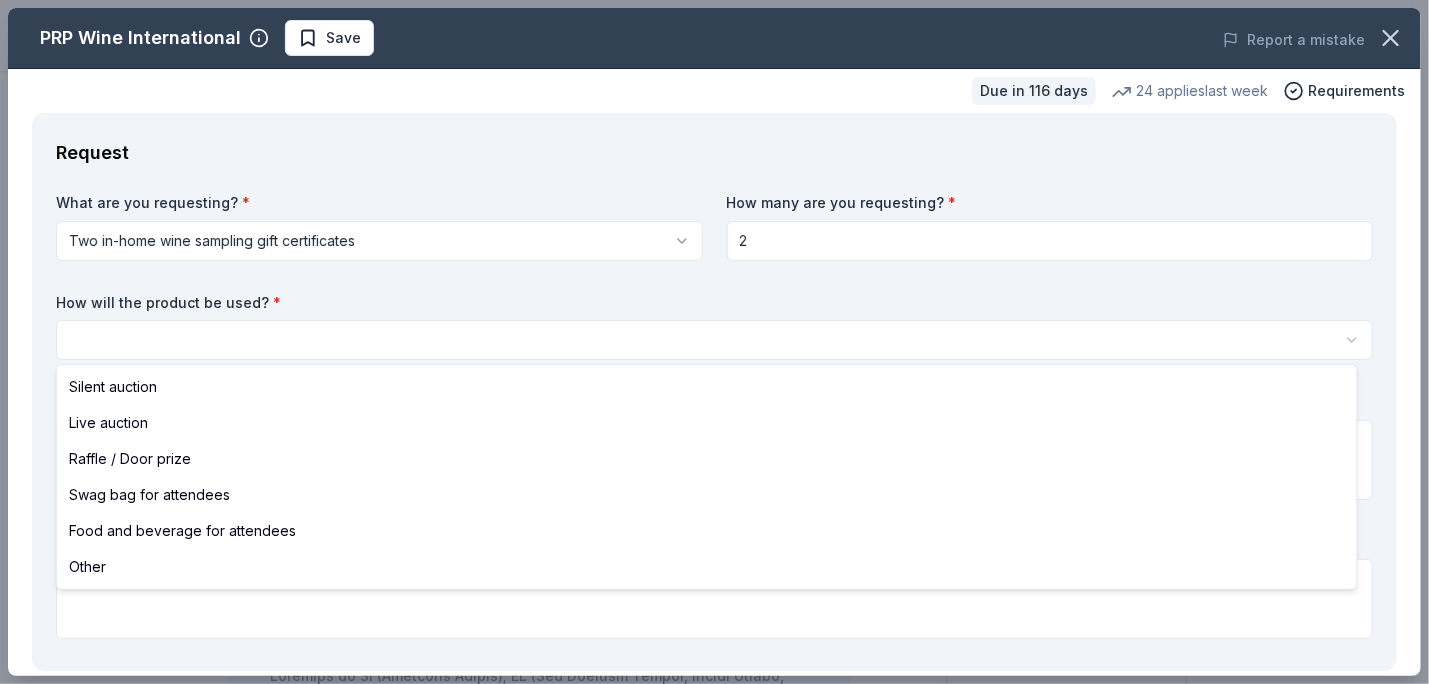 click on "WE Showcase  Save Apply Due in 116 days Share PRP Wine International New • 2  reviews 24   applies  last week approval rate Share See more PRP Wine International offers exclusive wines from around the world through in-home wine samplings since 1989, aiming to educate and entertain clients while building personal relationships. What they donate Two in-home wine sampling gift certificates Auction & raffle Donation is small & easy to send to guests Who they donate to  Preferred 501(c)(3) preferred approval rate 20 % approved 30 % declined 50 % no response Start free Pro trial to view approval rates and average donation values Due in 116 days Apply Save ⚡️ Quick application Usually responds in  less than a day Updated  about 1 month  ago Report a mistake New • 2  reviews Whalen's Heroes February 2025 • Approved They sent 2 Gift certificates via email. Almost Home Chicago Inc.  February 2024 • Approved They were wonderful.  This is an amazing donation that will help so much at our event. Leave a review" at bounding box center (714, 342) 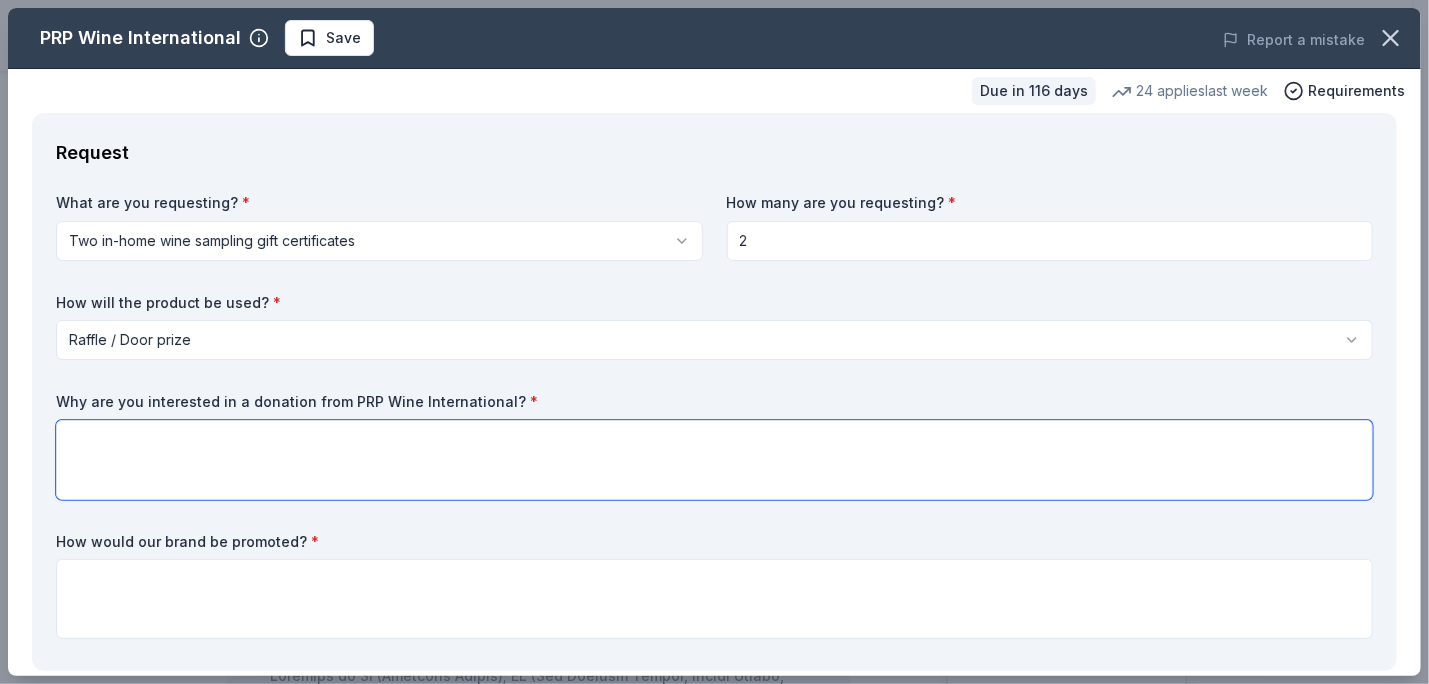 click at bounding box center (714, 460) 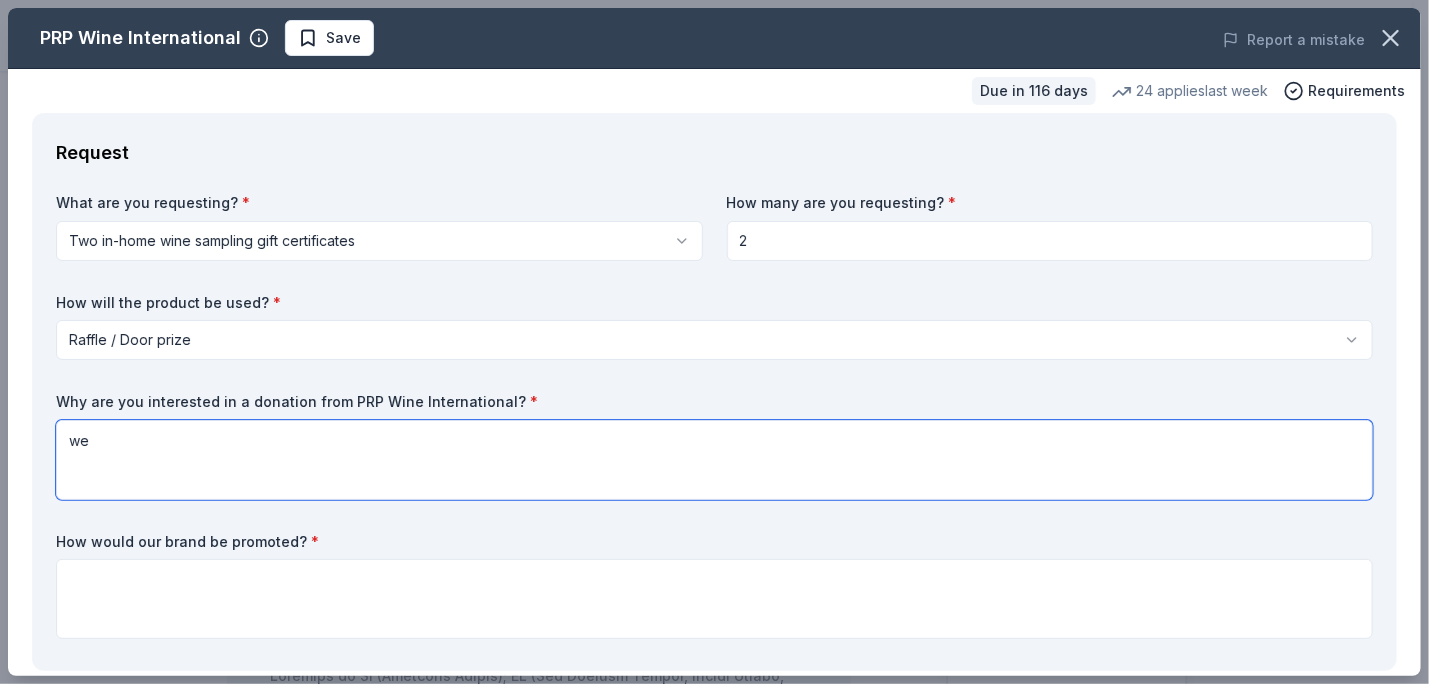 type on "w" 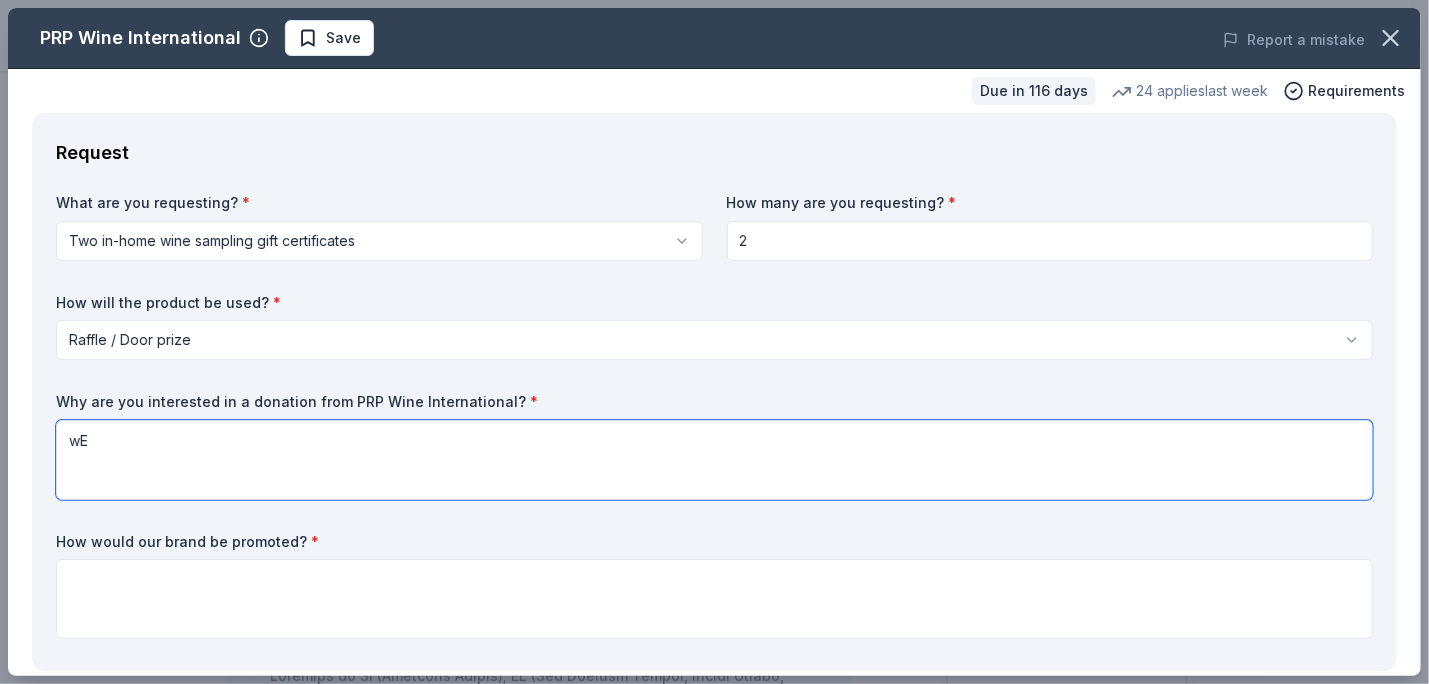 type on "w" 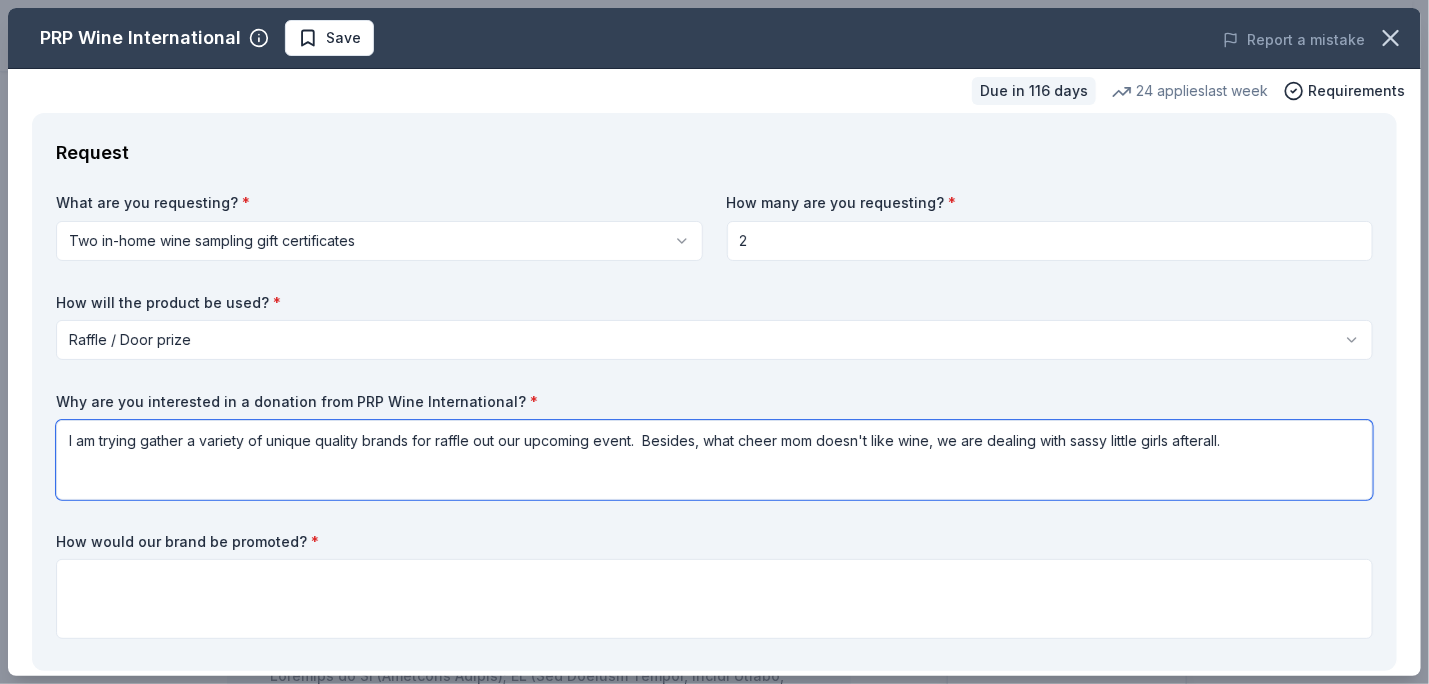 drag, startPoint x: 1233, startPoint y: 442, endPoint x: 645, endPoint y: 441, distance: 588.00085 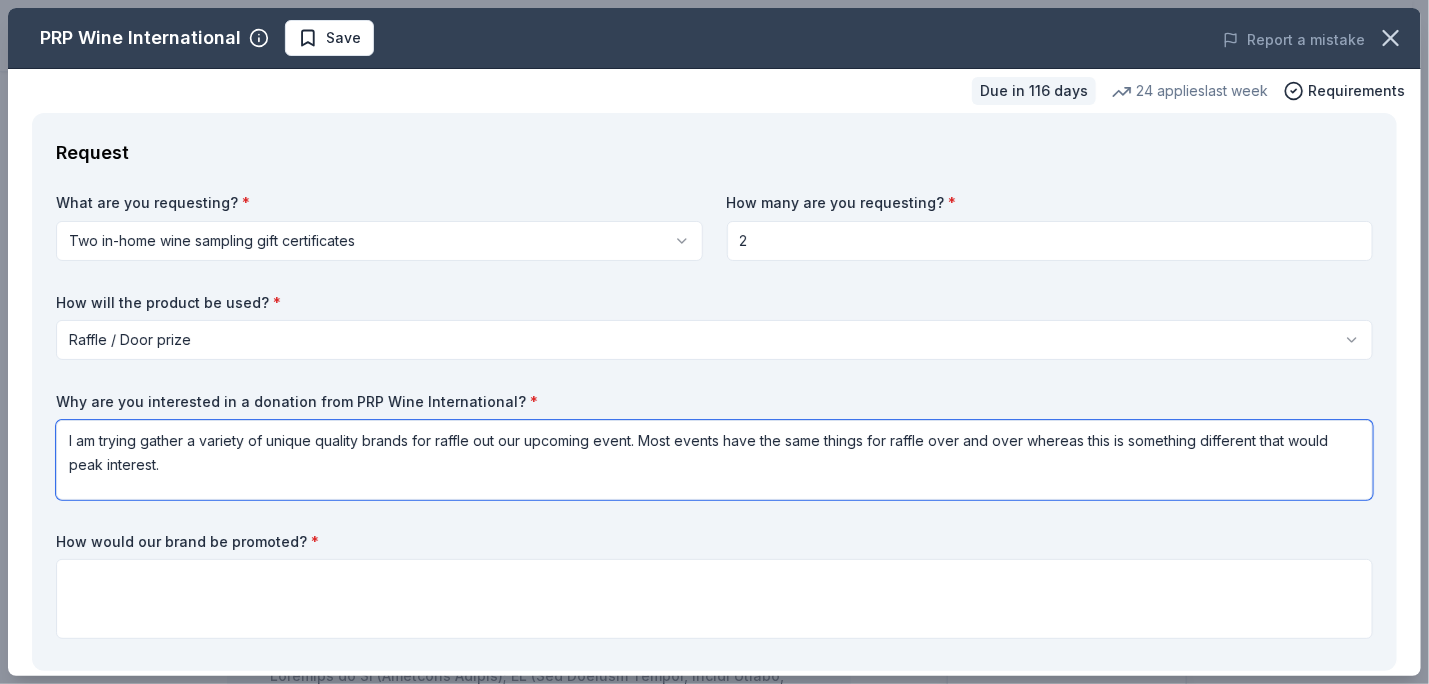 type on "I am trying gather a variety of unique quality brands for raffle out our upcoming event.  Most events have the same things for raffle over and over whereas this is something different that would peak interest." 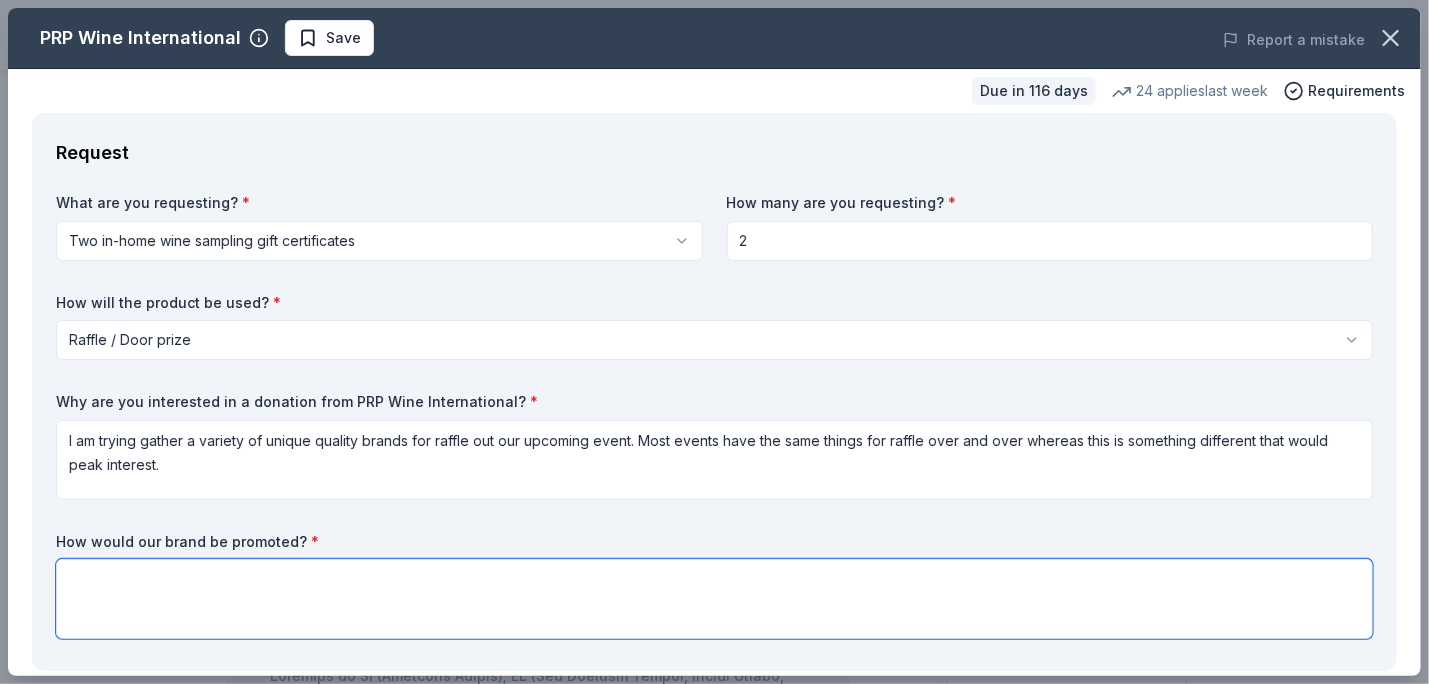 click at bounding box center (714, 599) 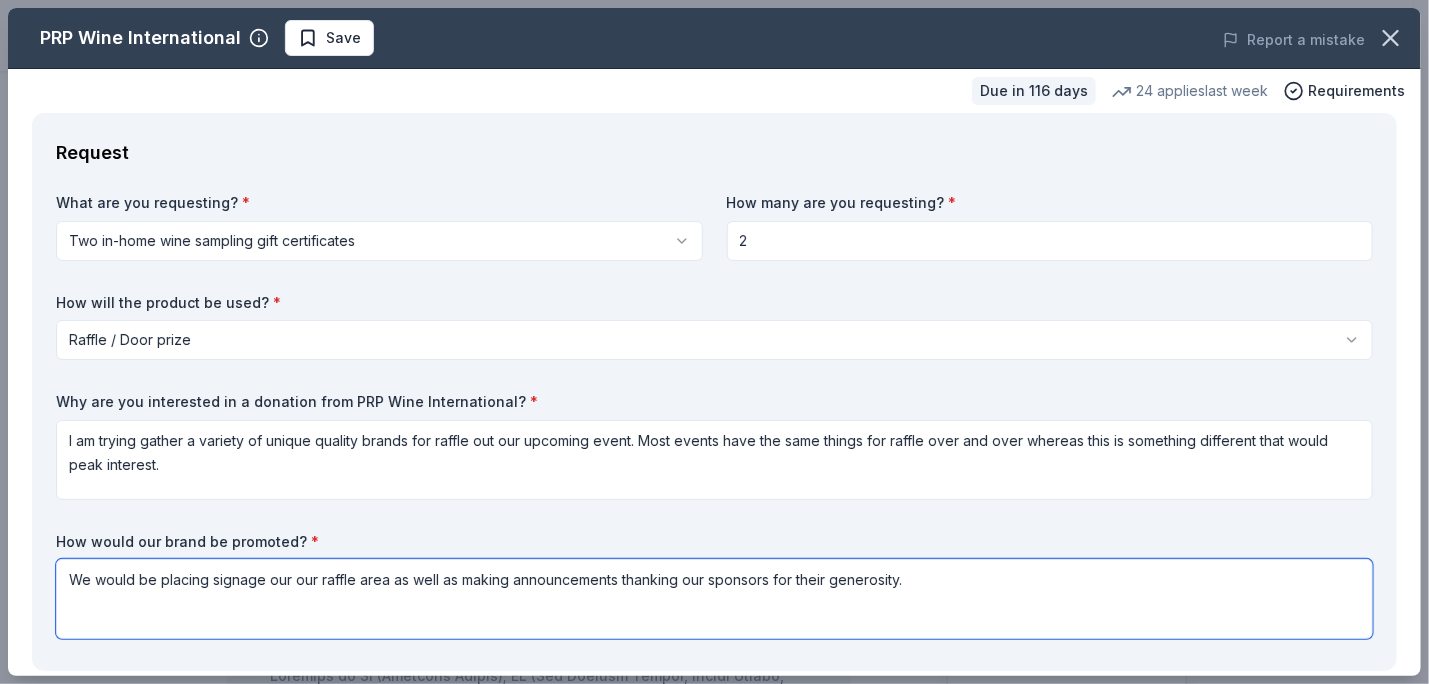 click on "We would be placing signage our our raffle area as well as making announcements thanking our sponsors for their generosity." at bounding box center (714, 599) 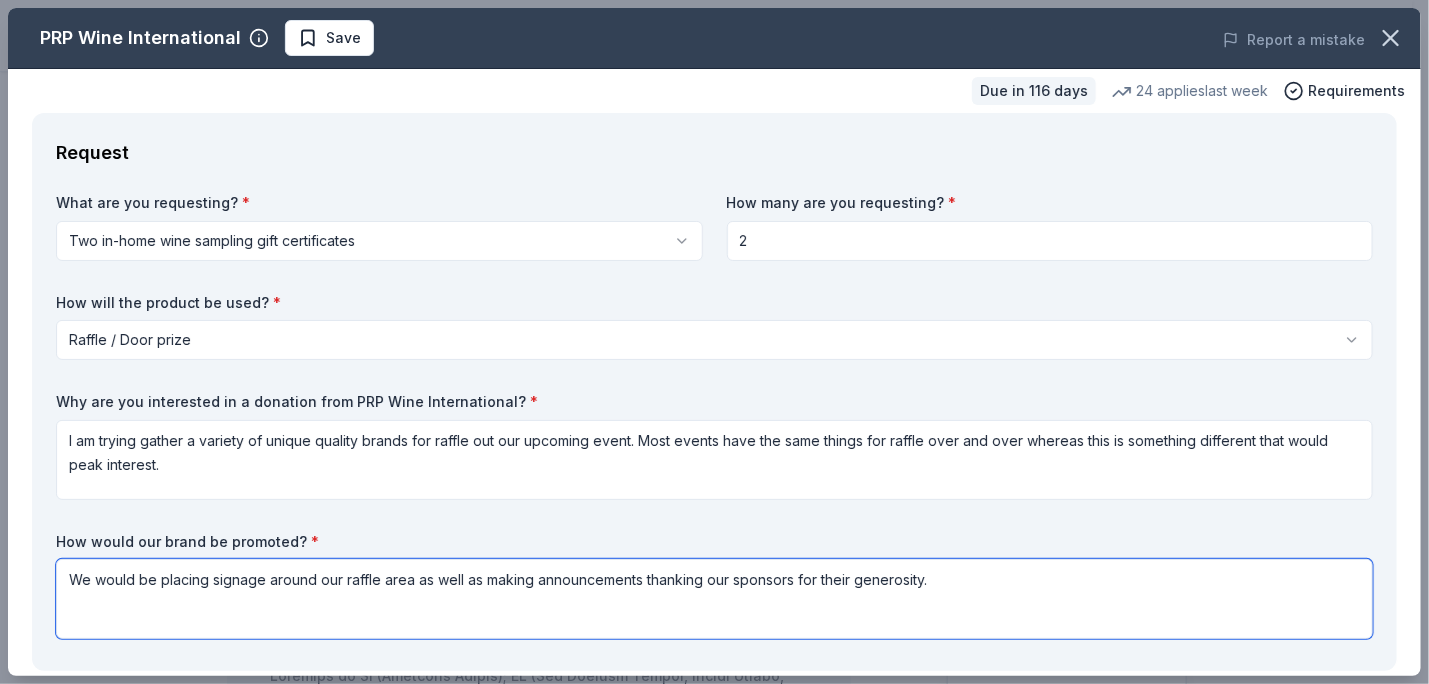 click on "We would be placing signage around our raffle area as well as making announcements thanking our sponsors for their generosity." at bounding box center [714, 599] 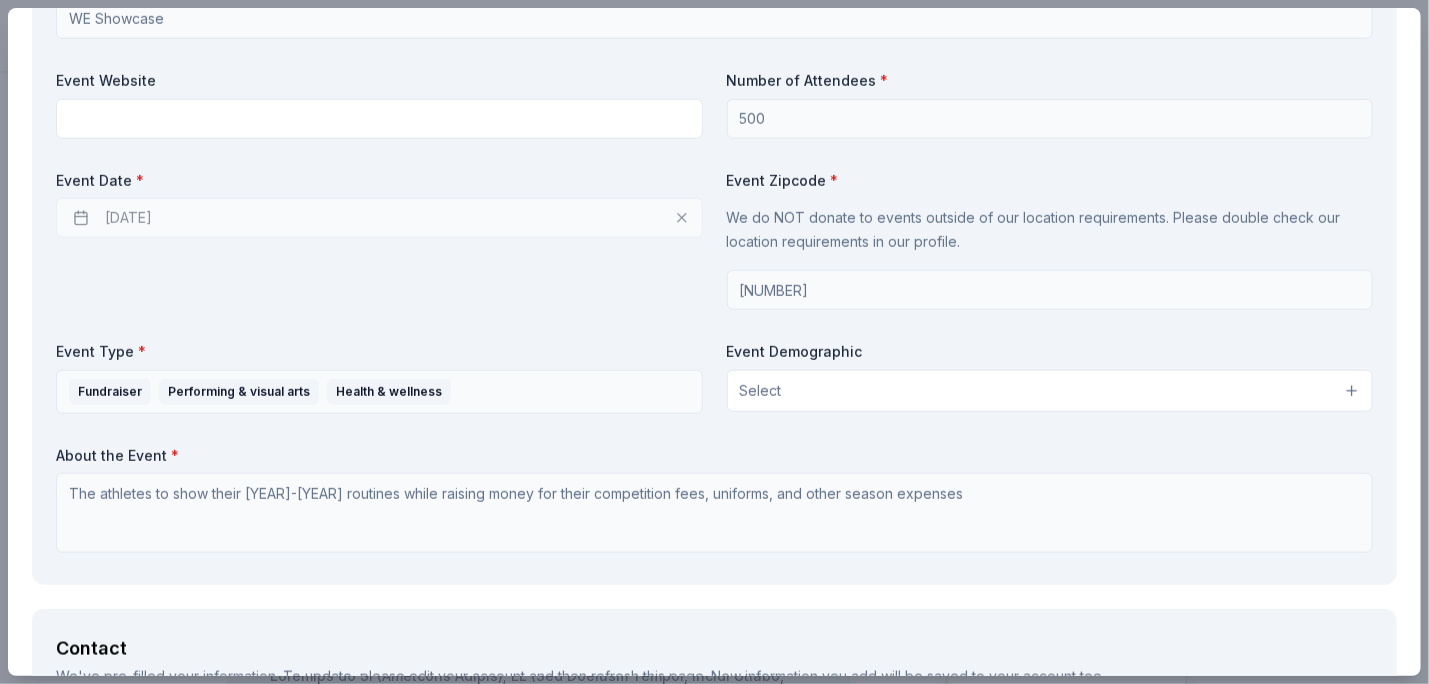 scroll, scrollTop: 833, scrollLeft: 0, axis: vertical 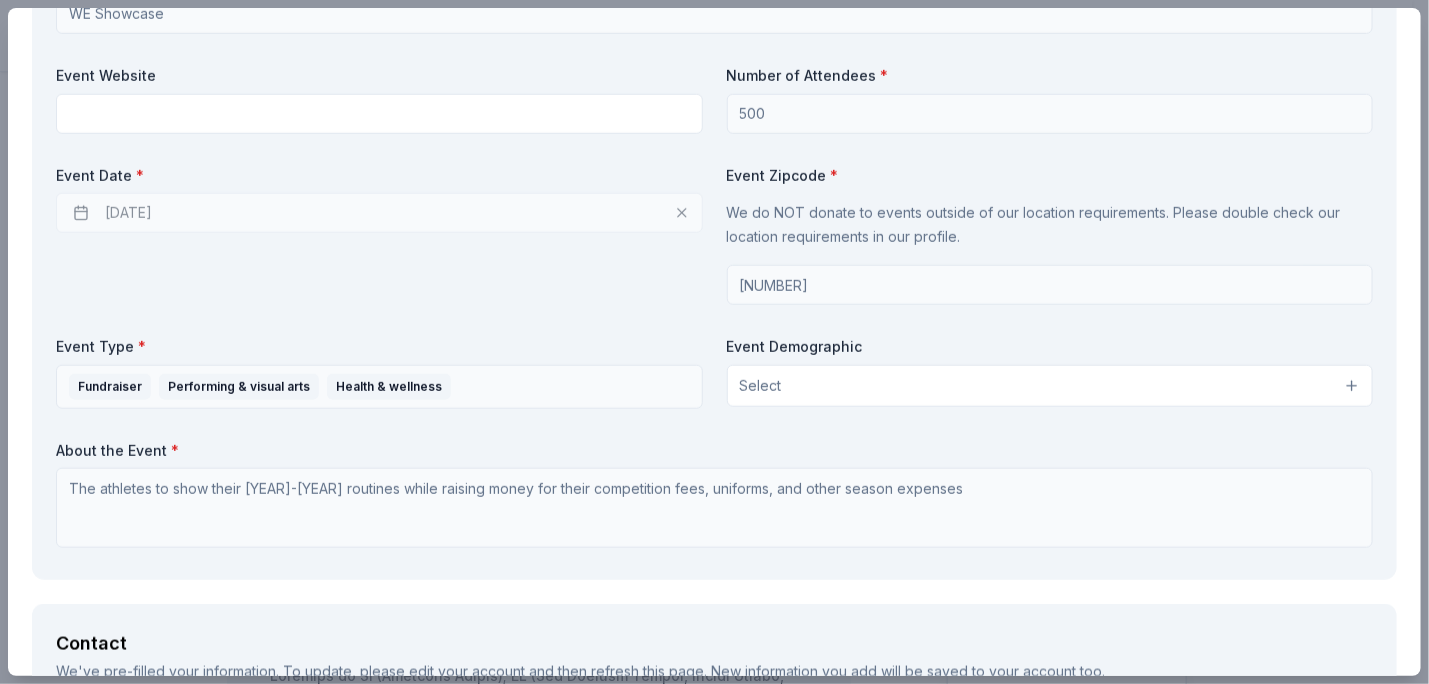 click on "12/05/2025" at bounding box center (379, 213) 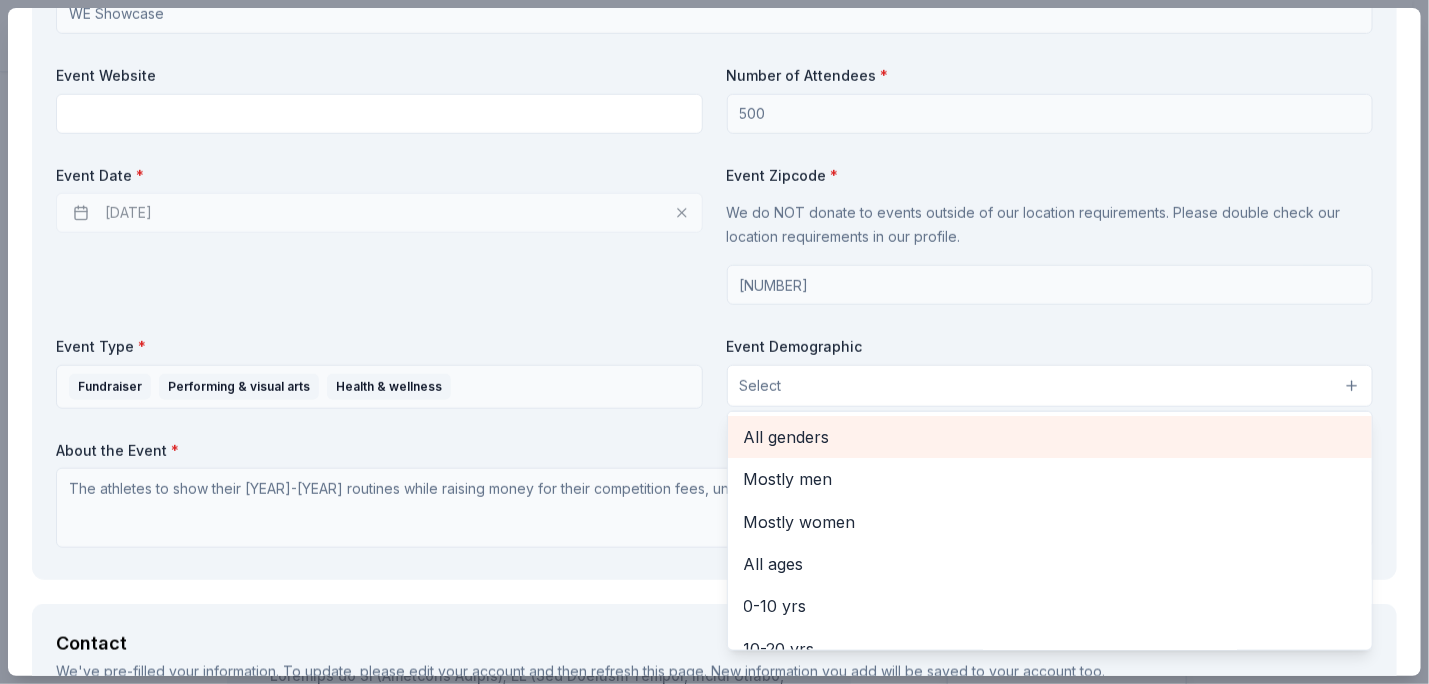 click on "All genders" at bounding box center [1050, 437] 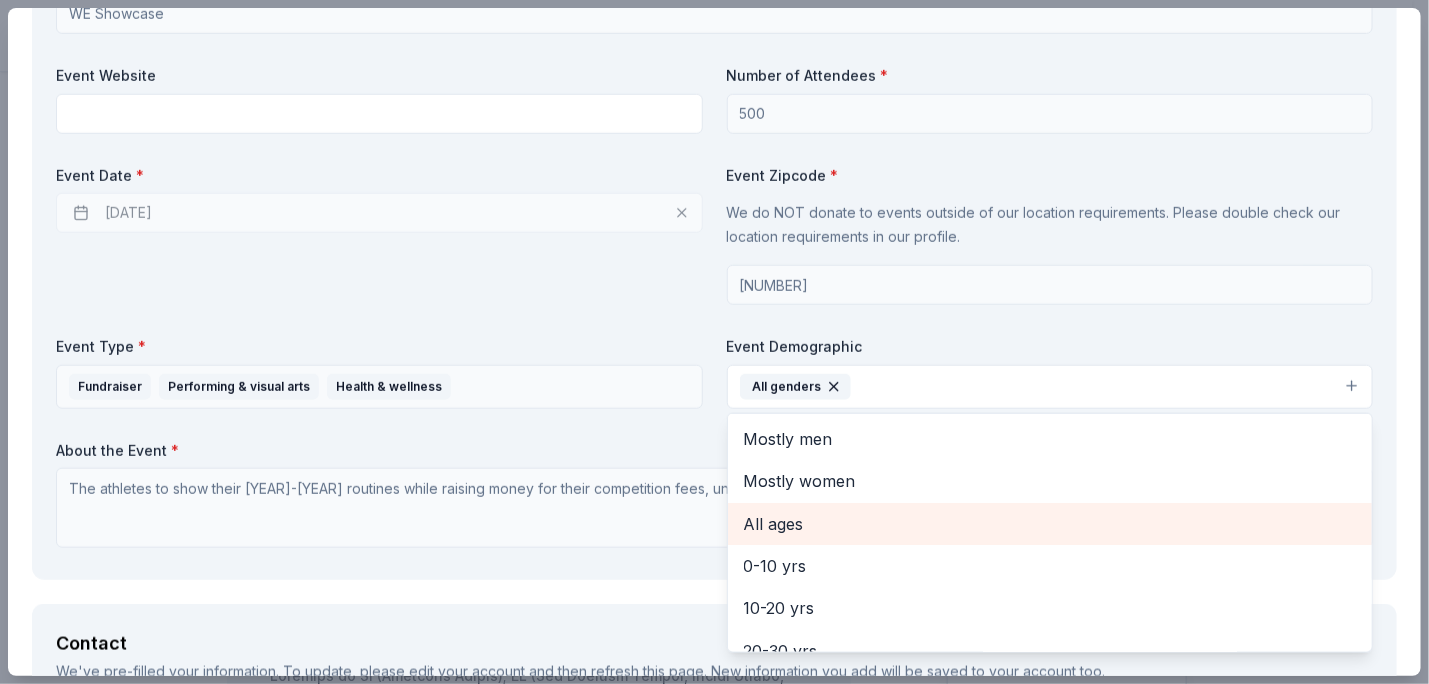 click on "All ages" at bounding box center (1050, 524) 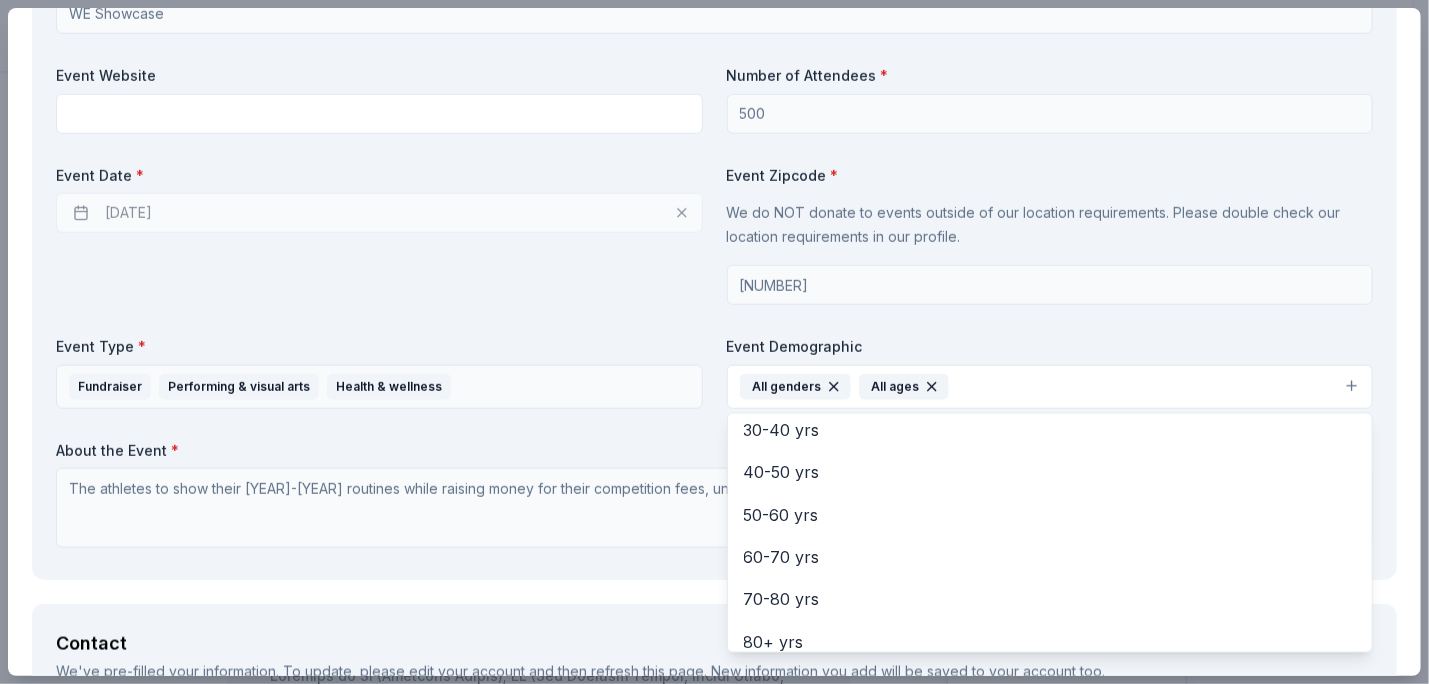 scroll, scrollTop: 236, scrollLeft: 0, axis: vertical 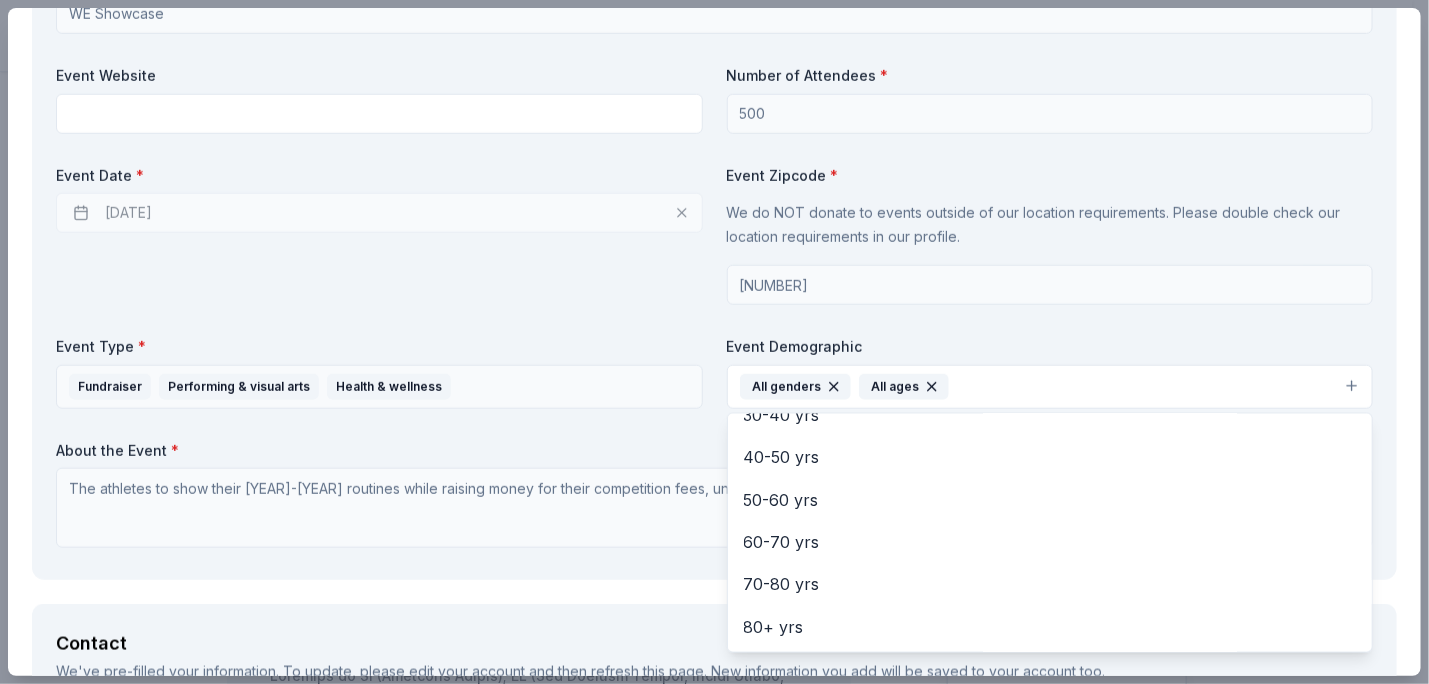 click on "Event Name * WE Showcase Event Website Number of Attendees * 500 Event Date * 12/05/2025 Event Zipcode * We do NOT donate to events outside of our location requirements. Please double check our location requirements in our profile. 32725 Event Type * Fundraiser Performing & visual arts Health & wellness Event Demographic All genders All ages Mostly men Mostly women 0-10 yrs 10-20 yrs 20-30 yrs 30-40 yrs 40-50 yrs 50-60 yrs 60-70 yrs 70-80 yrs 80+ yrs About the Event * The athletes to show their 2025-2026 routines while raising money for their competition fees, uniforms, and other season expenses" at bounding box center [714, 261] 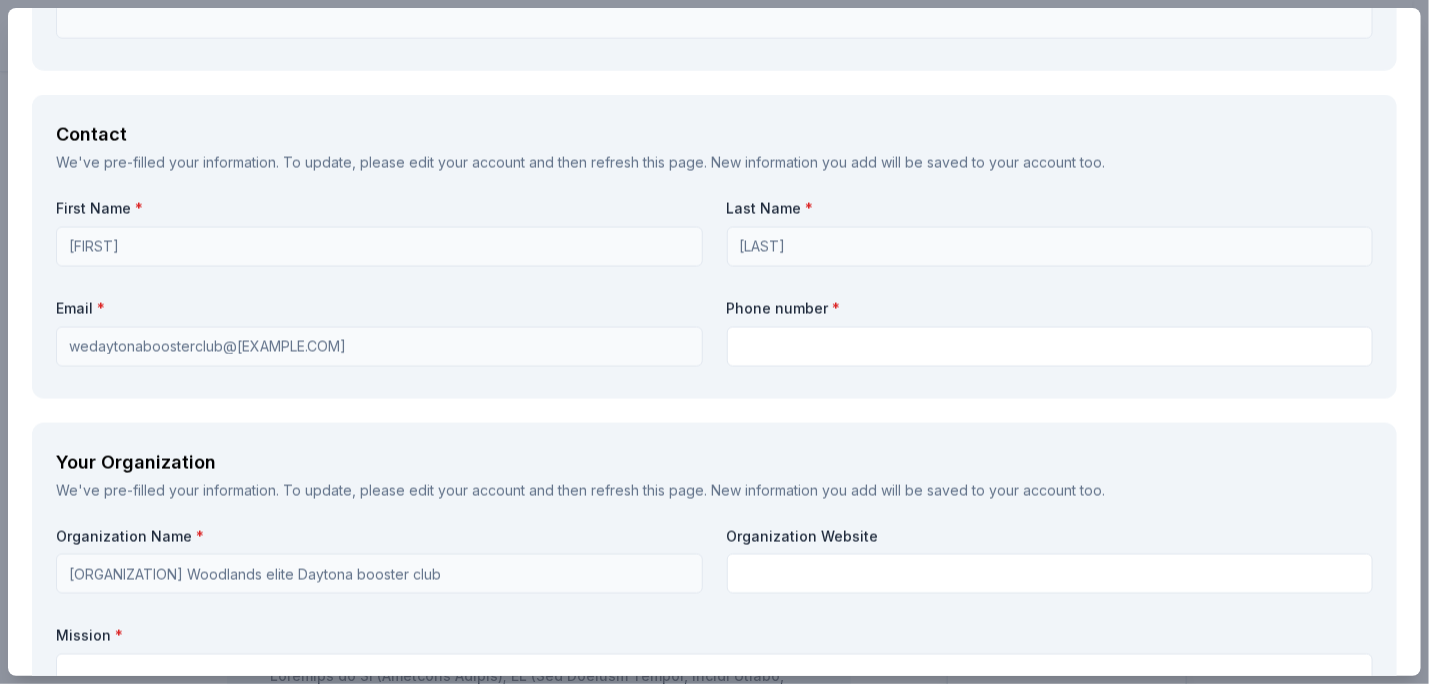 scroll, scrollTop: 1301, scrollLeft: 0, axis: vertical 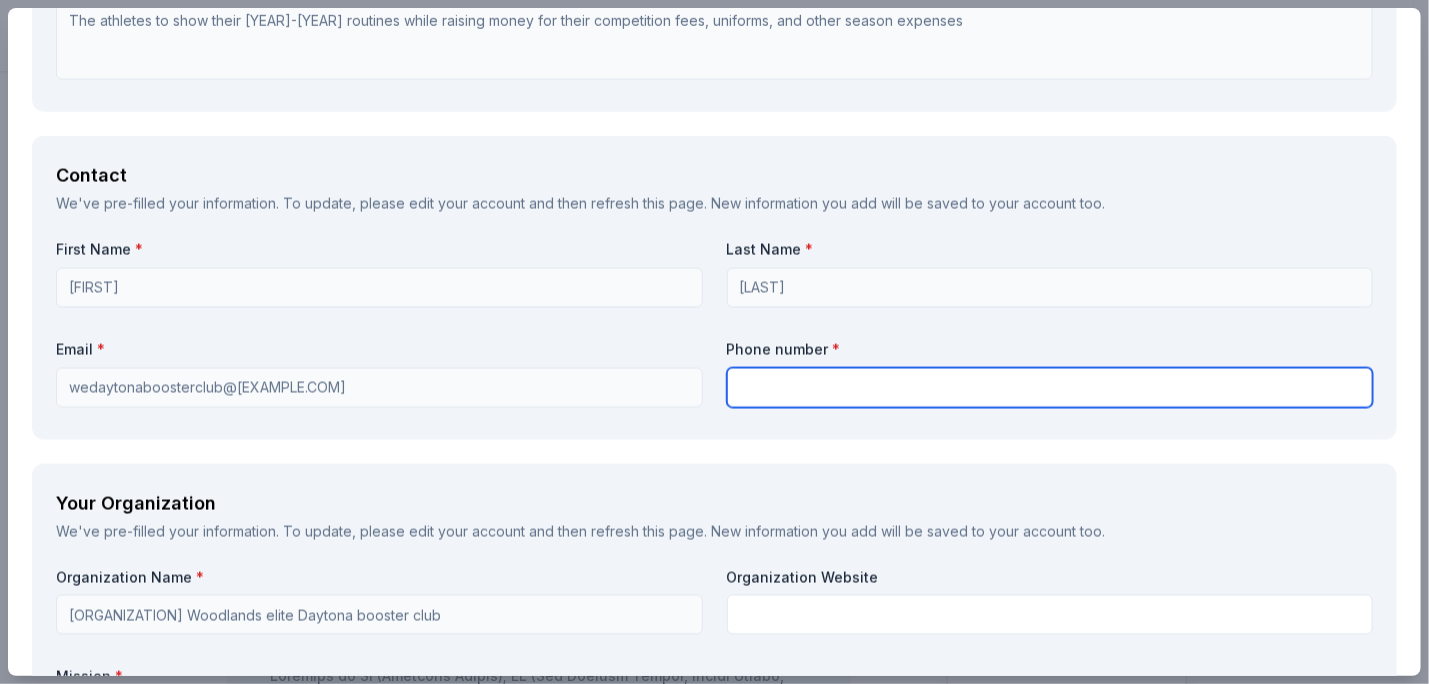click at bounding box center (1050, 388) 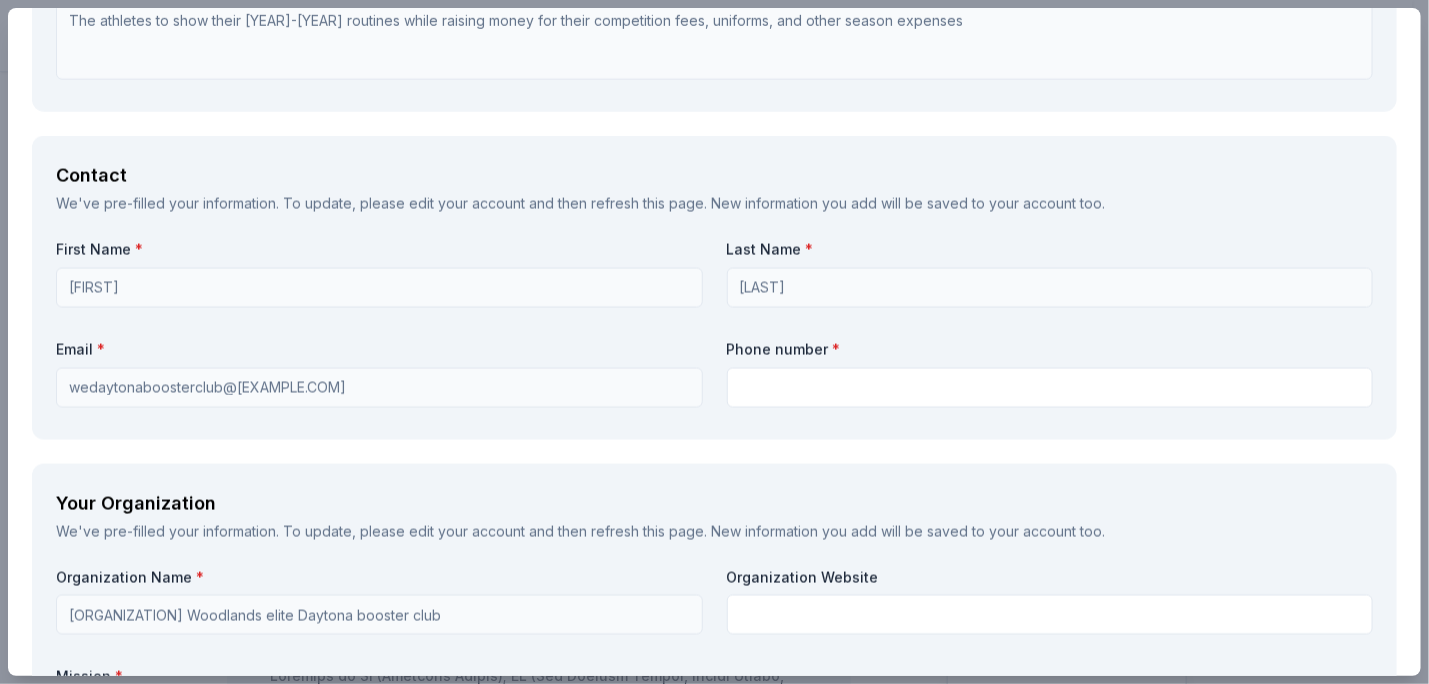 drag, startPoint x: 1404, startPoint y: 332, endPoint x: 1404, endPoint y: 375, distance: 43 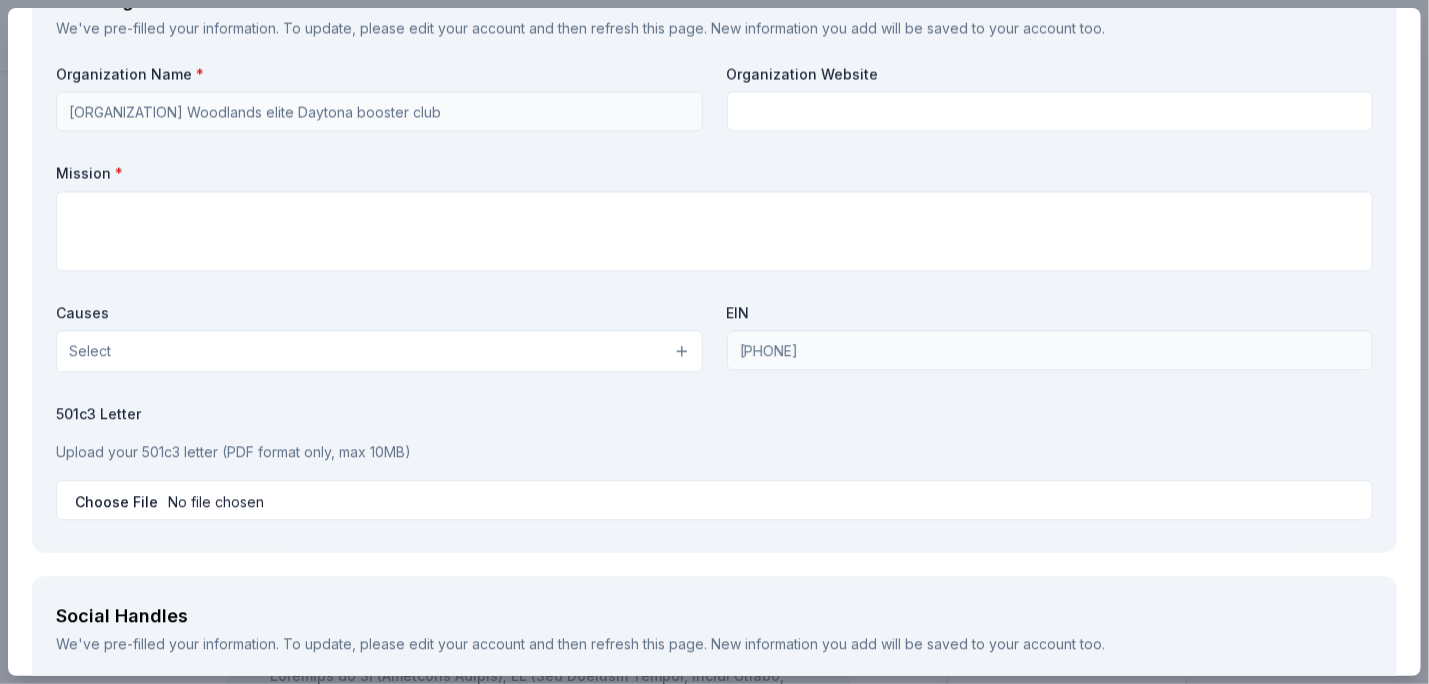 scroll, scrollTop: 1815, scrollLeft: 0, axis: vertical 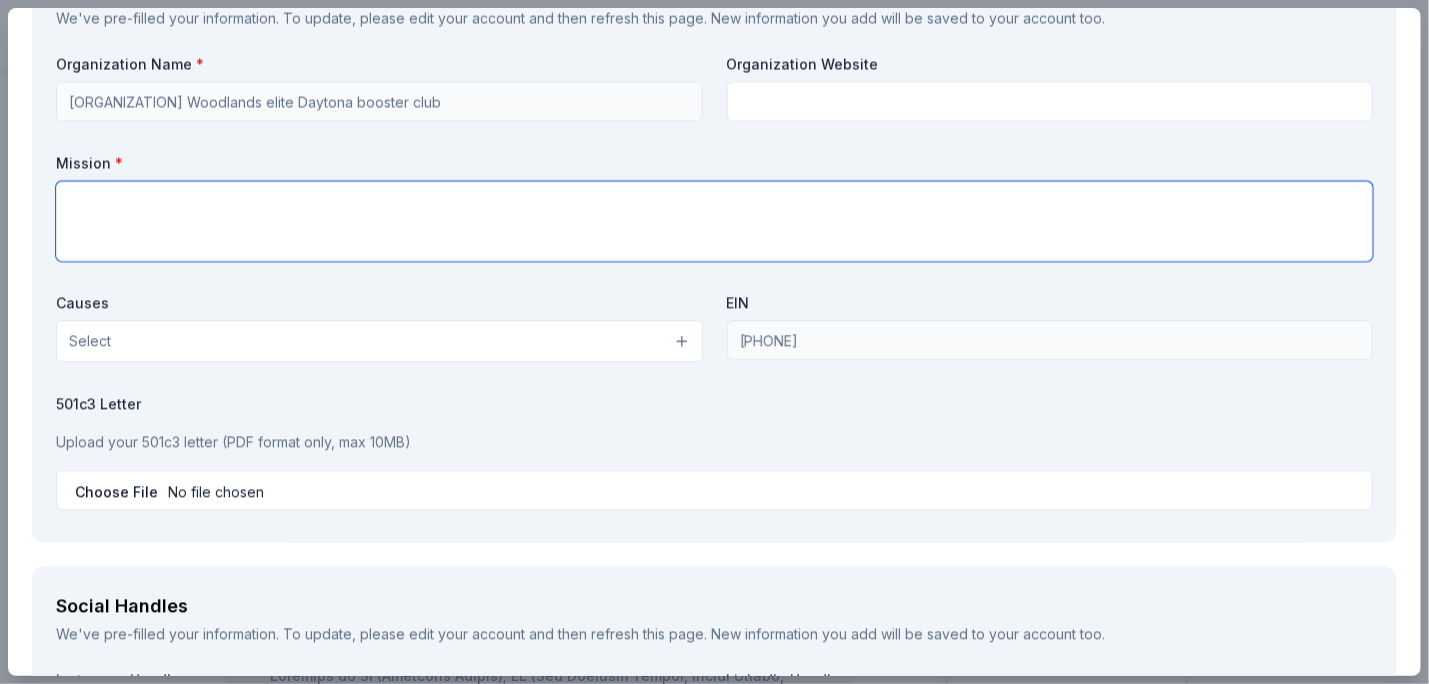 click at bounding box center [714, 221] 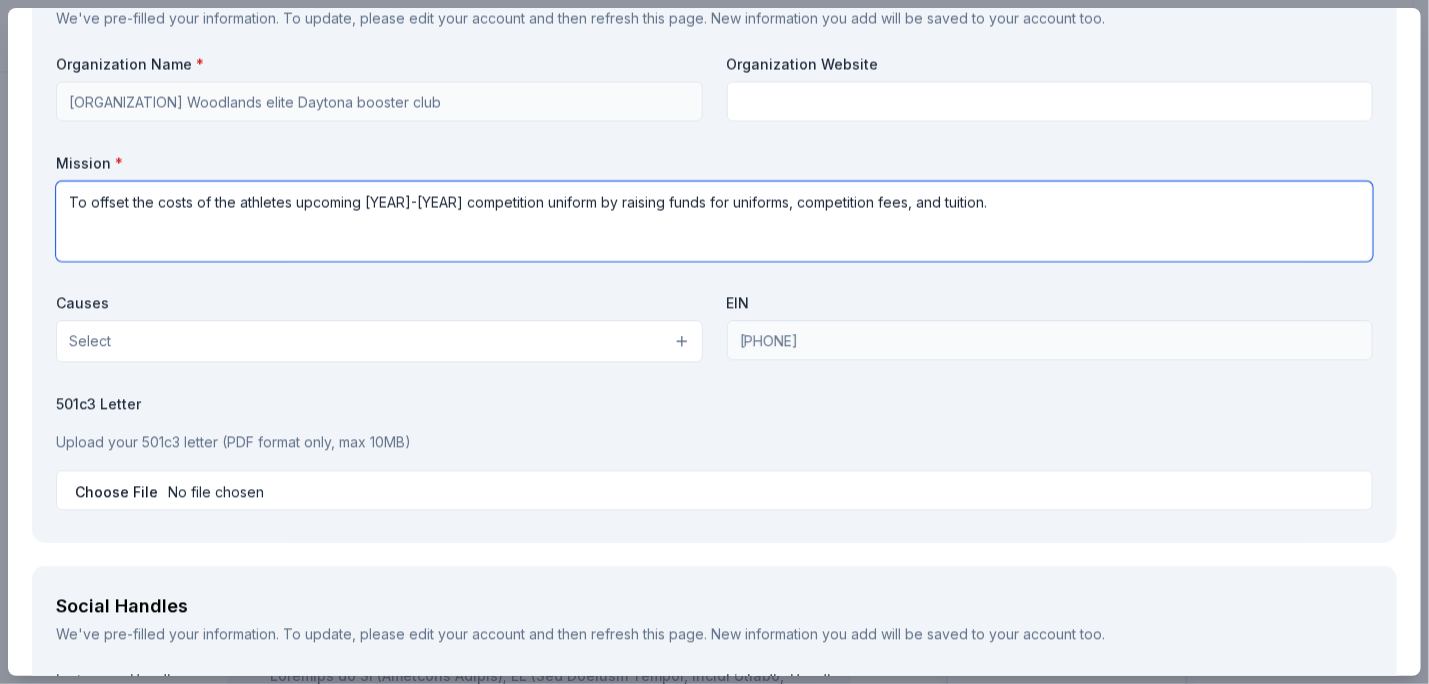 type on "To offset the costs of the athletes upcoming 2025-2026 competition uniform by raising funds for uniforms, competition fees, and tuition." 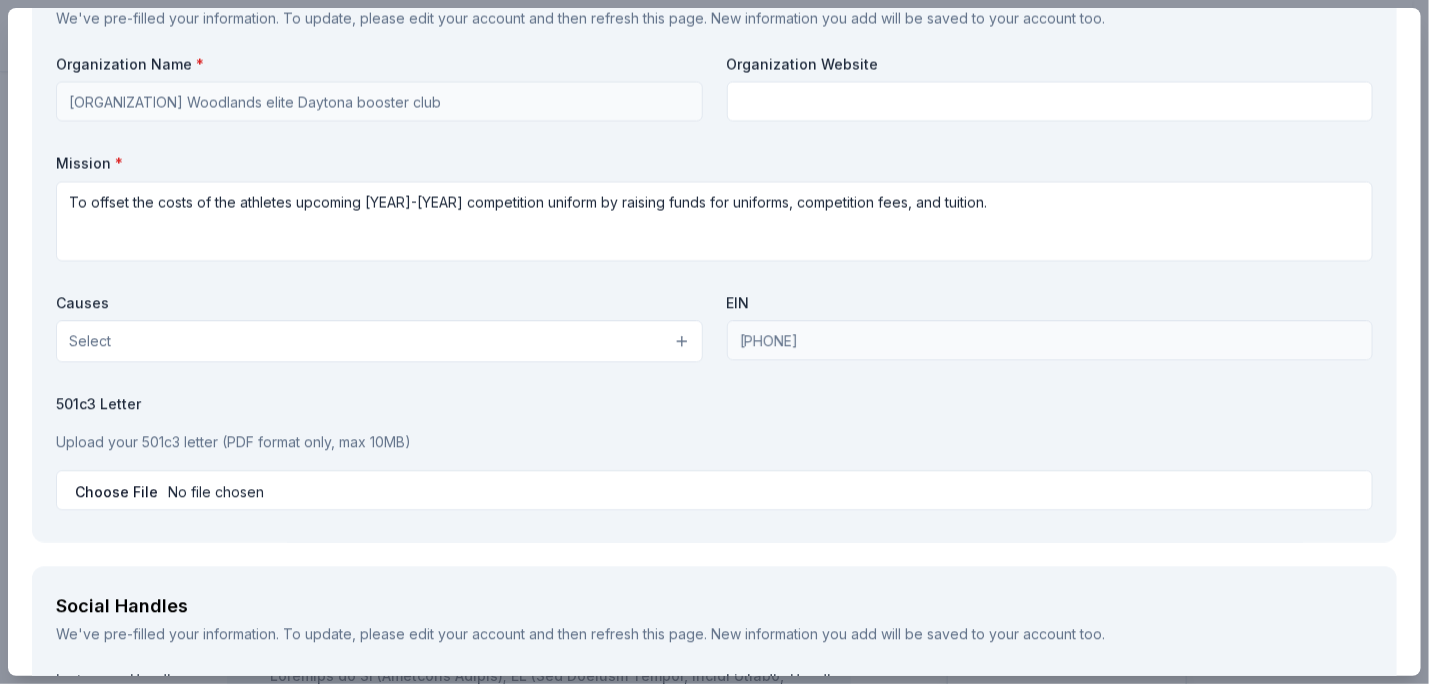 click on "Select" at bounding box center (379, 341) 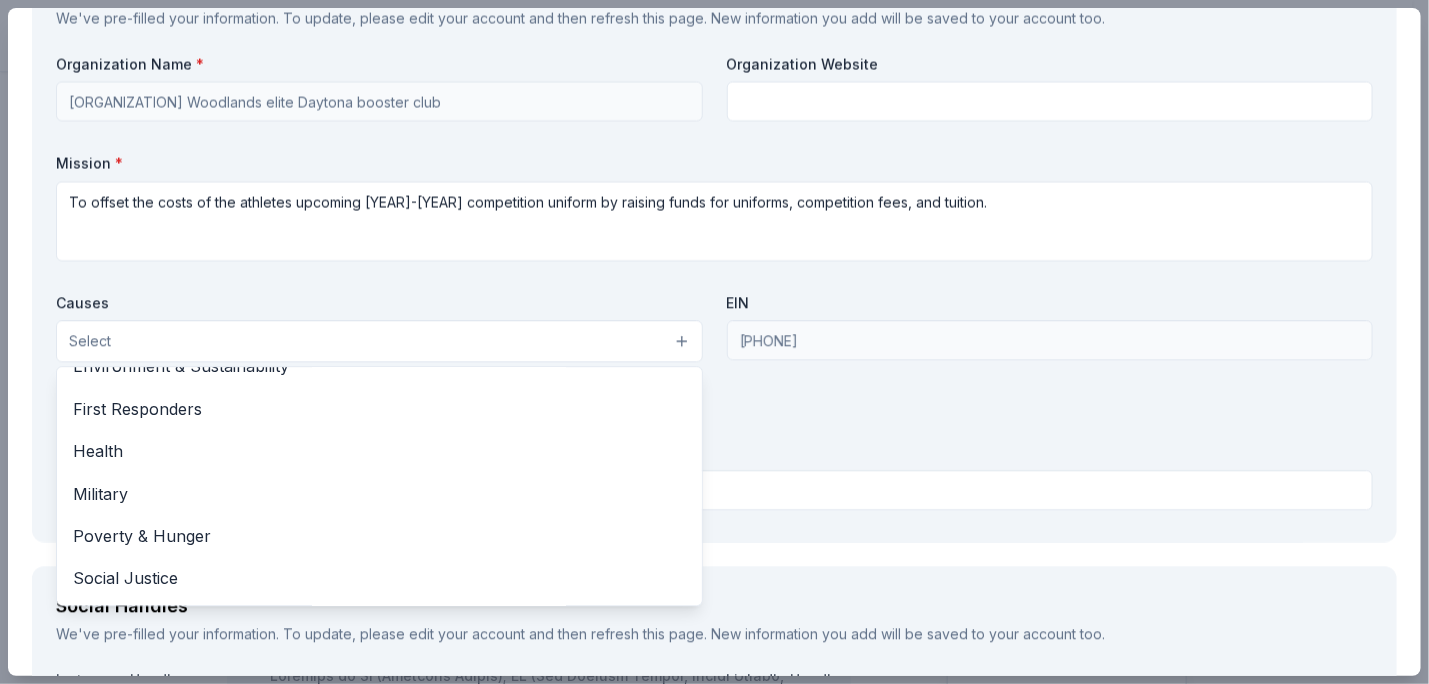 scroll, scrollTop: 278, scrollLeft: 0, axis: vertical 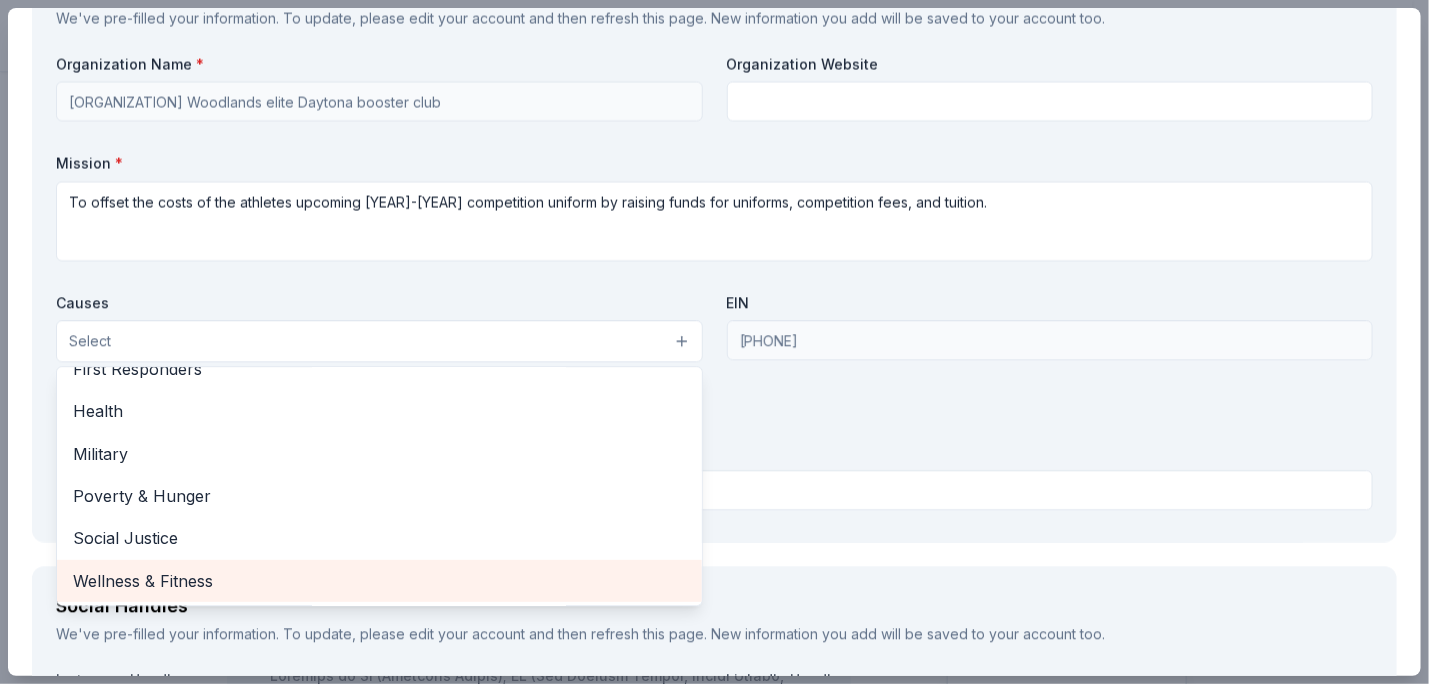 click on "Wellness & Fitness" at bounding box center [379, 581] 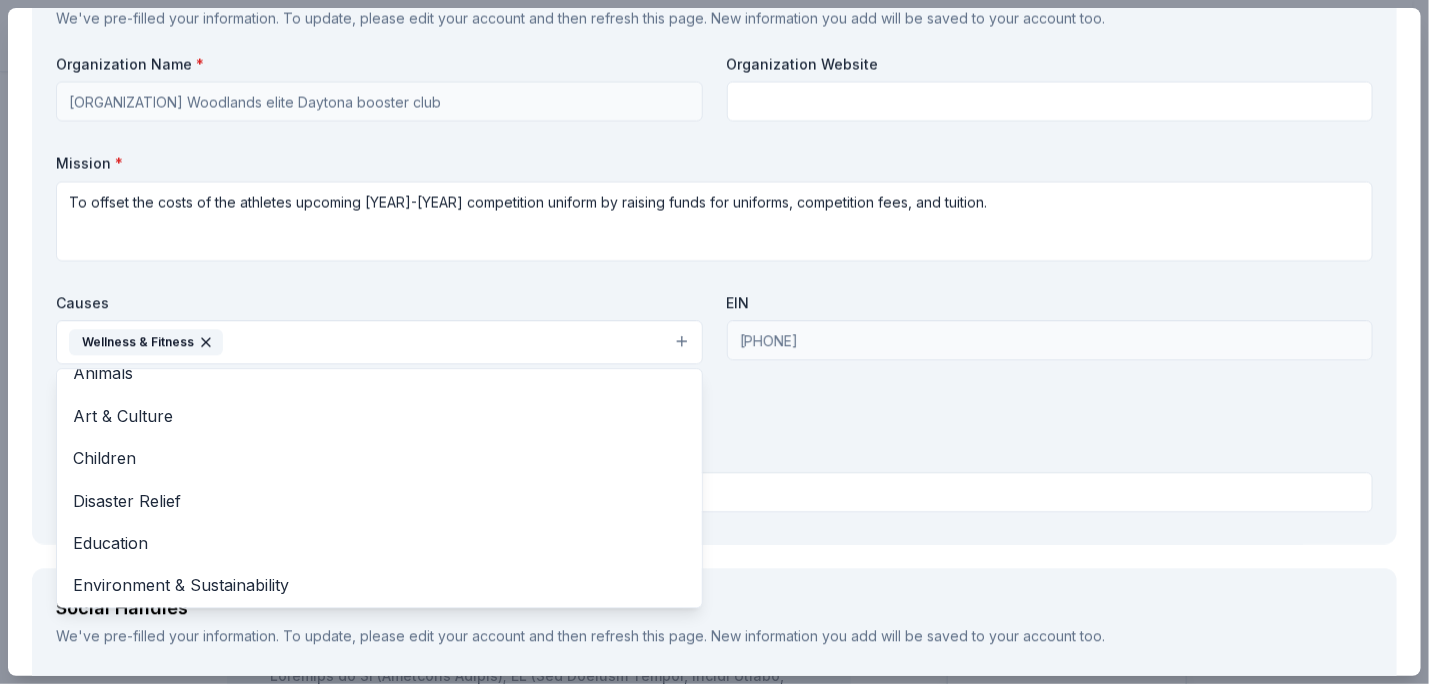 scroll, scrollTop: 0, scrollLeft: 0, axis: both 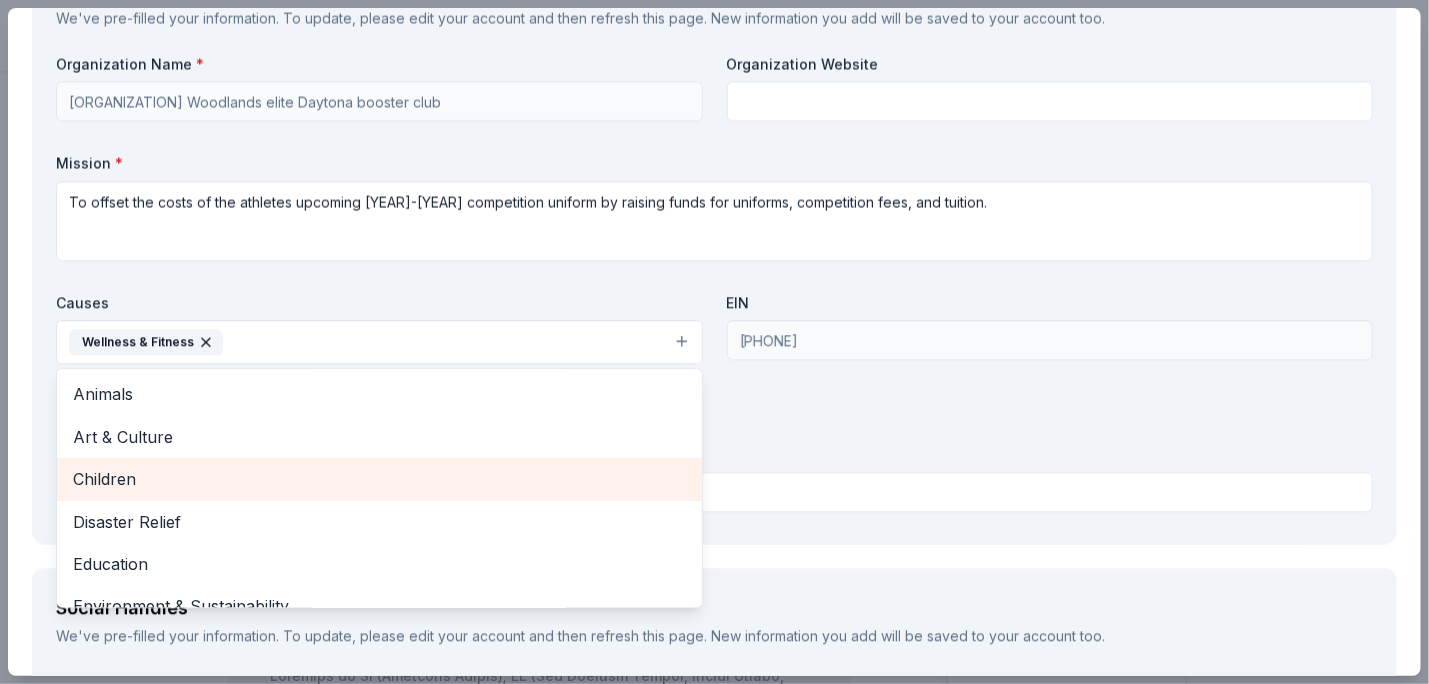 click on "Children" at bounding box center [379, 479] 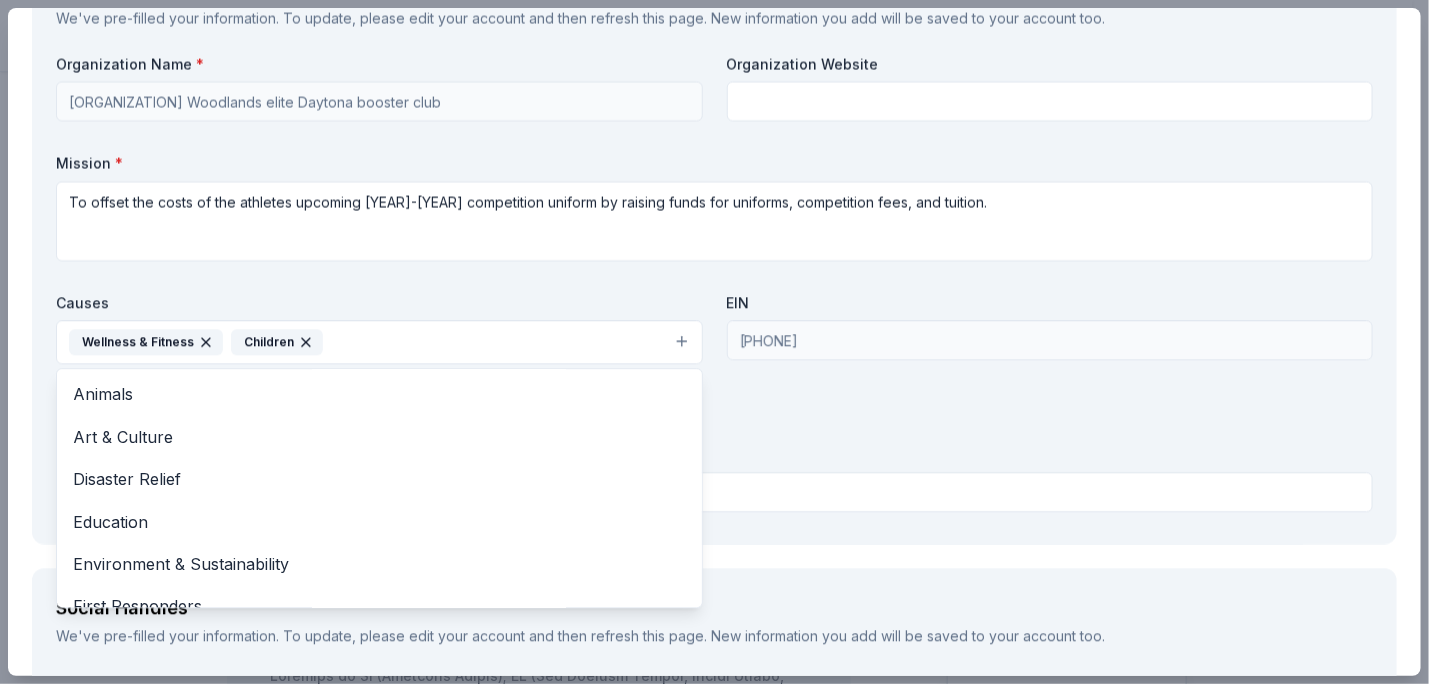 click on "Organization Name * Woodlands elite Daytona booster club Organization Website Mission * To offset the costs of the athletes upcoming 2025-2026 competition uniform by raising funds for uniforms, competition fees, and tuition. Causes Wellness & Fitness Children Animals Art & Culture Disaster Relief Education Environment & Sustainability First Responders Health Military Poverty & Hunger Social Justice EIN 334686448 501c3 Letter Upload your 501c3 letter (PDF format only, max 10MB)" at bounding box center [714, 287] 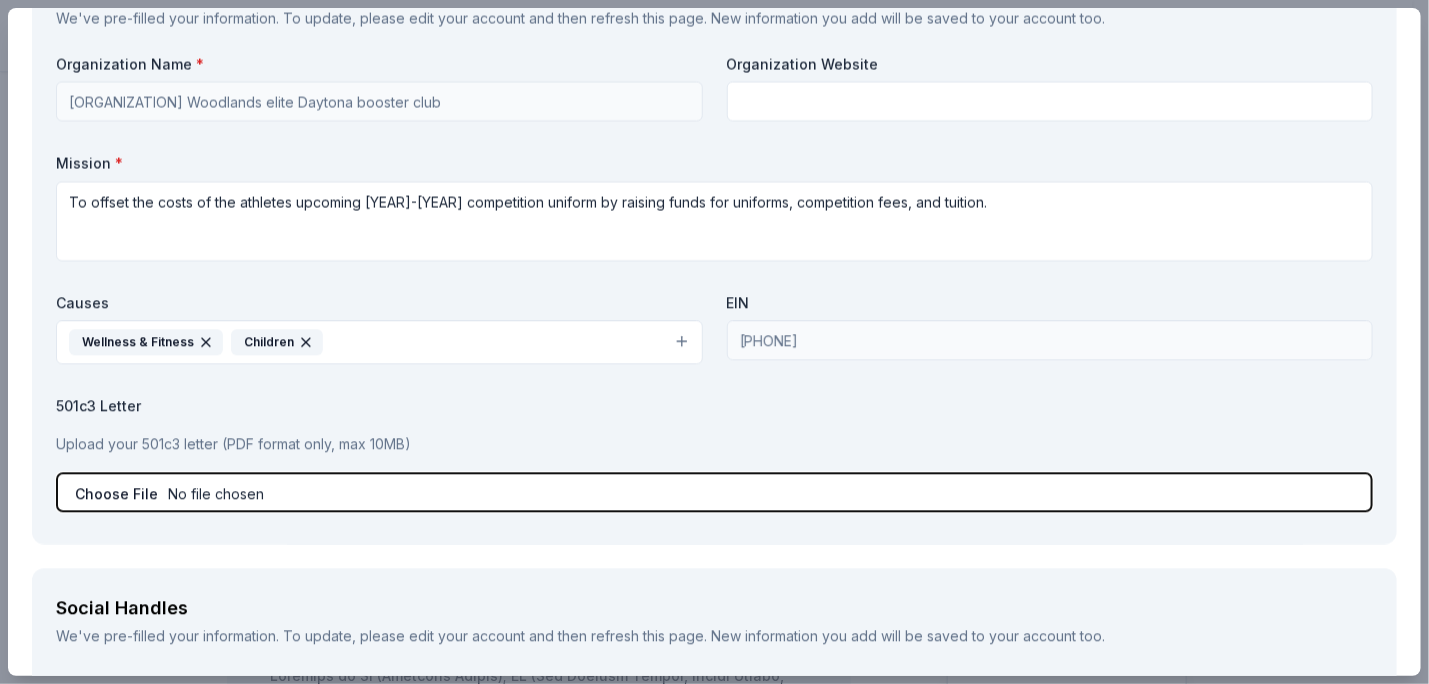 click at bounding box center [714, 492] 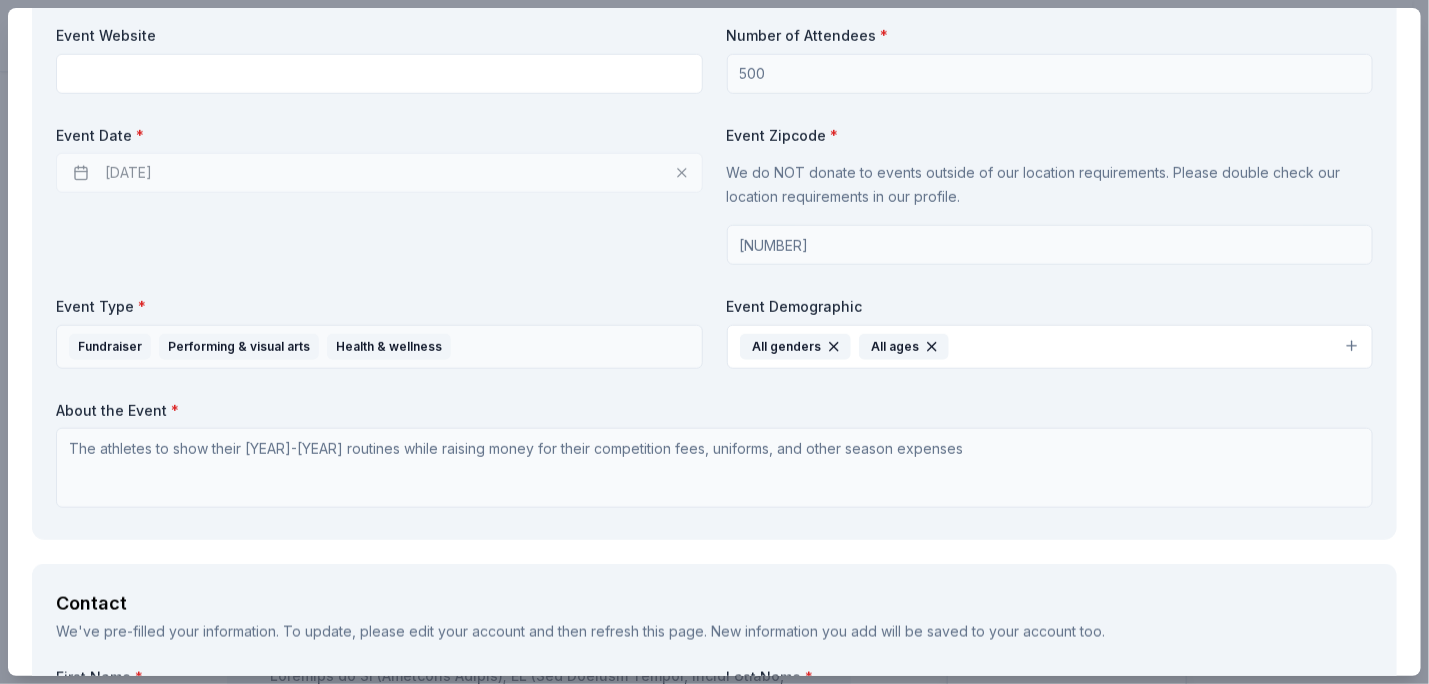 scroll, scrollTop: 878, scrollLeft: 0, axis: vertical 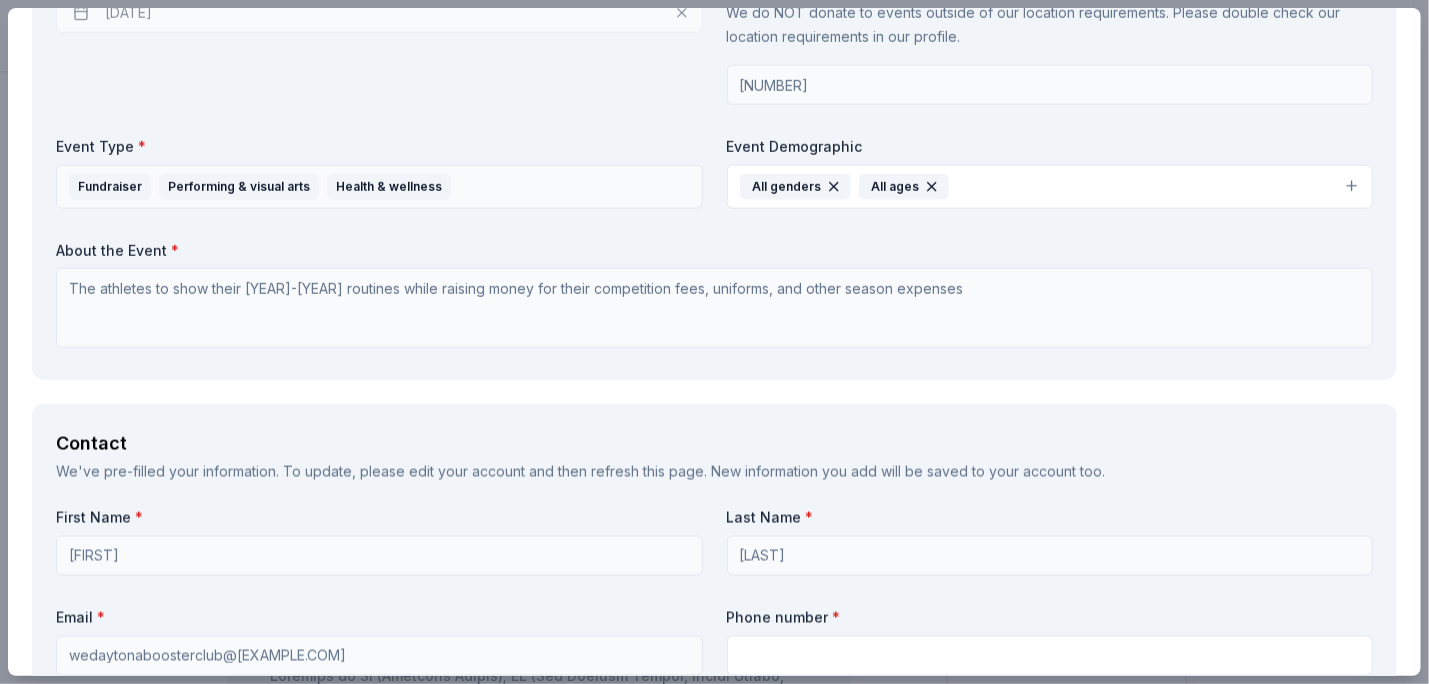 drag, startPoint x: 1421, startPoint y: 358, endPoint x: 1414, endPoint y: 465, distance: 107.22873 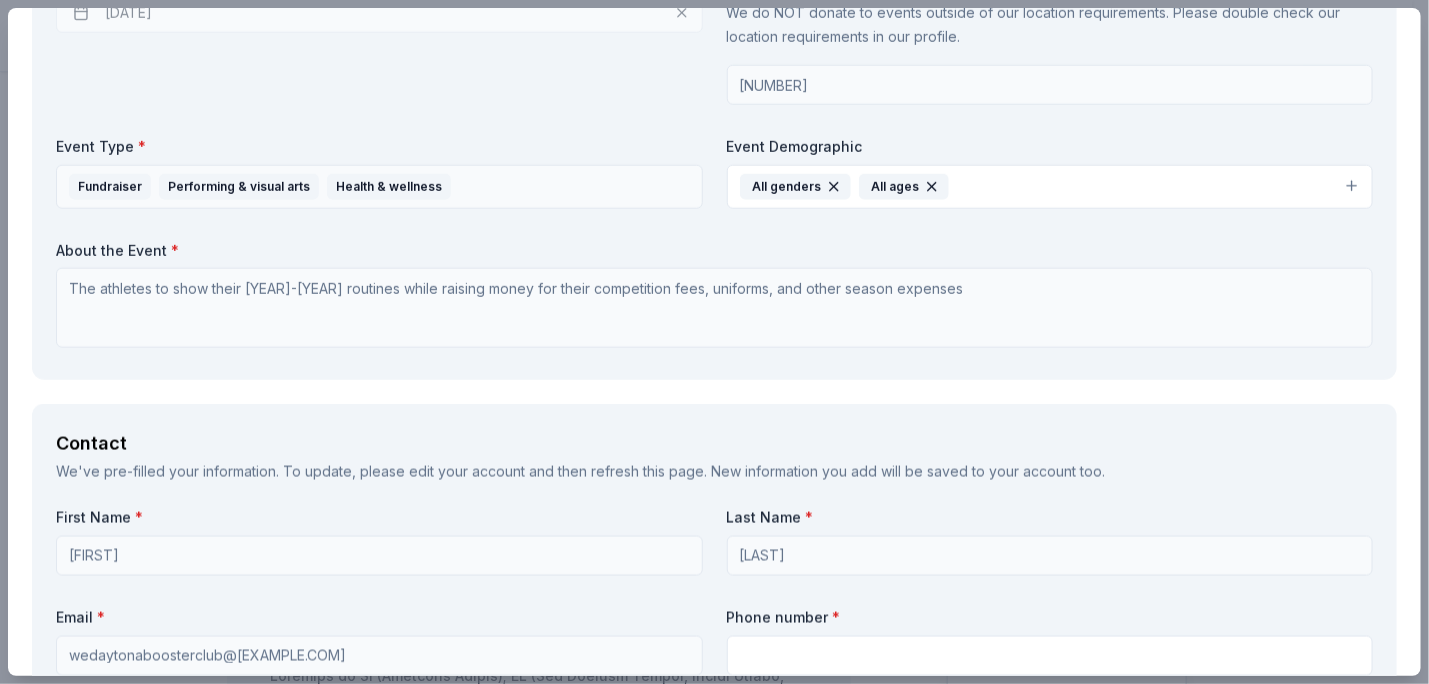 click on "PRP Wine International Save Report a mistake Due in 116 days 24   applies  last week Requirements Request What are you requesting? * Two in-home wine sampling gift certificates Two in-home wine sampling gift certificates How many are you requesting? * 2 How will the product be used? * Raffle / Door prize Silent auction Live auction Raffle / Door prize Swag bag for attendees Food and beverage for attendees Other Why are you interested in a donation from PRP Wine International? * I am trying gather a variety of unique quality brands for raffle out our upcoming event.  Most events have the same things for raffle over and over whereas this is something different that would peak interest.  How would our brand be promoted? * We would be placing signage around our raffle area as well as making announcements thanking our sponsors for their generosity.   Event Details Event Name * WE Showcase Event Website Number of Attendees * 500 Event Date * 12/05/2025 Event Zipcode * 32725 Event Type * Fundraiser Health & wellness" at bounding box center [714, 342] 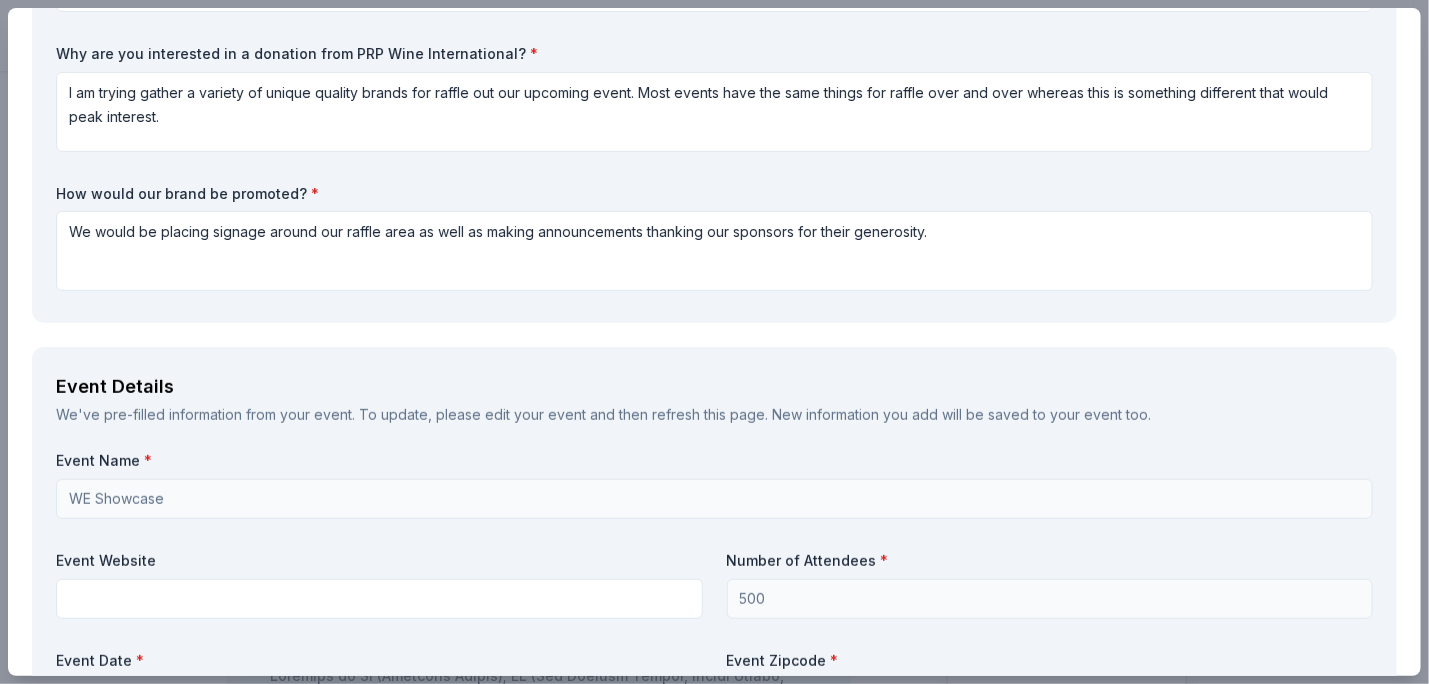 scroll, scrollTop: 0, scrollLeft: 0, axis: both 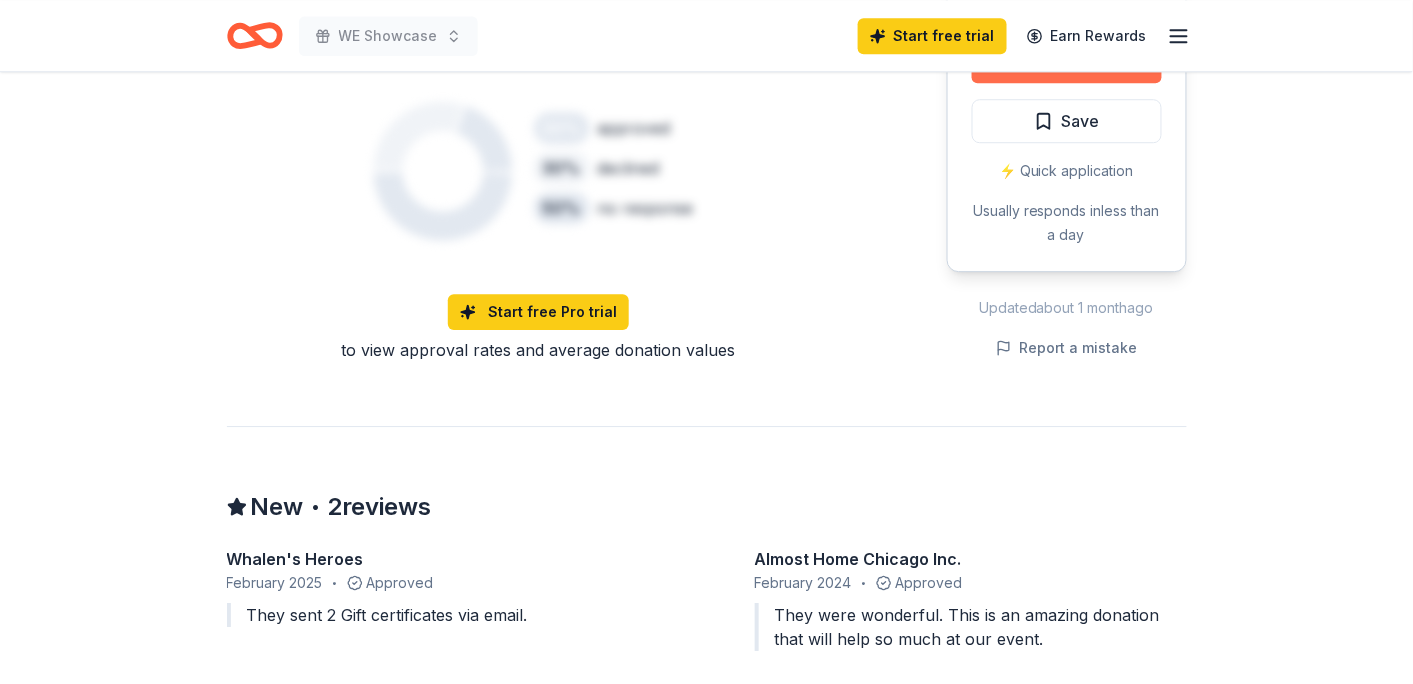 click on "Apply" at bounding box center (1067, 61) 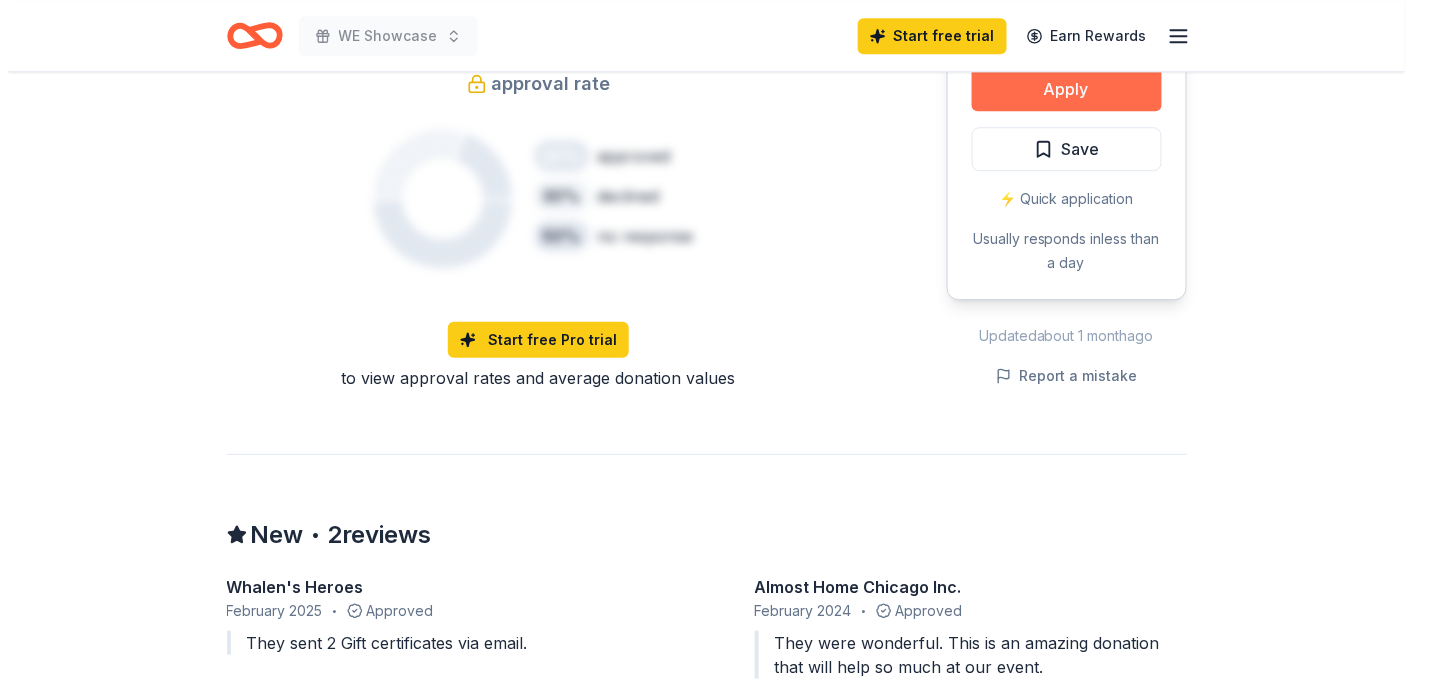 scroll, scrollTop: 1520, scrollLeft: 0, axis: vertical 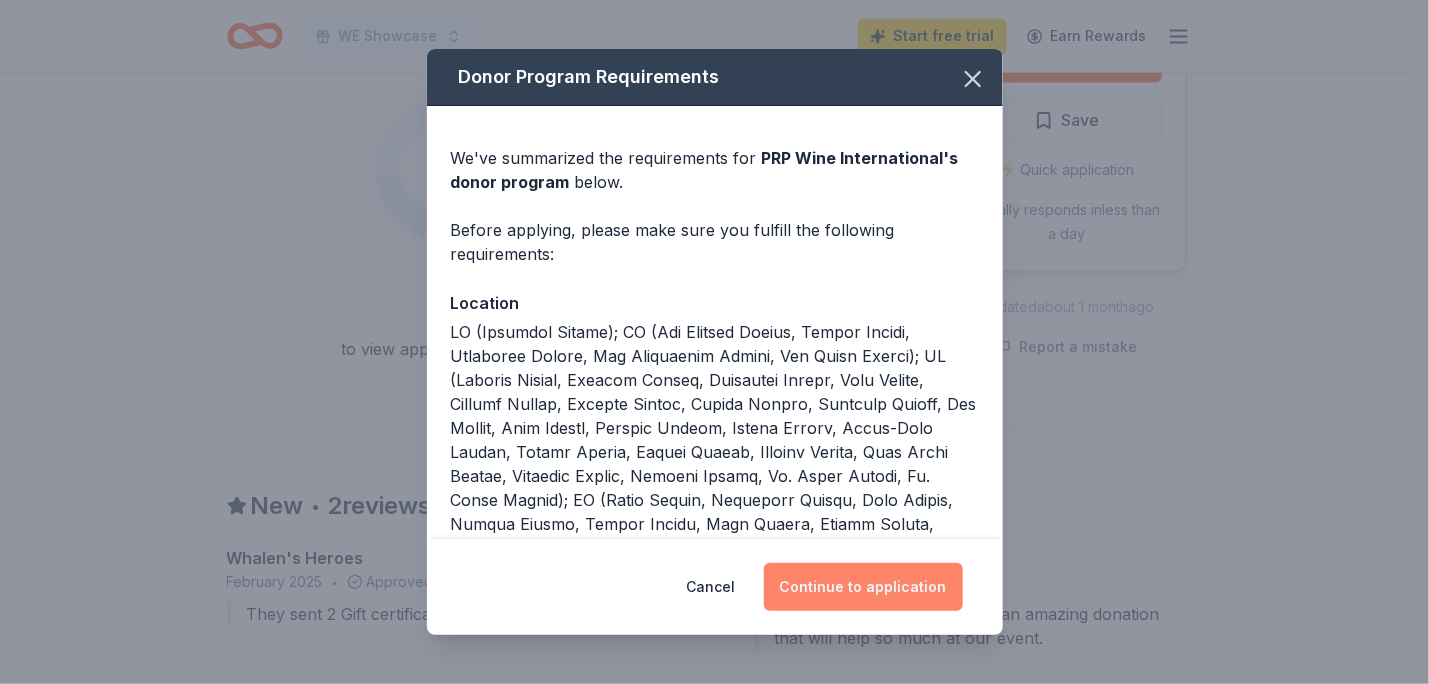 click on "Continue to application" at bounding box center (863, 587) 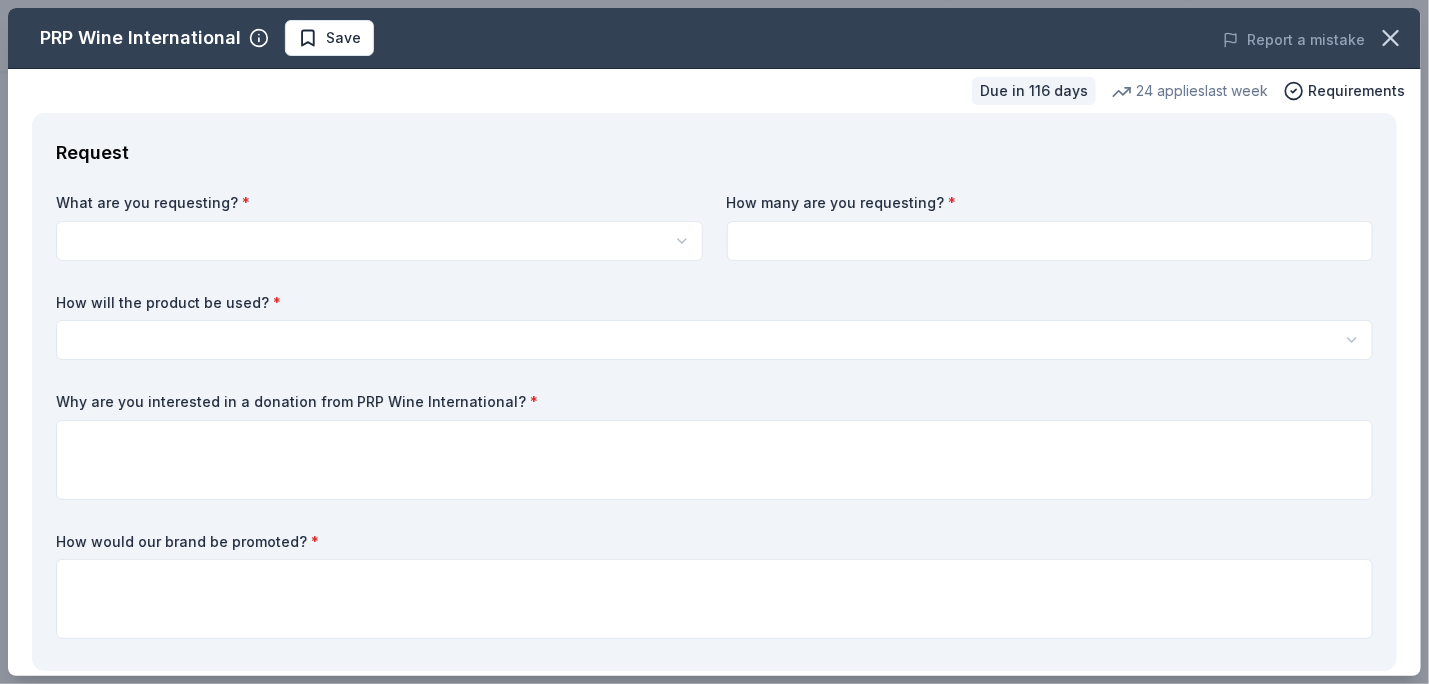 scroll, scrollTop: 0, scrollLeft: 0, axis: both 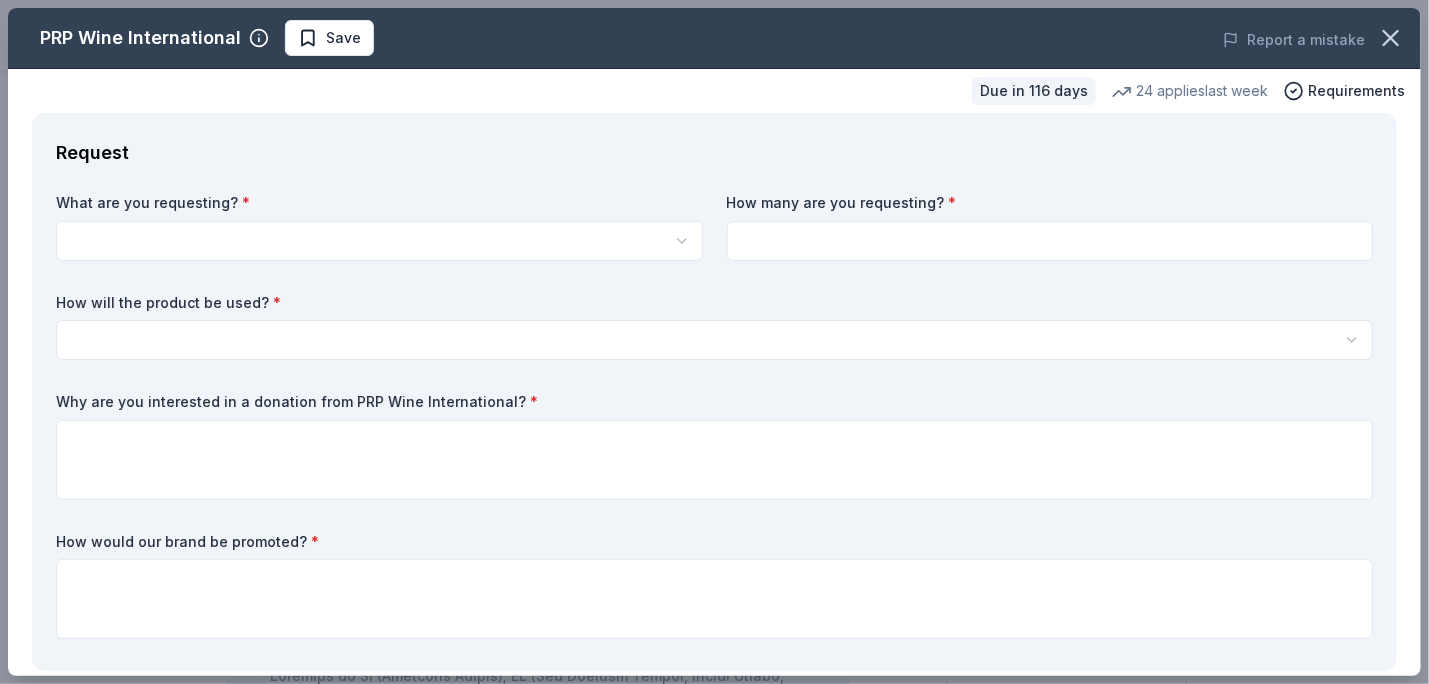 click on "WE Showcase Start free trial Earn Rewards Due in 116 days Share PRP Wine International New • 2 reviews 24 applies last week approval rate Share See more PRP Wine International offers exclusive wines from around the world through in-home wine samplings since 1989, aiming to educate and entertain clients while building personal relationships. What they donate Two in-home wine sampling gift certificates Auction & raffle Donation is small & easy to send to guests Who they donate to Preferred 501(c)(3) preferred approval rate 20 % approved 30 % declined 50 % no response Start free Pro trial to view approval rates and average donation values Due in 116 days Apply Save ⚡️ Quick application Usually responds in less than a day Updated about 1 month ago Report a mistake New • 2 reviews Whalen's Heroes February 2025 • Approved They sent 2 Gift certificates via email. Almost Home Chicago Inc. February 2024 • Approved Leave a review Similar donors 3 applies last week 93 days left Walmart 4.3 2" at bounding box center (714, 342) 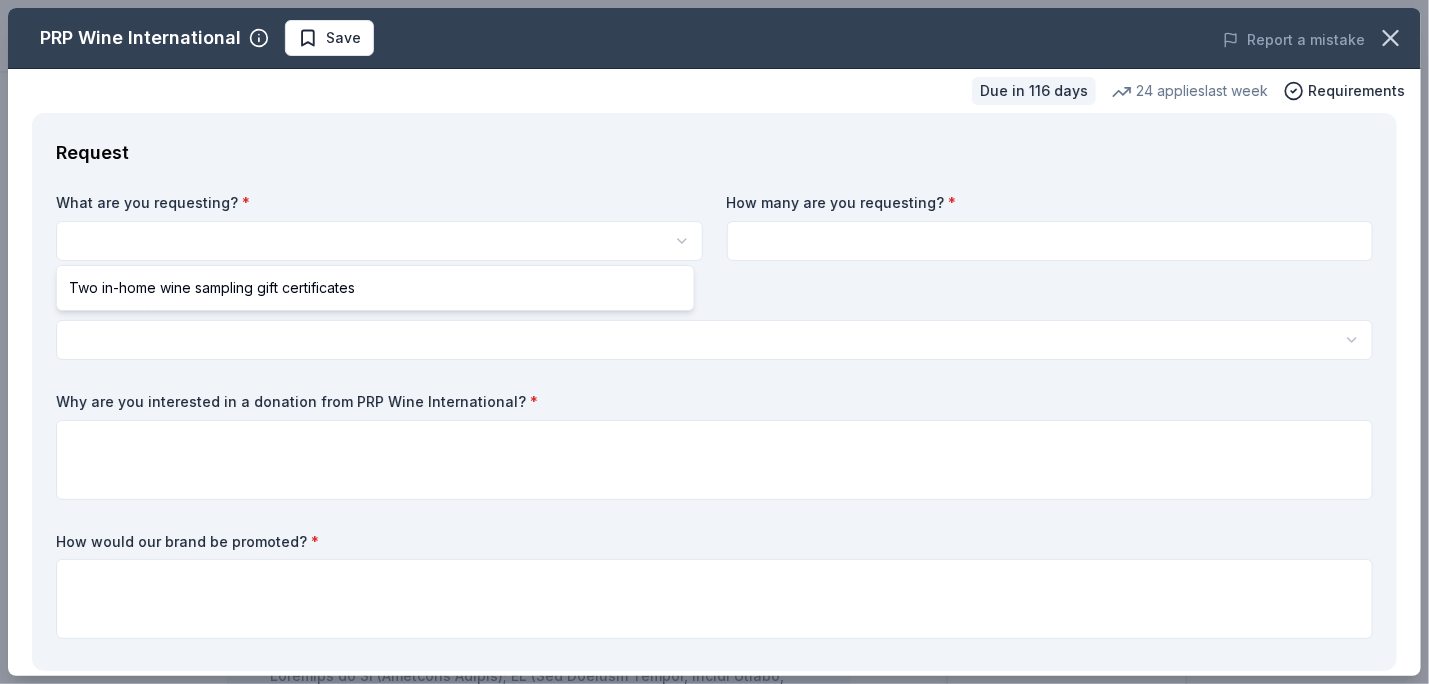 select on "Two in-home wine sampling gift certificates" 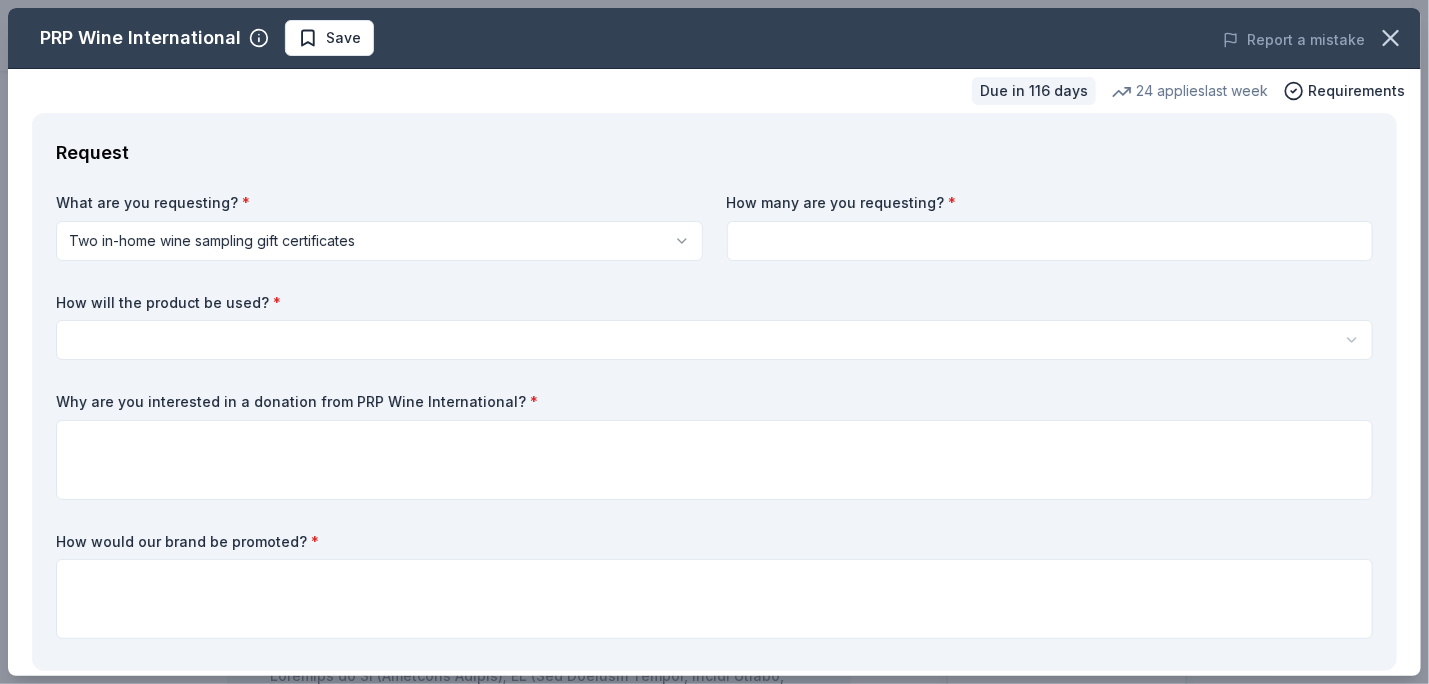 type on "3" 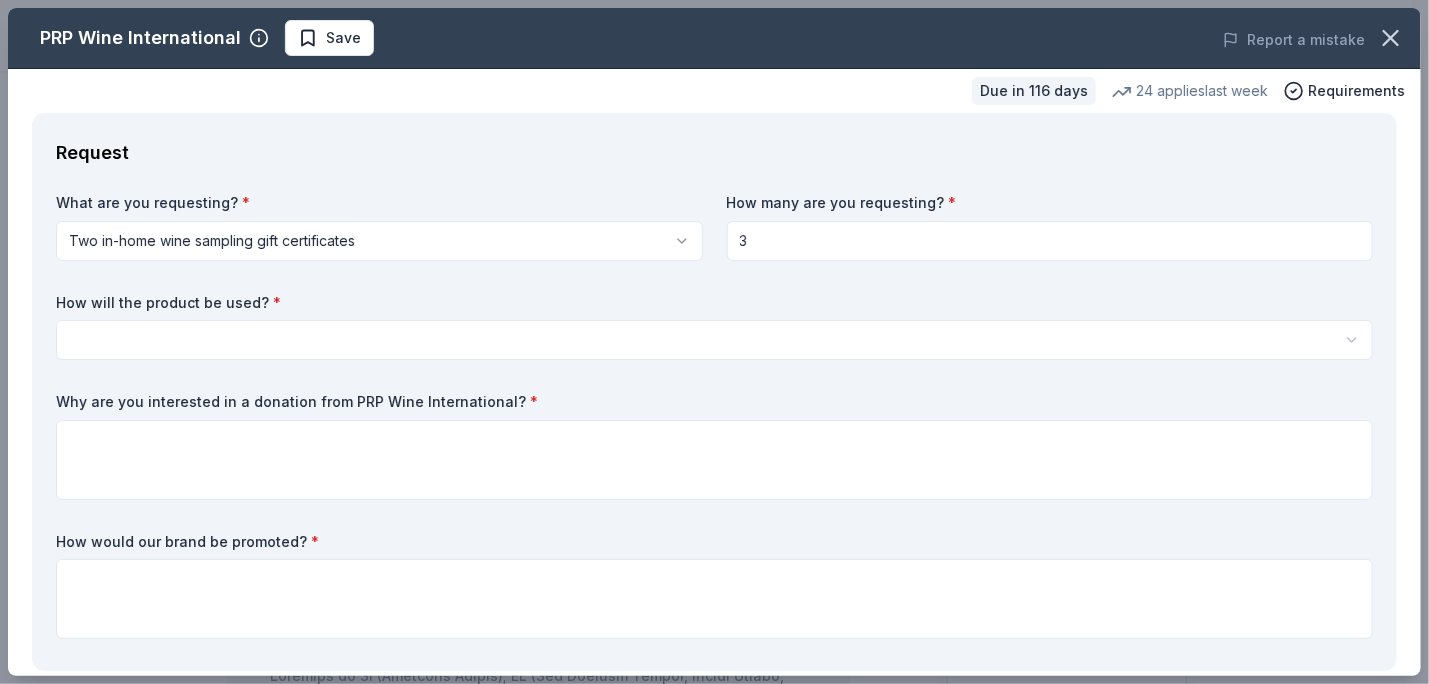click on "3" at bounding box center (1050, 241) 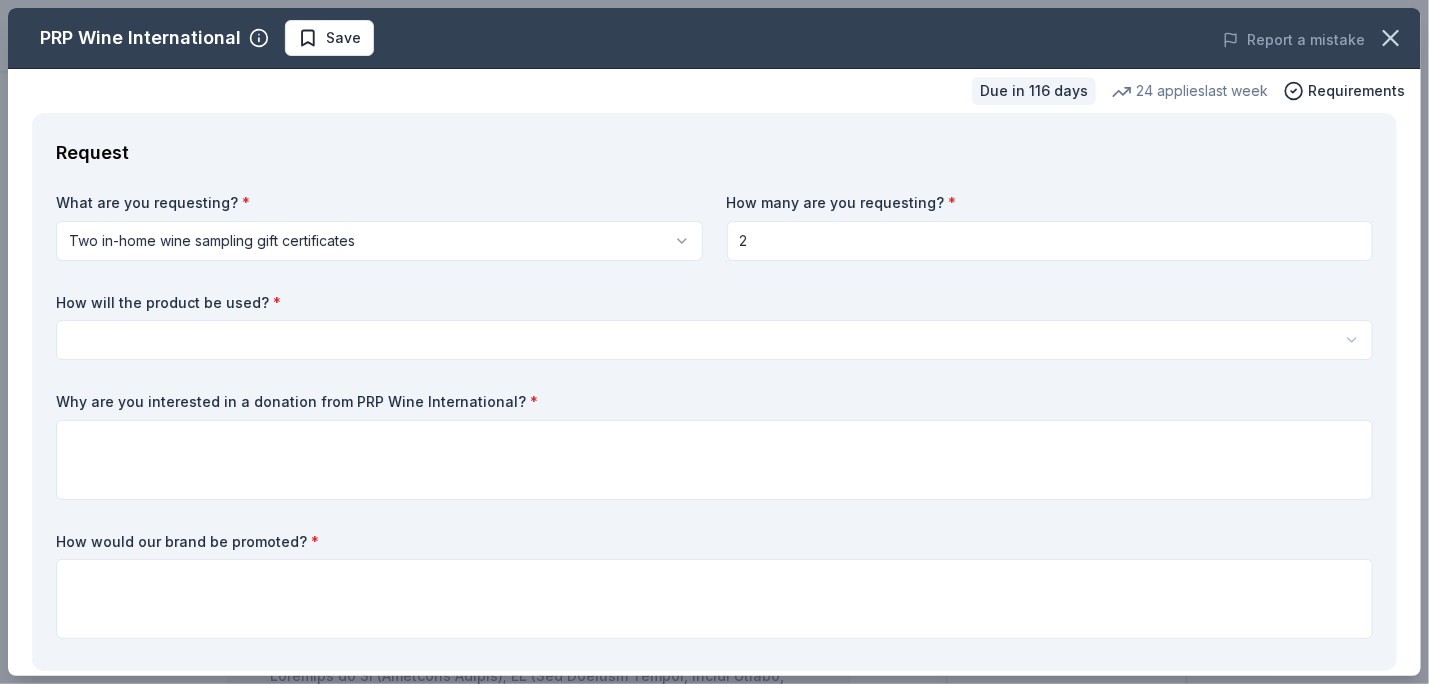 type on "2" 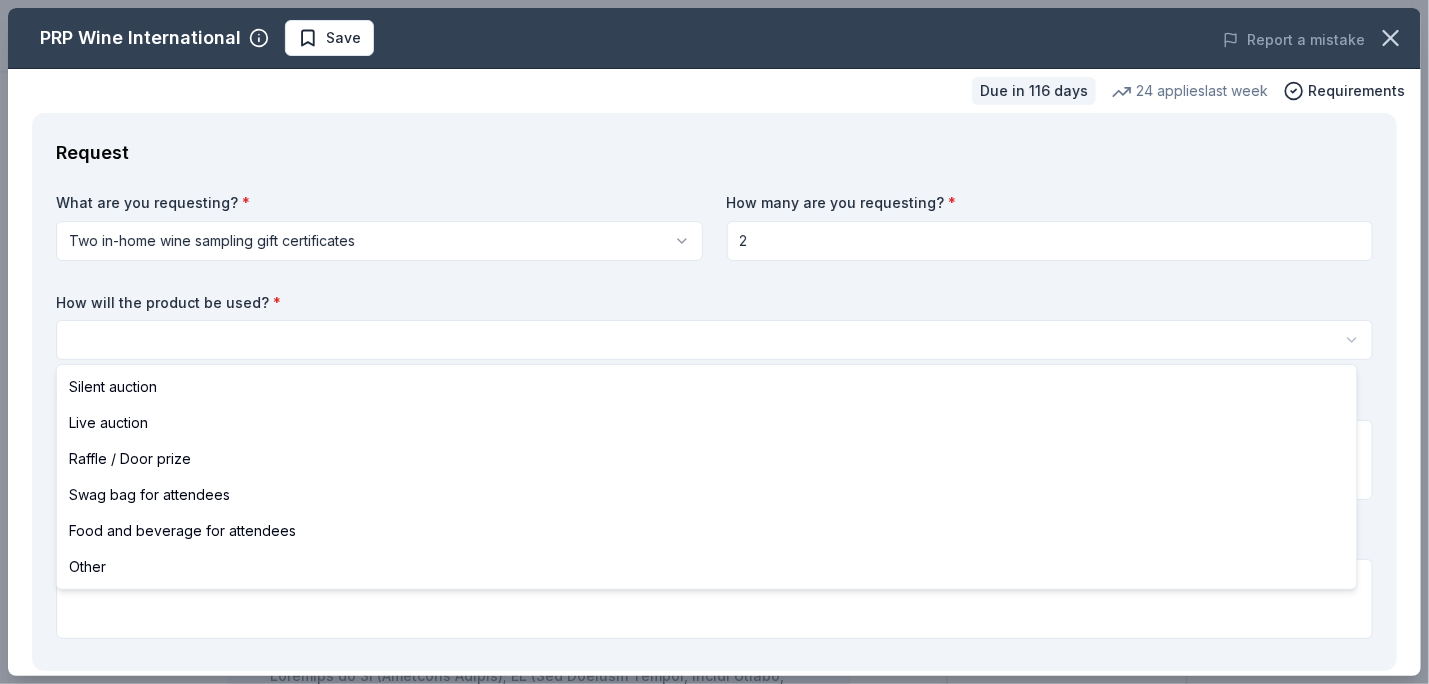 click on "WE Showcase  Save Apply Due in 116 days Share PRP Wine International New • 2  reviews 24   applies  last week approval rate Share more PRP Wine International offers exclusive wines from around the world through in-home wine samplings since 1989, aiming to educate and entertain clients while building personal relationships. What they donate Two in-home wine sampling gift certificates Auction & raffle Donation is small & easy to send to guests Who they donate to  Preferred 501(c)(3) preferred approval rate 20 % approved 30 % declined 50 % no response Start free Pro trial to view approval rates and average donation values Due in 116 days Apply Save ⚡️ Quick application Usually responds in  less than a day Updated  about 1 month  ago Report a mistake New • 2  reviews Whalen's Heroes February 2025 • Approved They sent 2 Gift certificates via email. Almost Home Chicago Inc.  February 2024 • Approved They were wonderful.  This is an amazing donation that will help so much at our event. Leave a review" at bounding box center [714, 342] 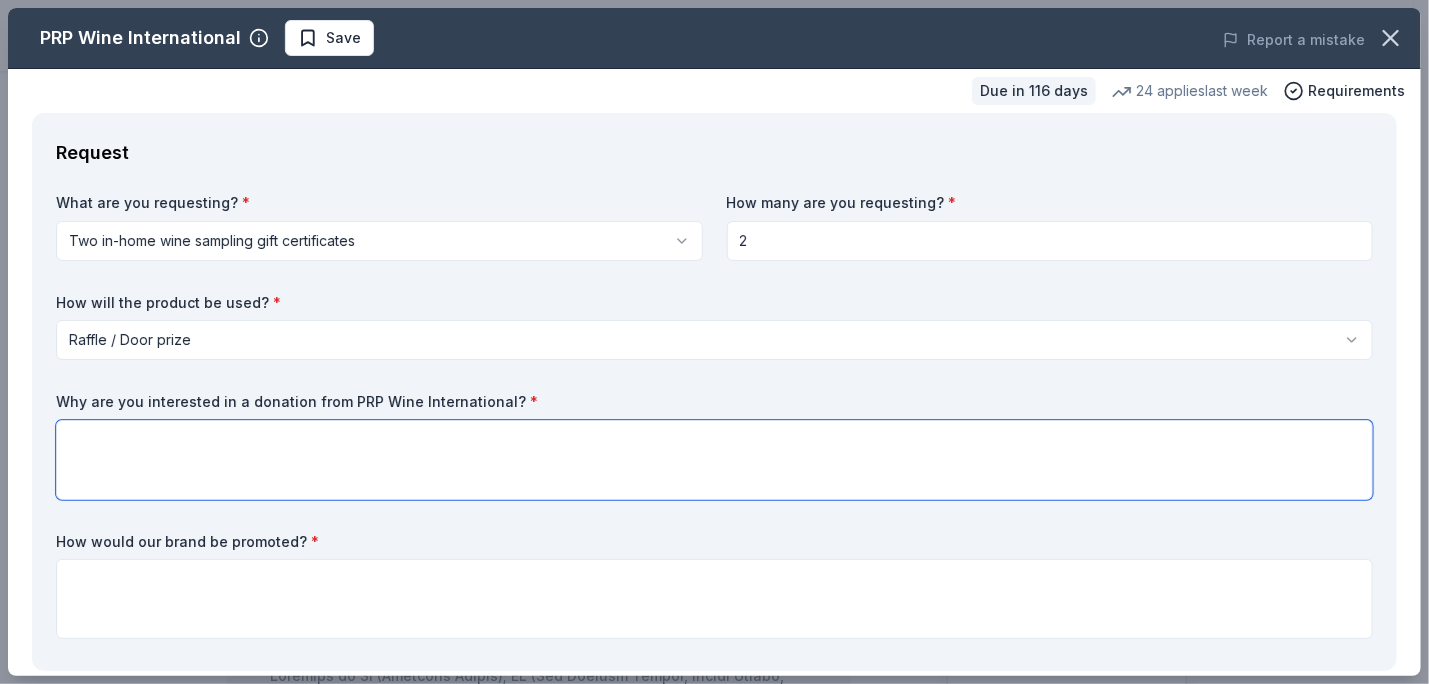 click at bounding box center (714, 460) 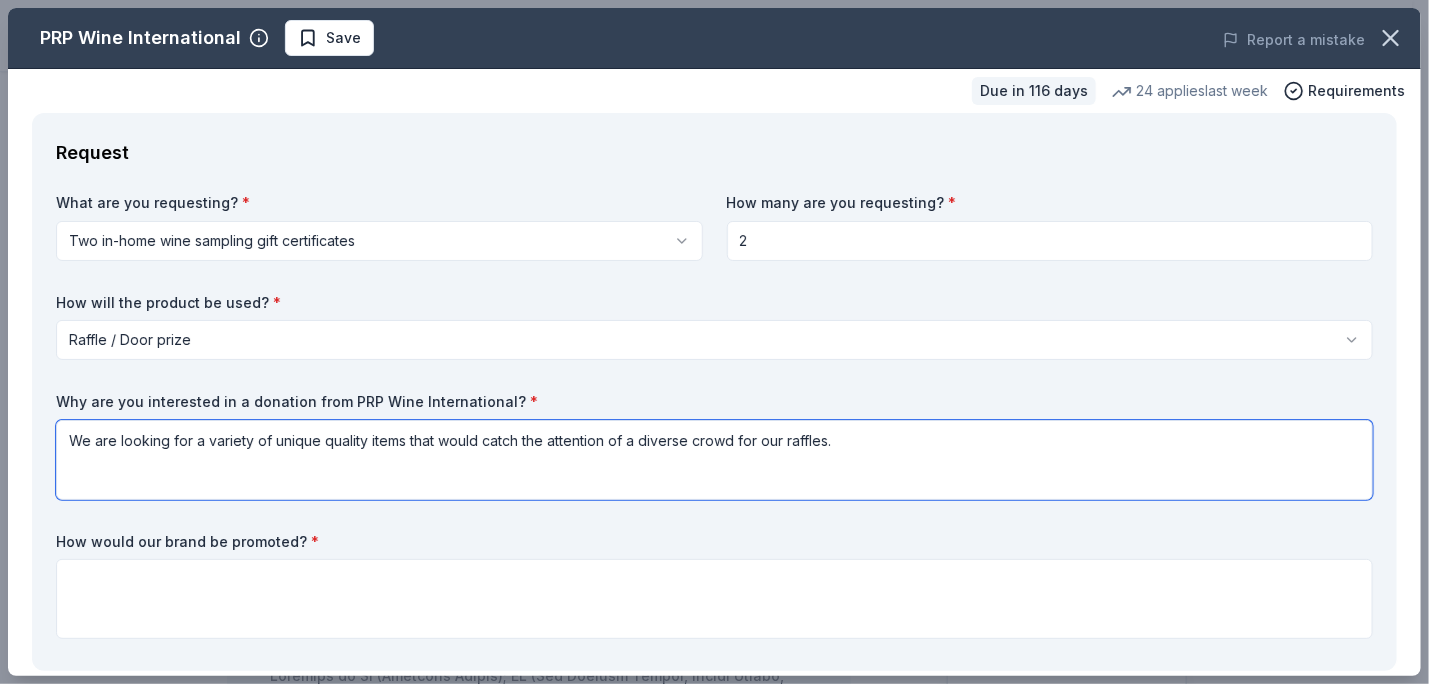 type on "We are looking for a variety of unique quality items that would catch the attention of a diverse crowd for our raffles." 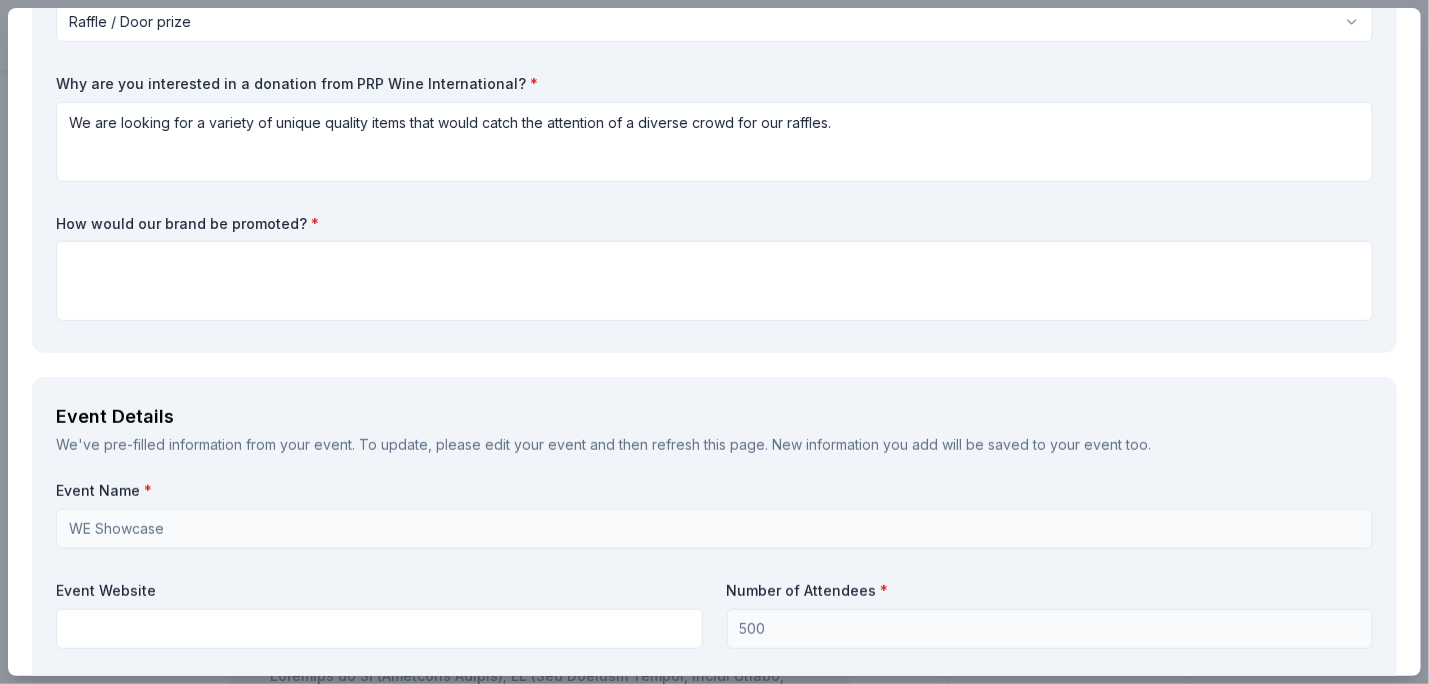 scroll, scrollTop: 401, scrollLeft: 0, axis: vertical 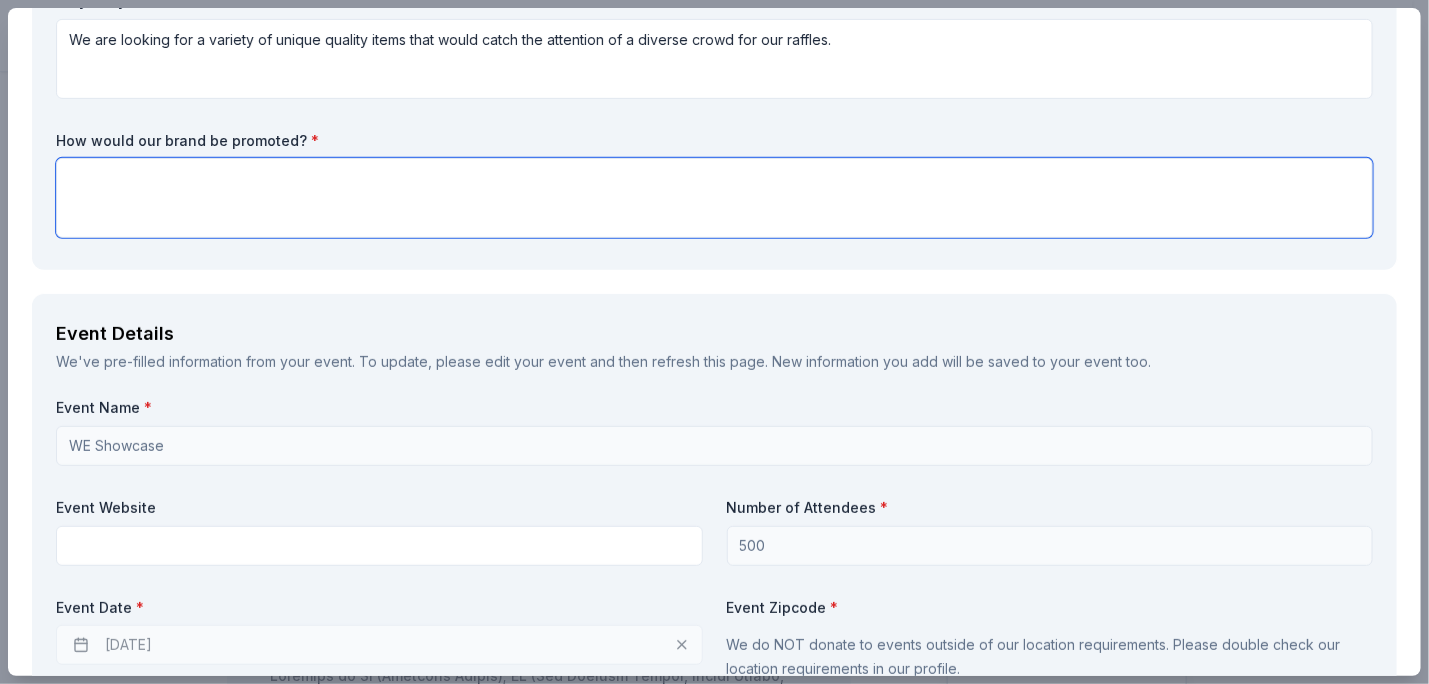 click at bounding box center (714, 198) 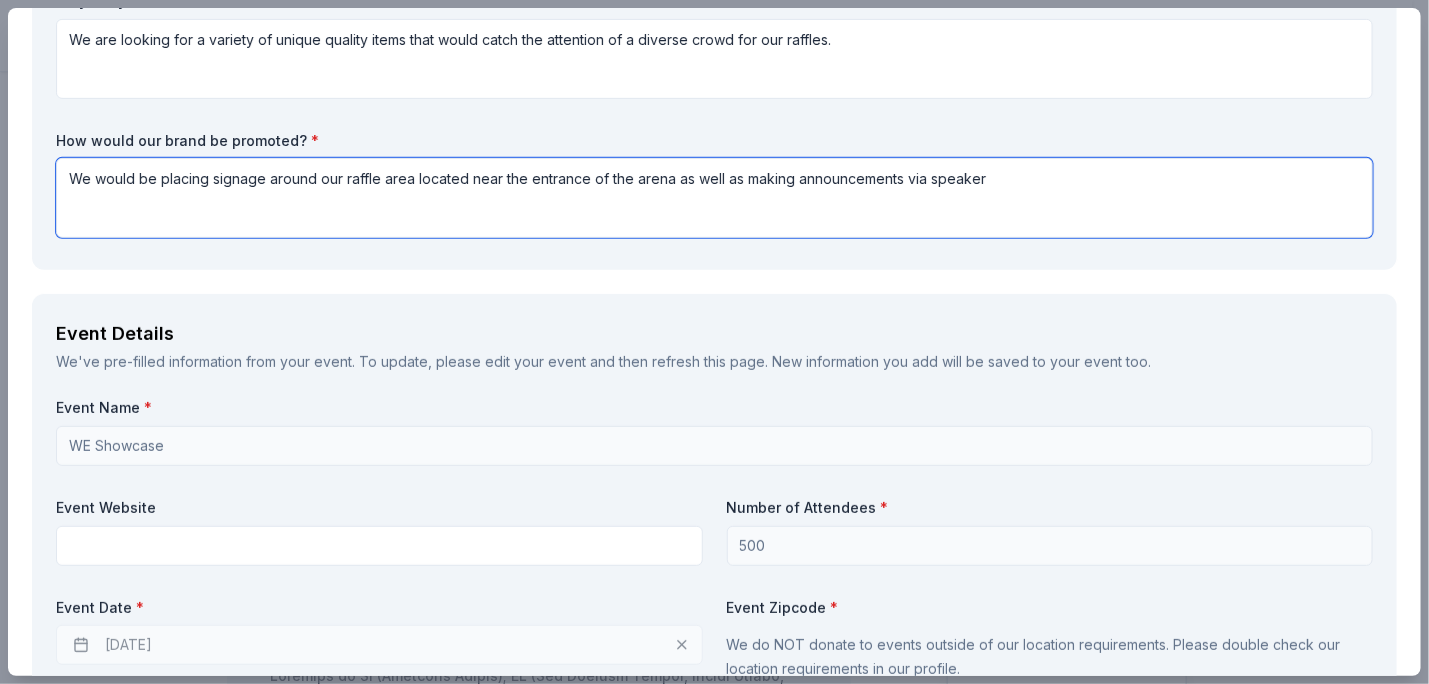 click on "We would be placing signage around our raffle area located near the entrance of the arena as well as making announcements via speaker" at bounding box center (714, 198) 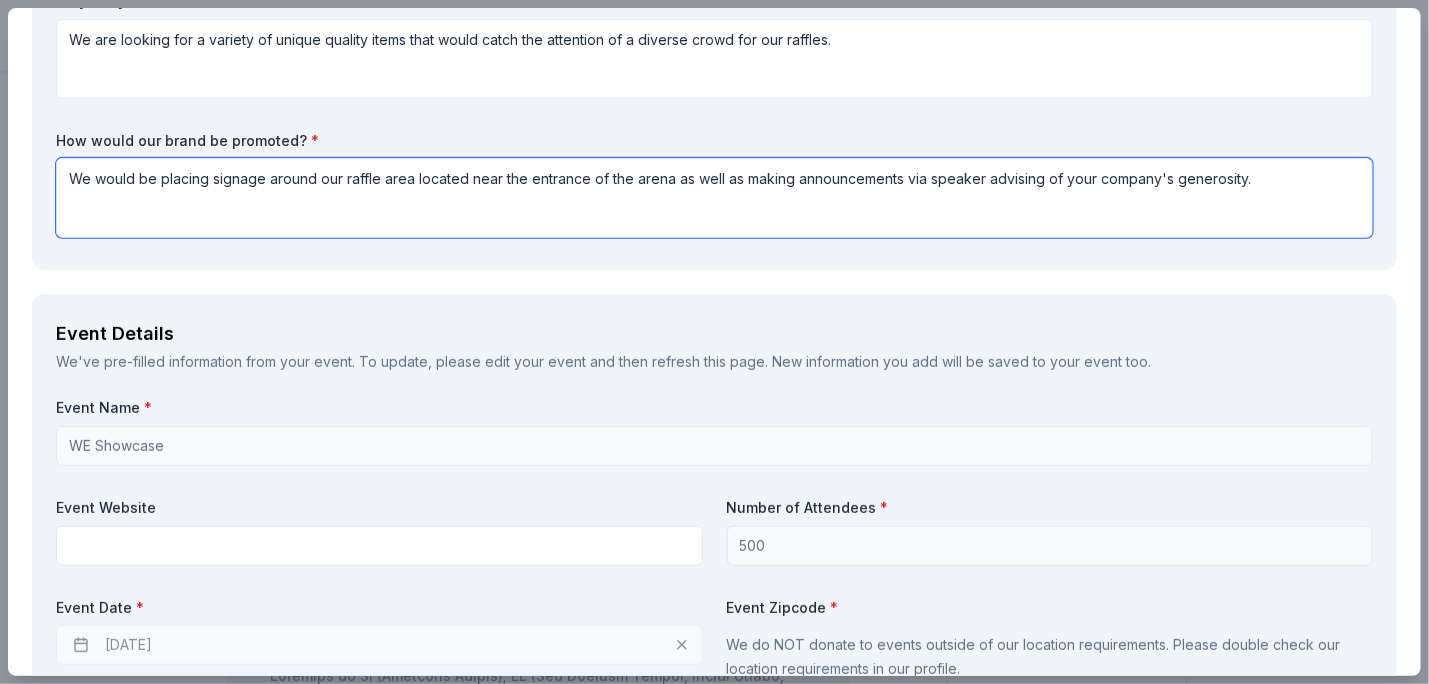 type on "We would be placing signage around our raffle area located near the entrance of the arena as well as making announcements via speaker advising of your company's generosity." 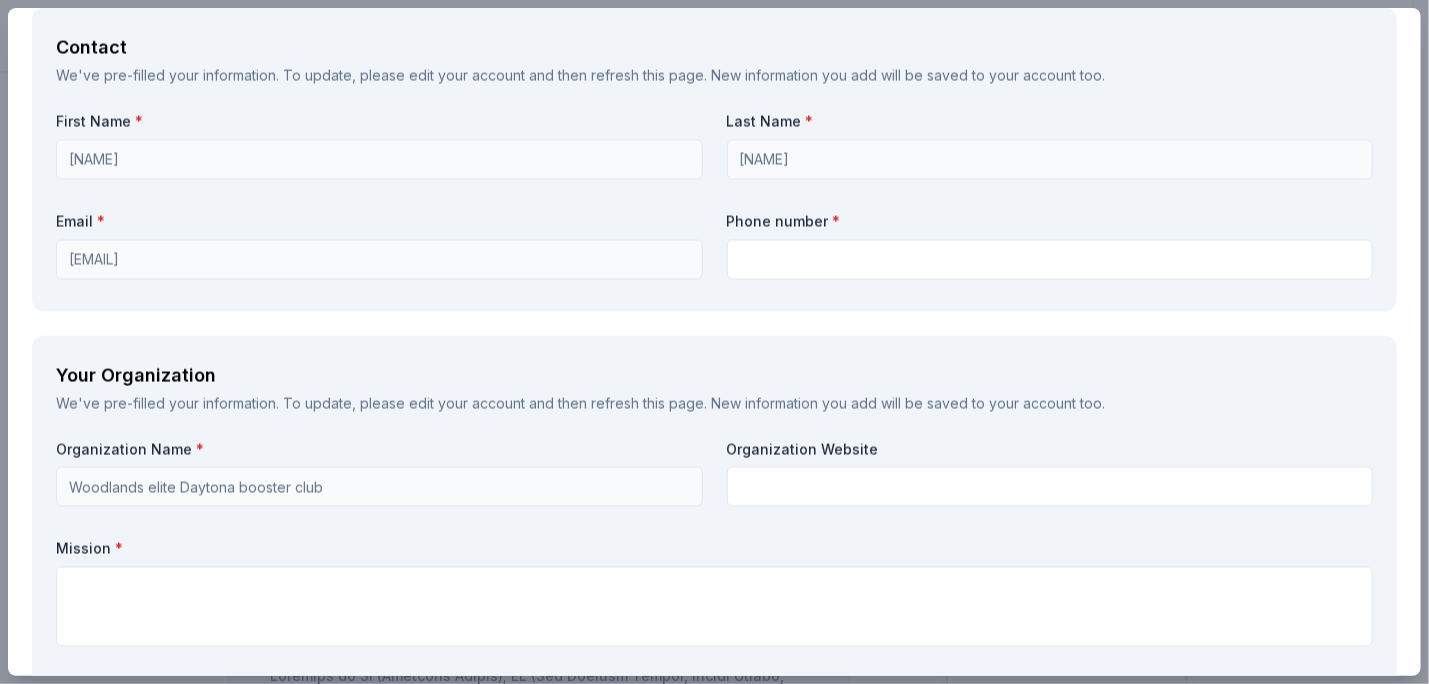 scroll, scrollTop: 1450, scrollLeft: 0, axis: vertical 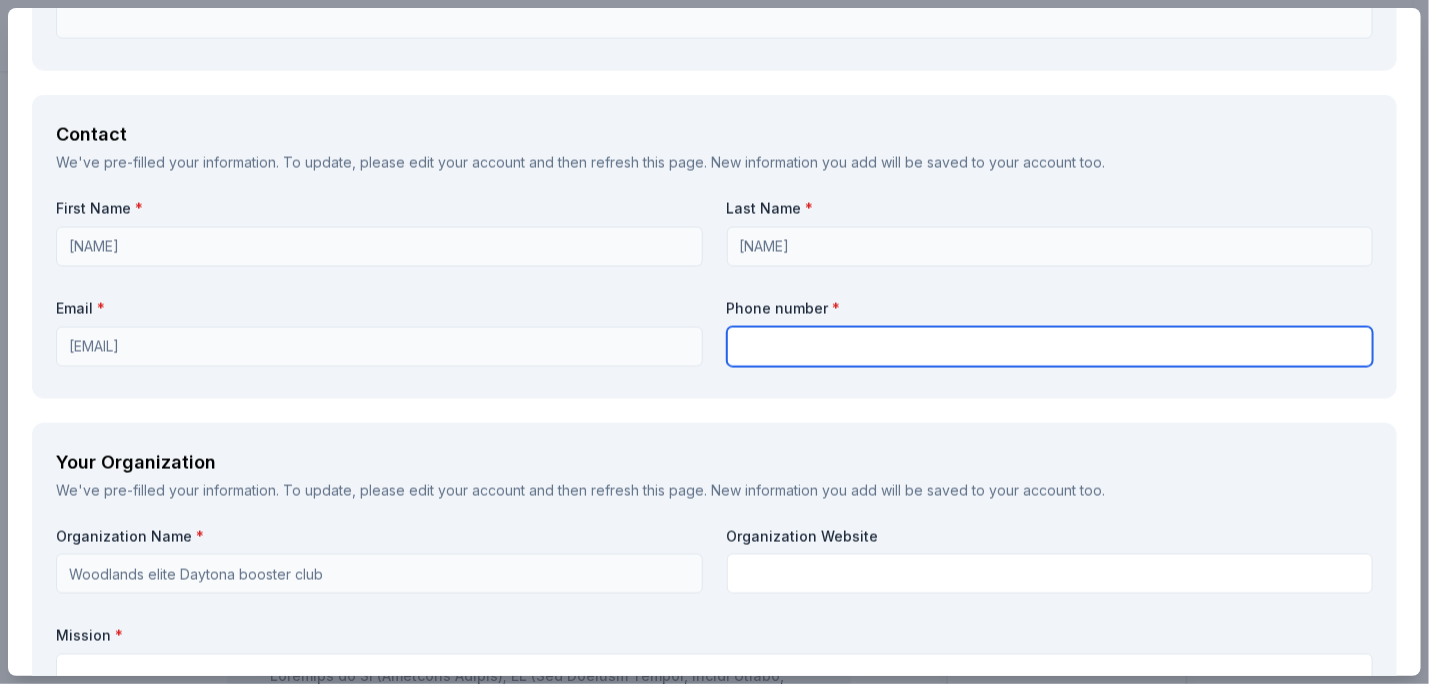 click at bounding box center [1050, 347] 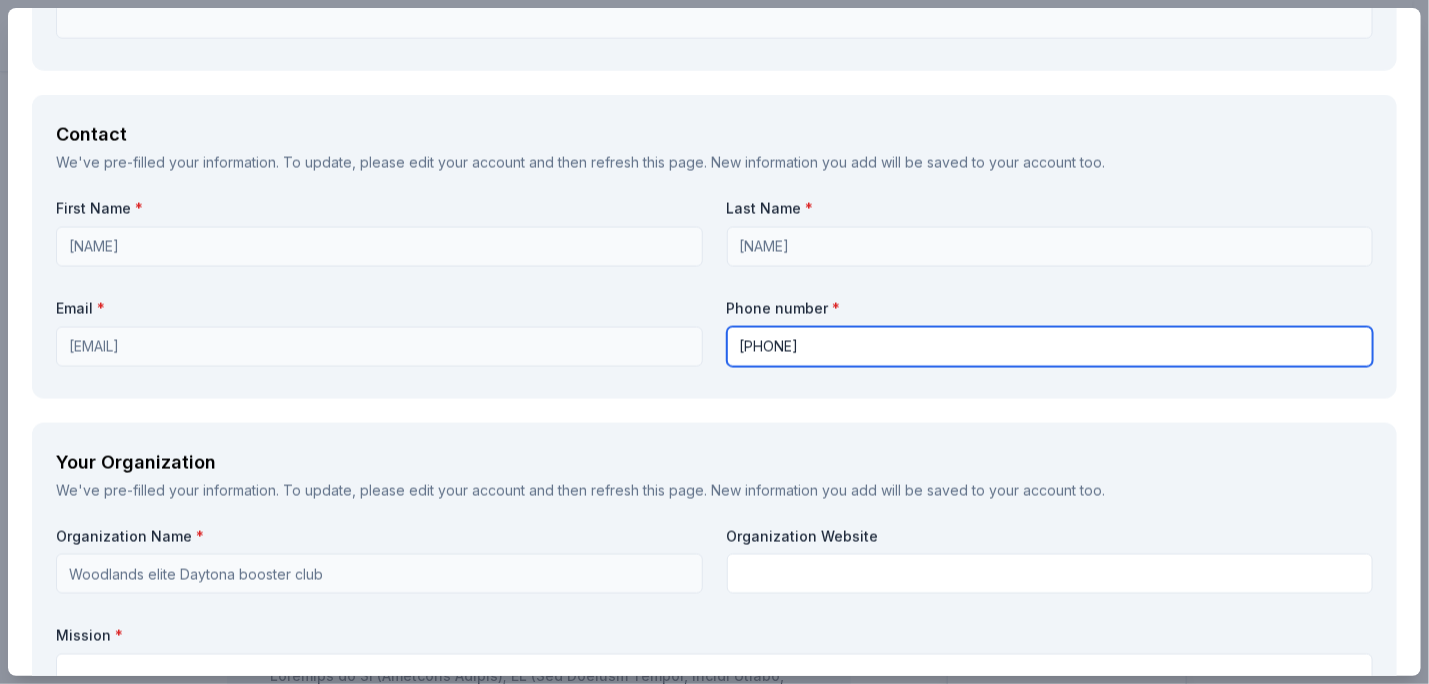 type on "3864055537" 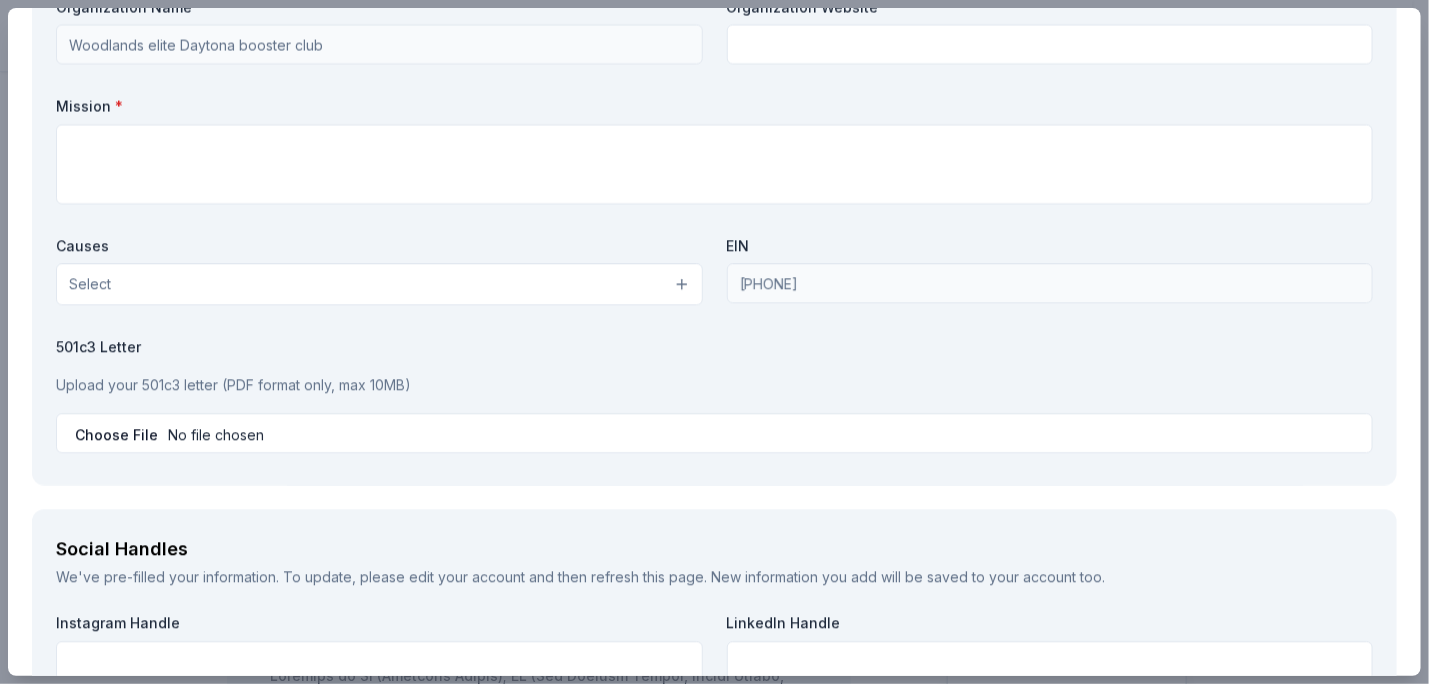 scroll, scrollTop: 1882, scrollLeft: 0, axis: vertical 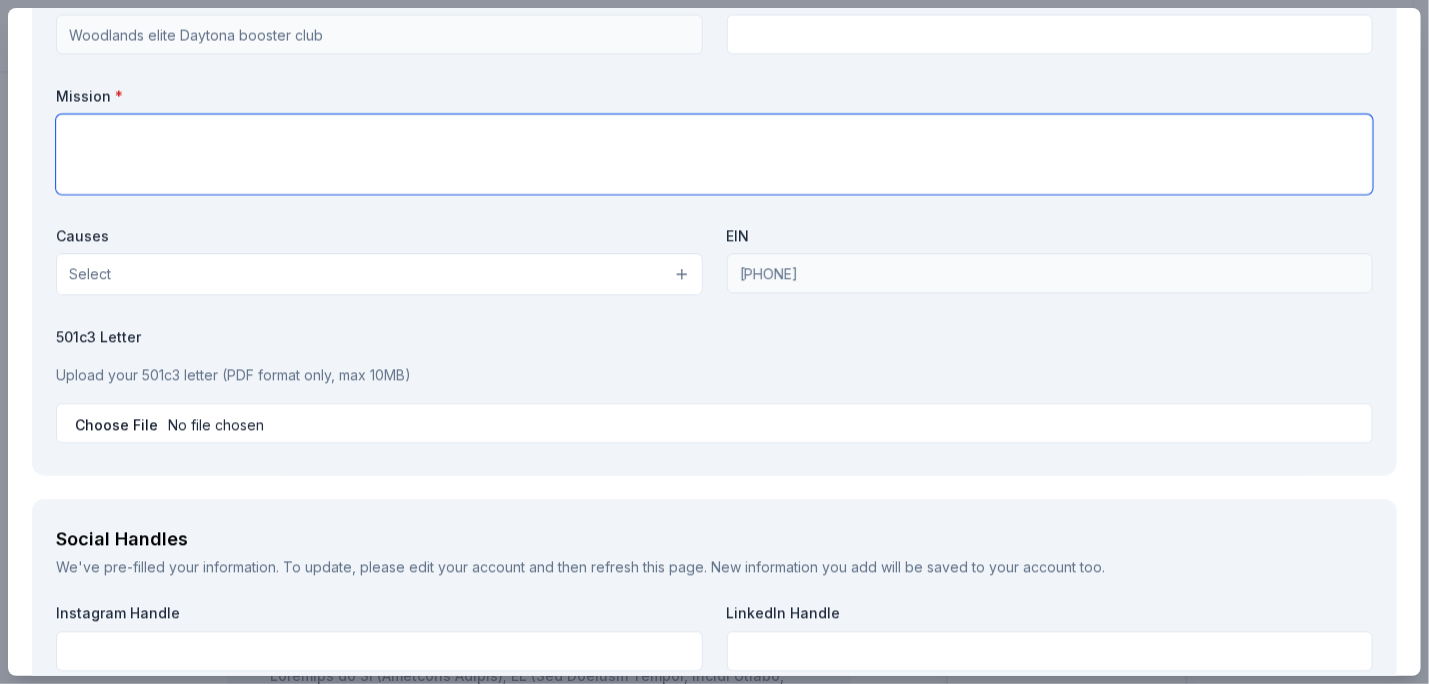 click at bounding box center [714, 154] 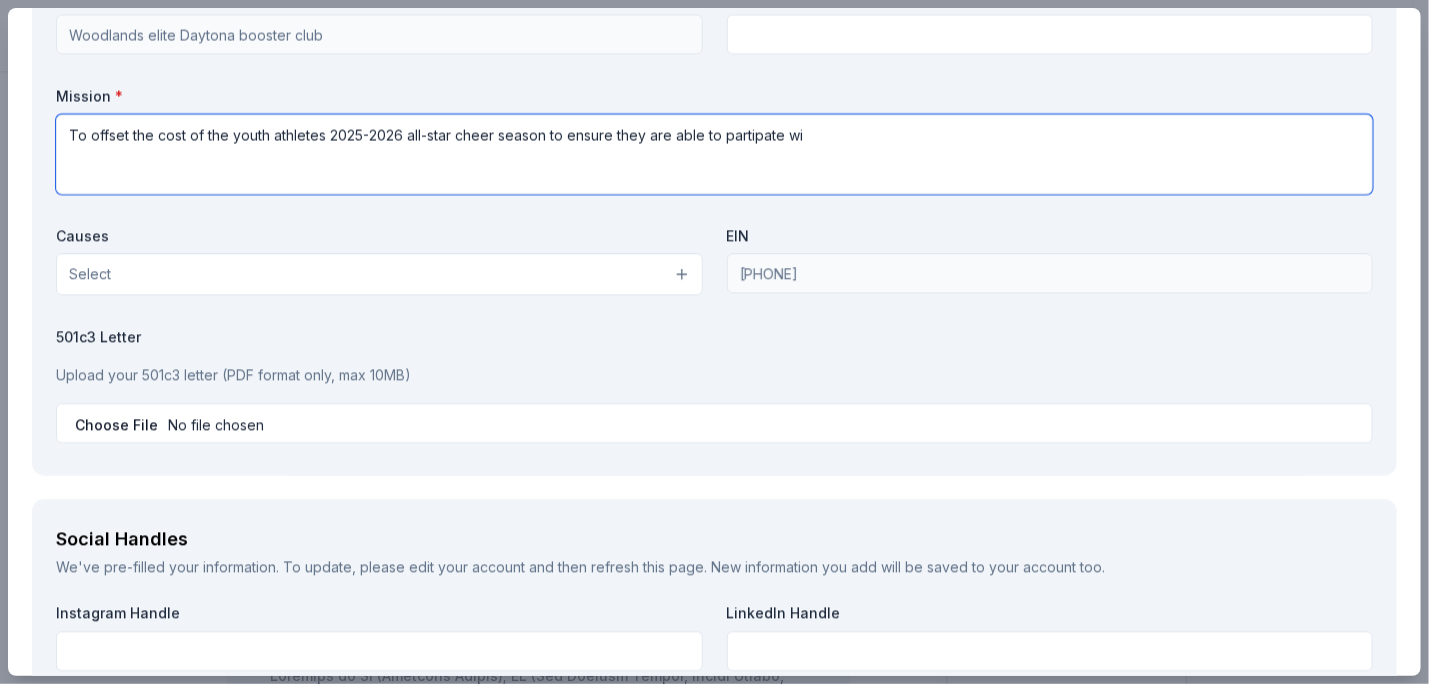 drag, startPoint x: 838, startPoint y: 136, endPoint x: 932, endPoint y: 130, distance: 94.19129 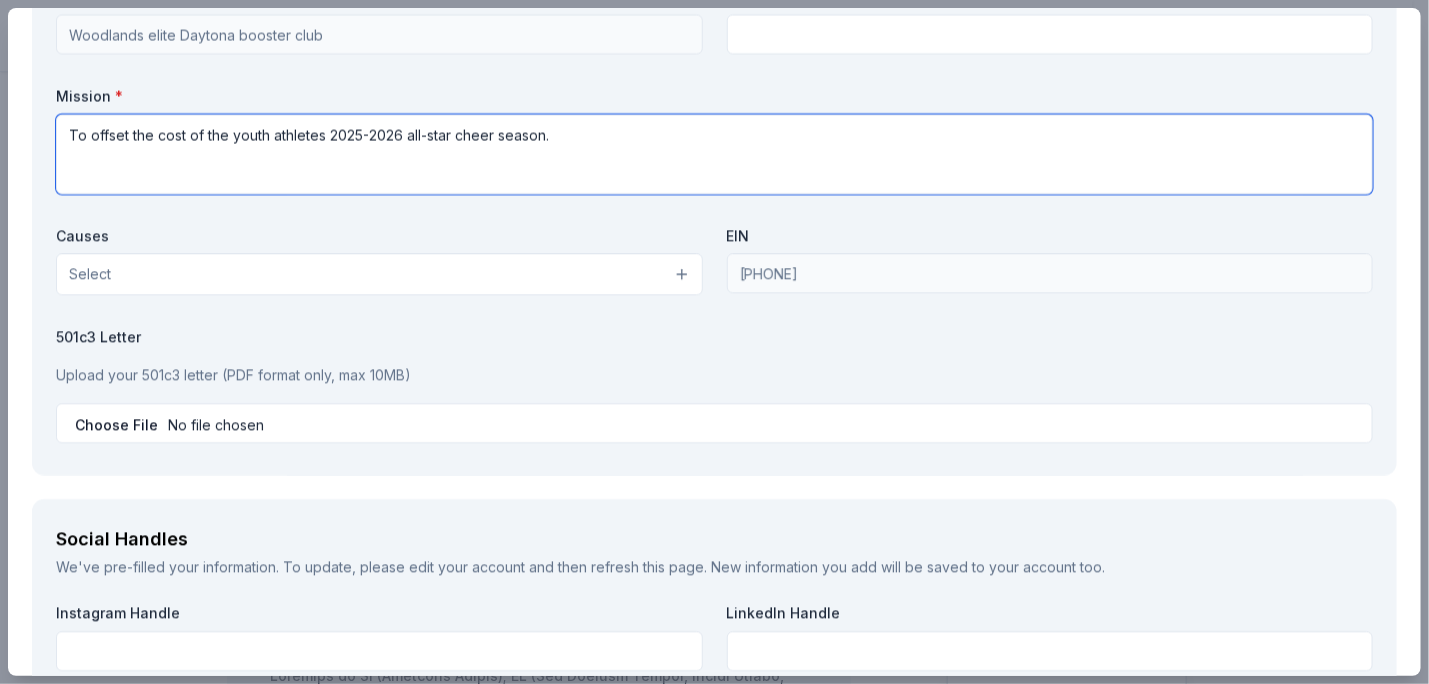 type on "To offset the cost of the youth athletes 2025-2026 all-star cheer season." 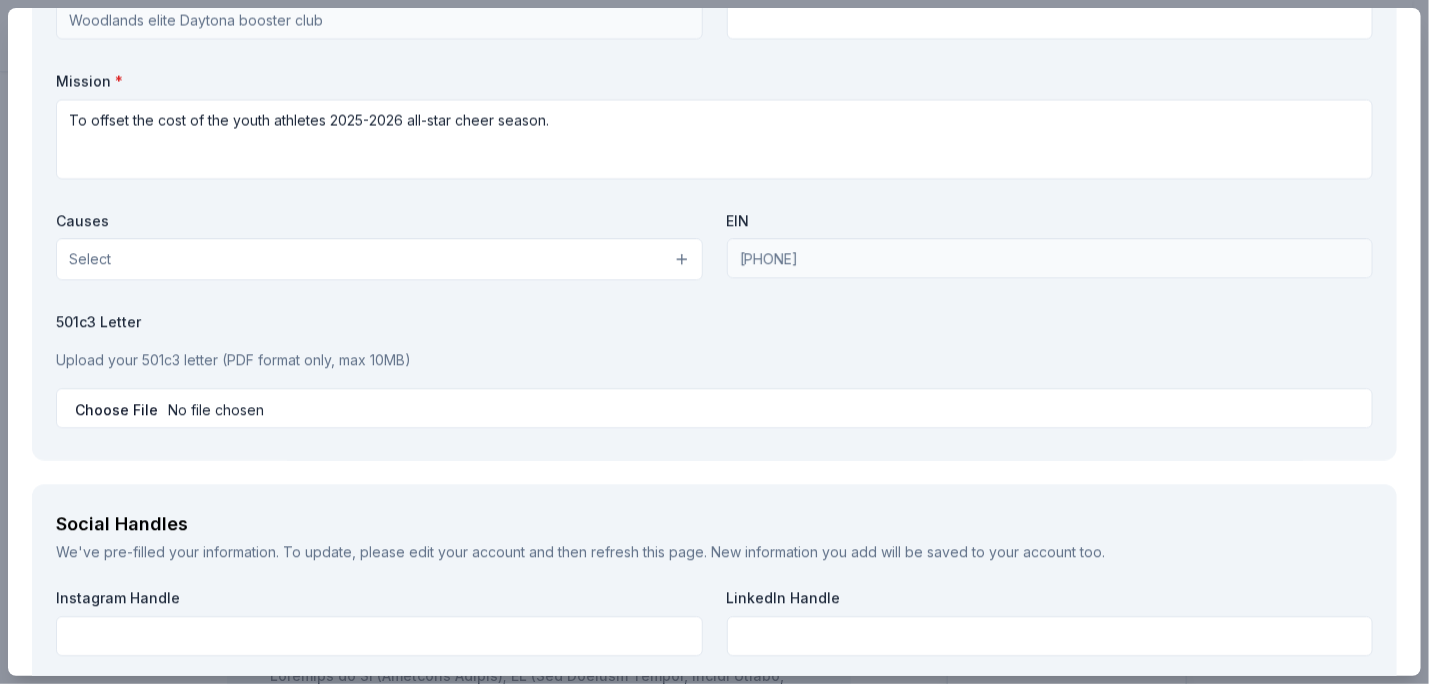 scroll, scrollTop: 1908, scrollLeft: 0, axis: vertical 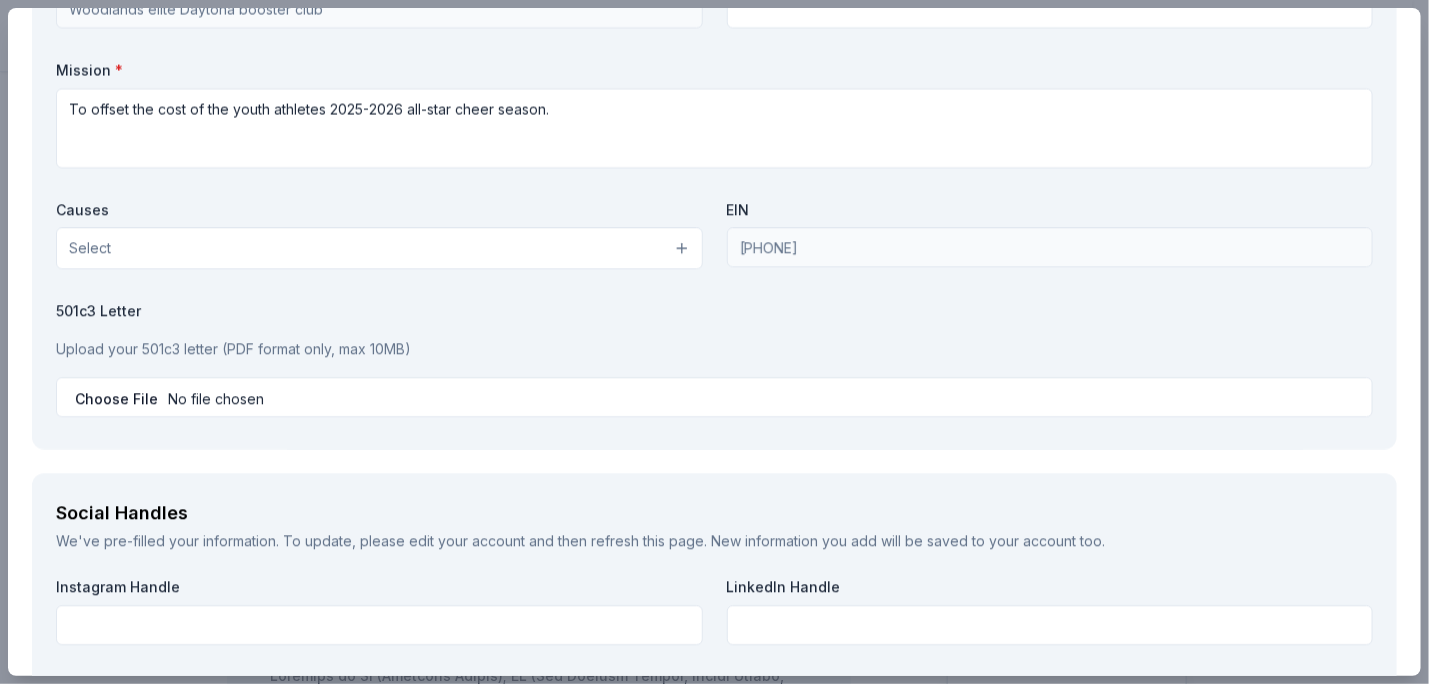 click on "Select" at bounding box center (379, 248) 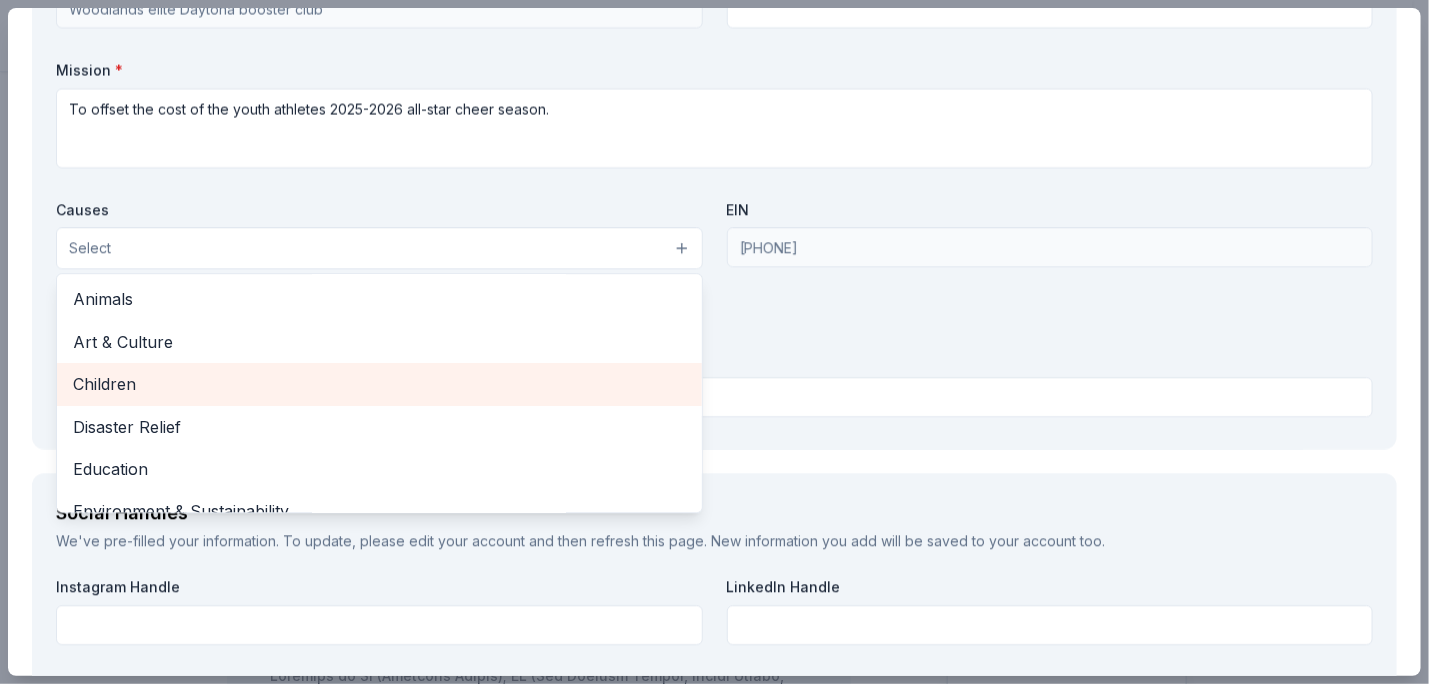 click on "Children" at bounding box center [379, 384] 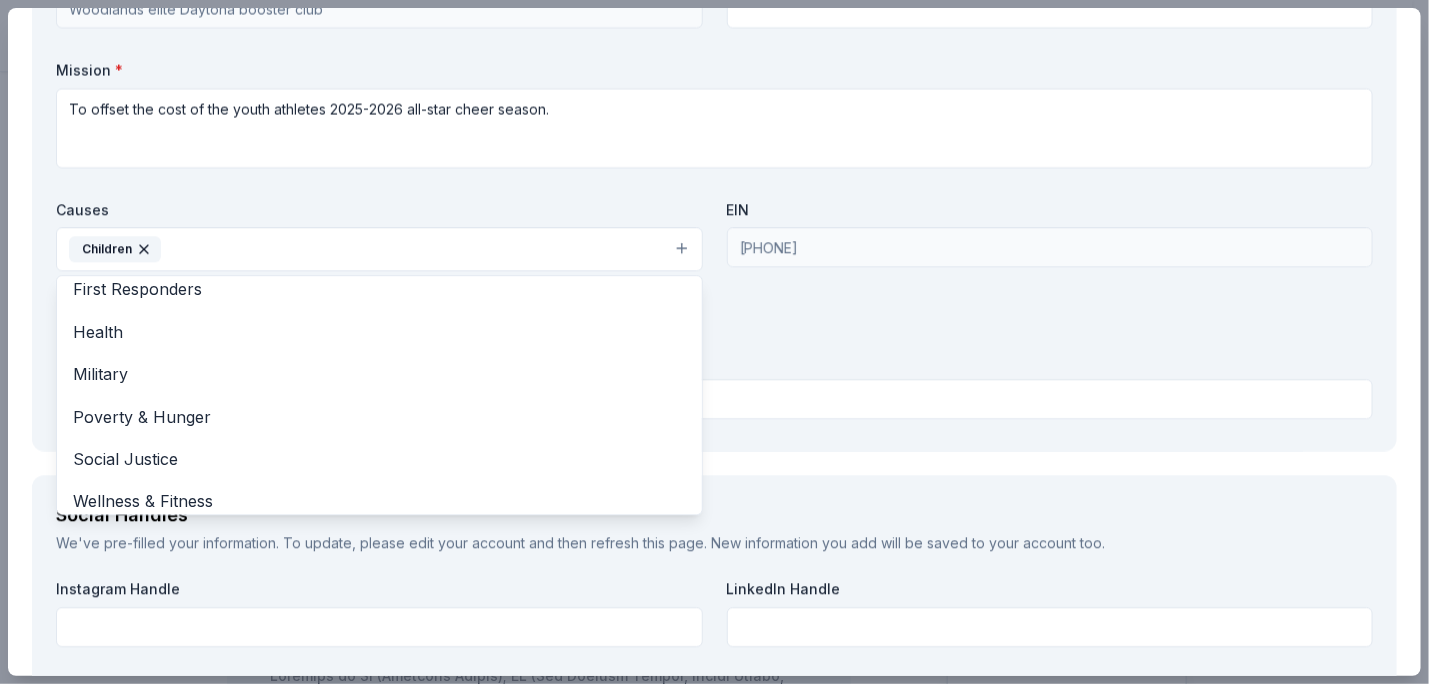 scroll, scrollTop: 236, scrollLeft: 0, axis: vertical 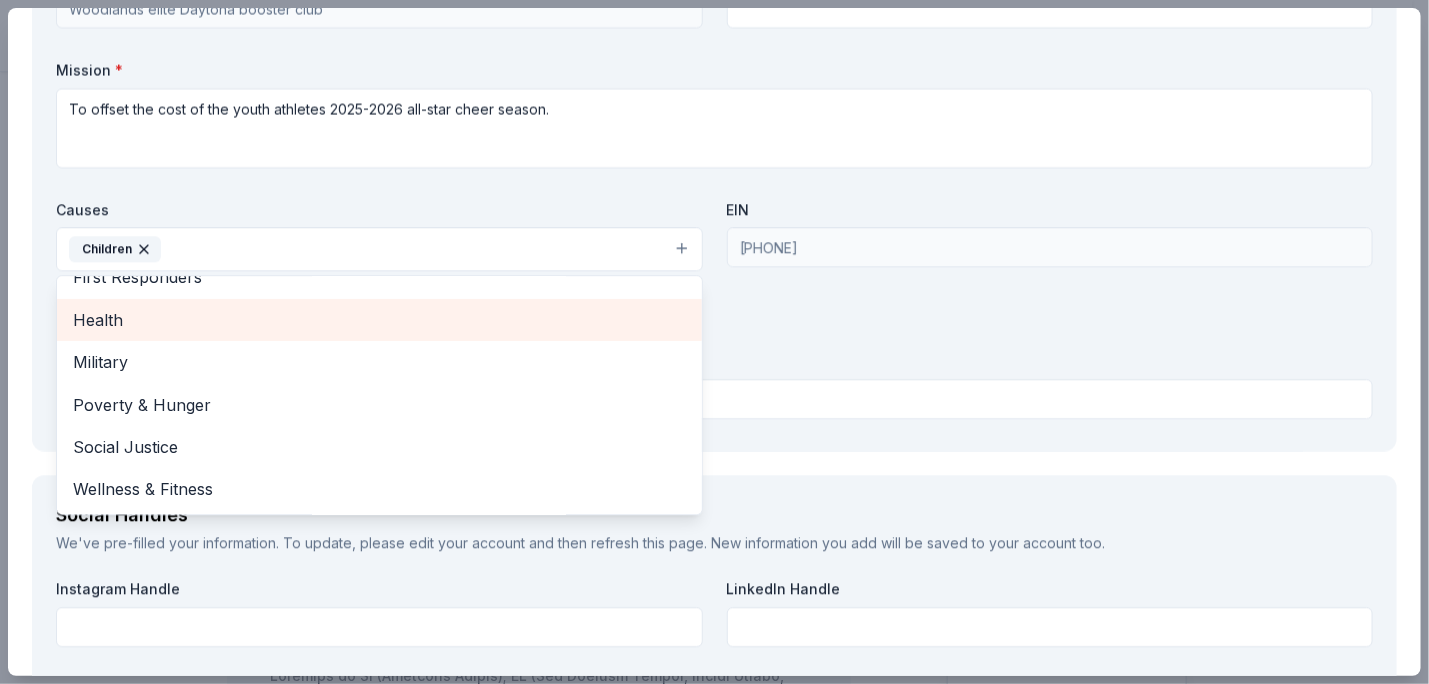 click on "Health" at bounding box center [379, 320] 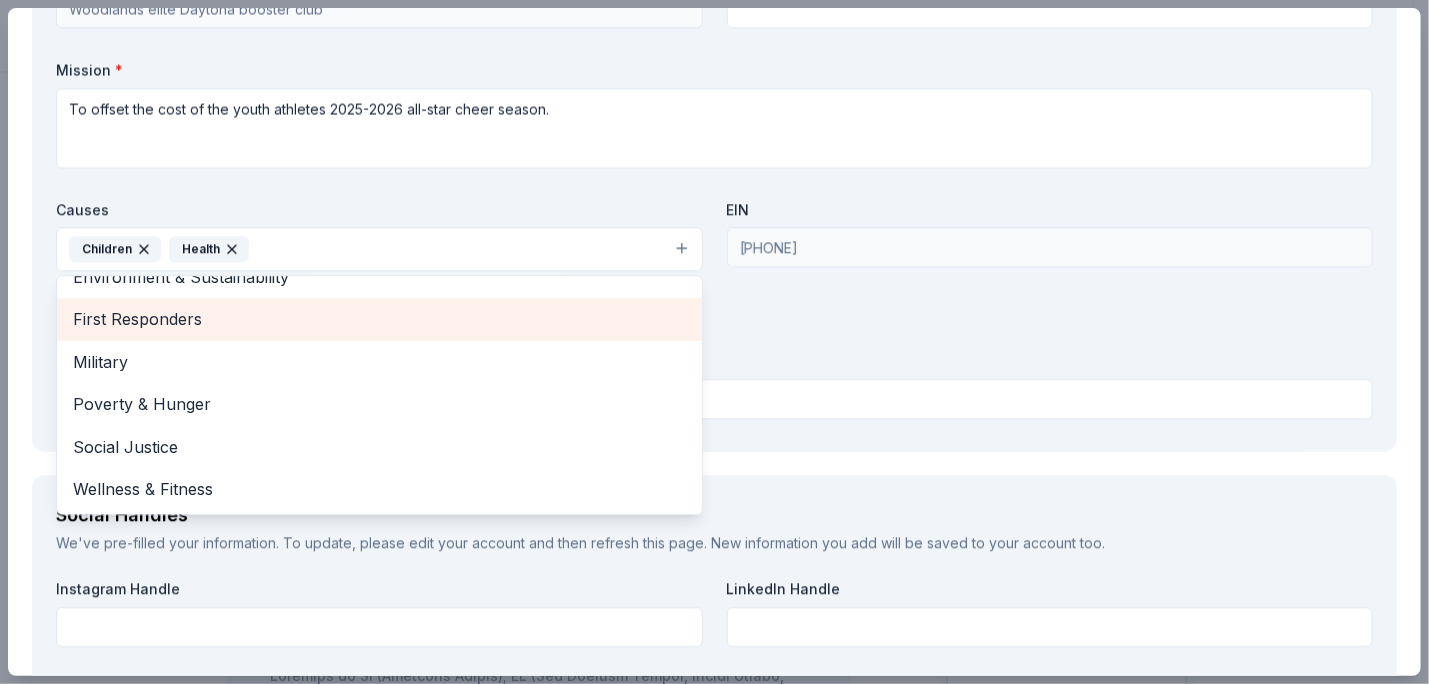 scroll, scrollTop: 193, scrollLeft: 0, axis: vertical 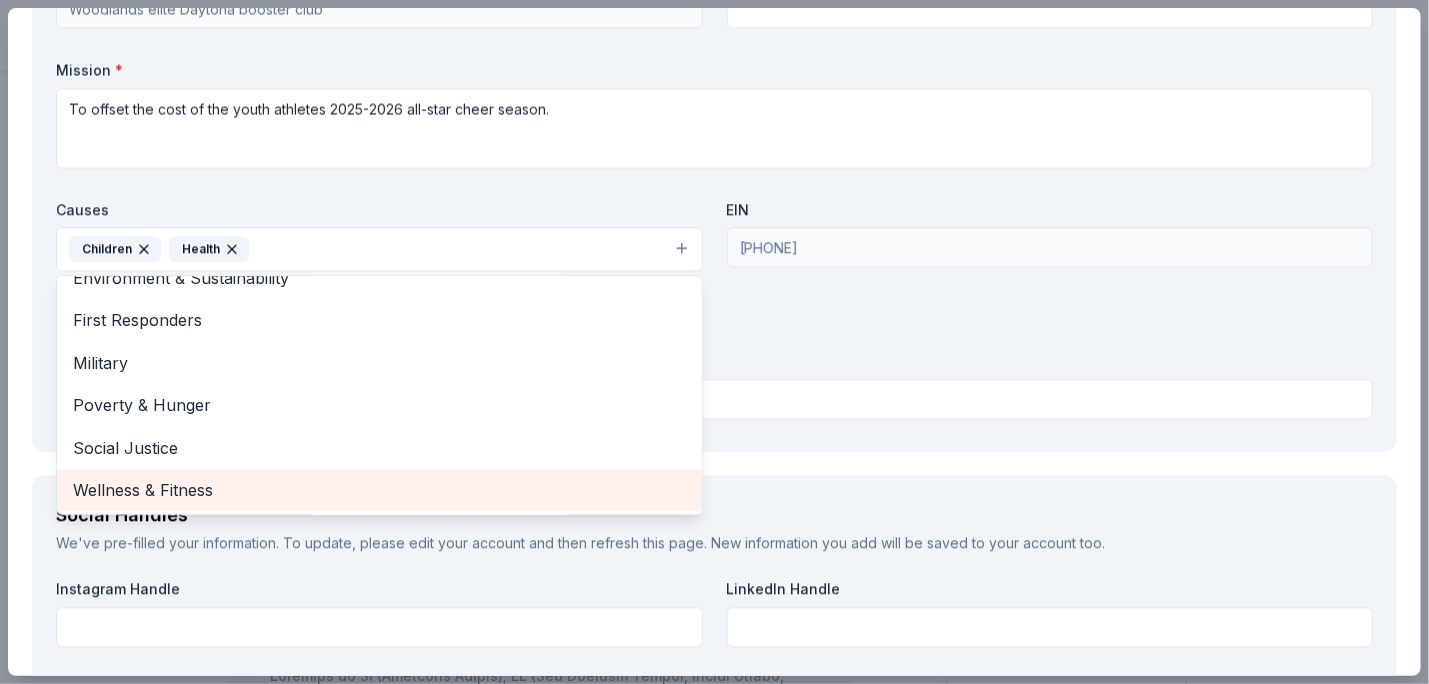 click on "Wellness & Fitness" at bounding box center [379, 490] 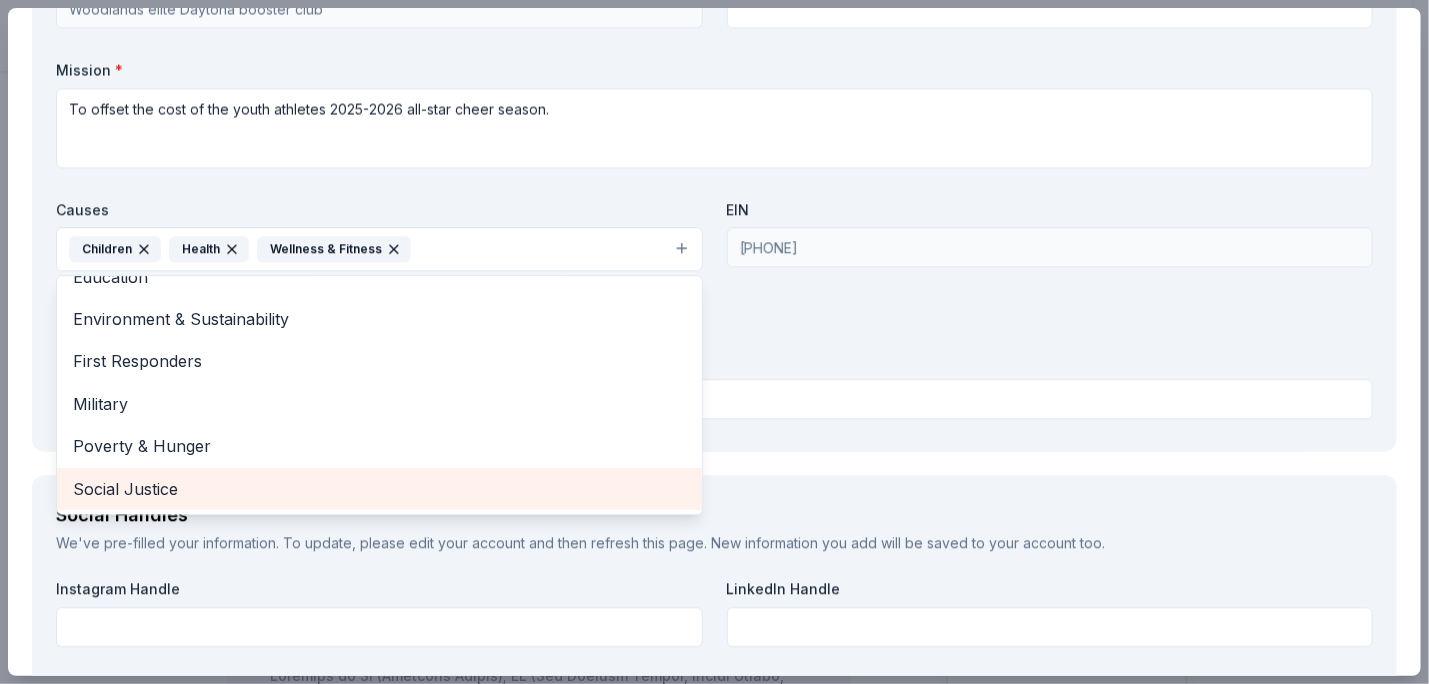 scroll, scrollTop: 151, scrollLeft: 0, axis: vertical 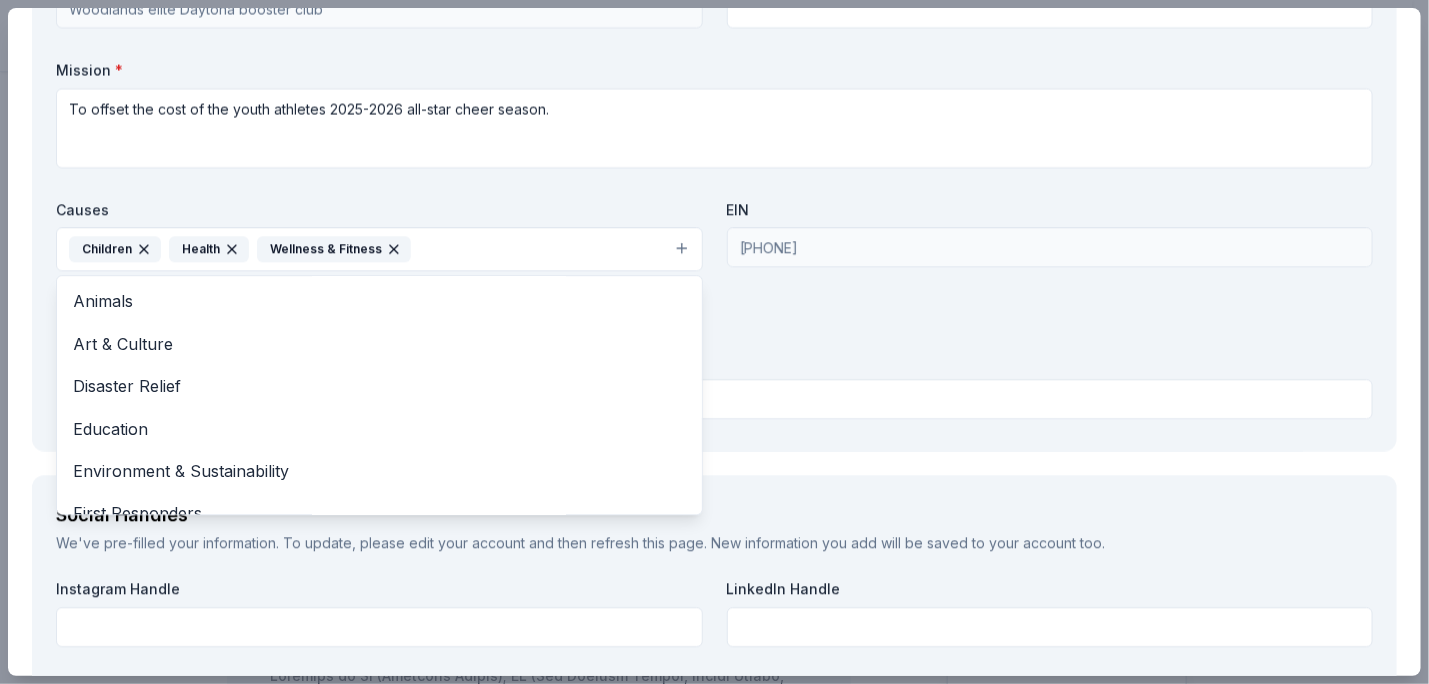 click on "Organization Name * Woodlands elite Daytona booster club Organization Website Mission * To offset the cost of the youth athletes 2025-2026 all-star cheer season.  Causes Children Health Wellness & Fitness Animals Art & Culture Disaster Relief Education Environment & Sustainability First Responders Military Poverty & Hunger Social Justice EIN 334686448 501c3 Letter Upload your 501c3 letter (PDF format only, max 10MB)" at bounding box center (714, 194) 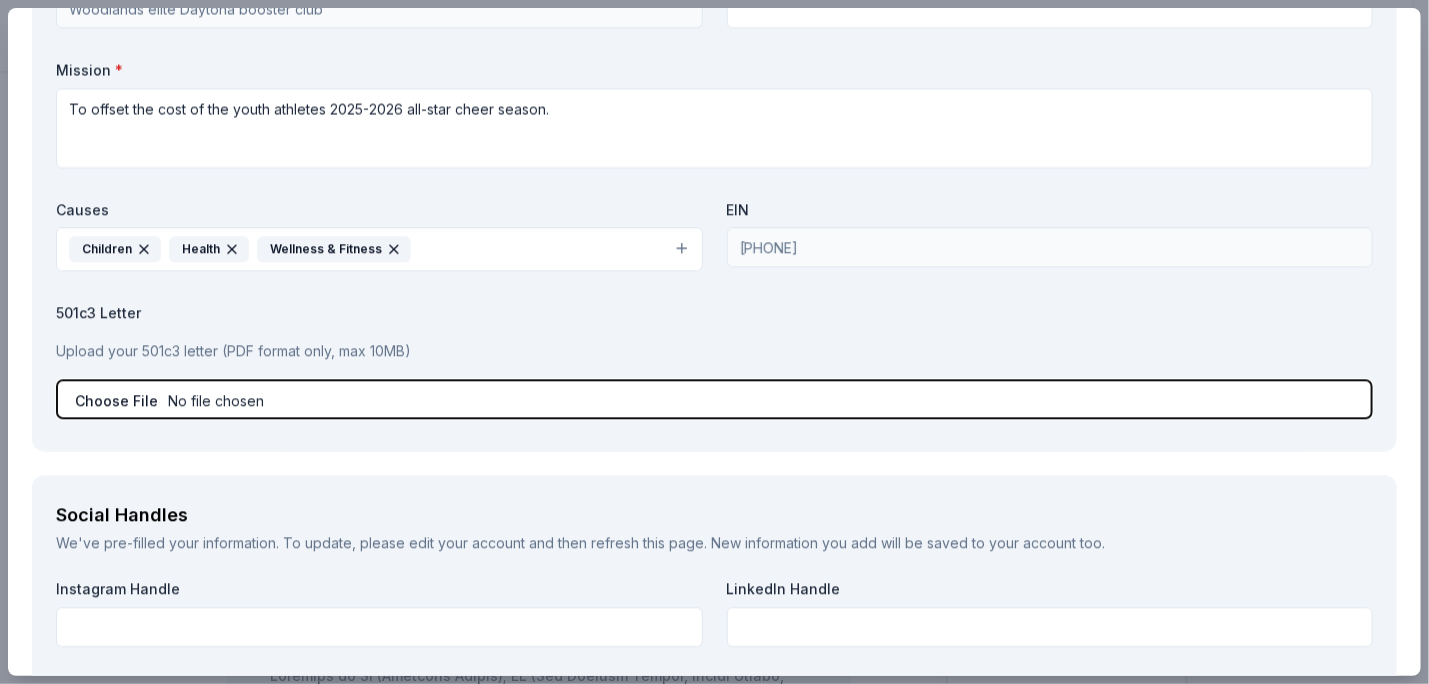 click at bounding box center [714, 399] 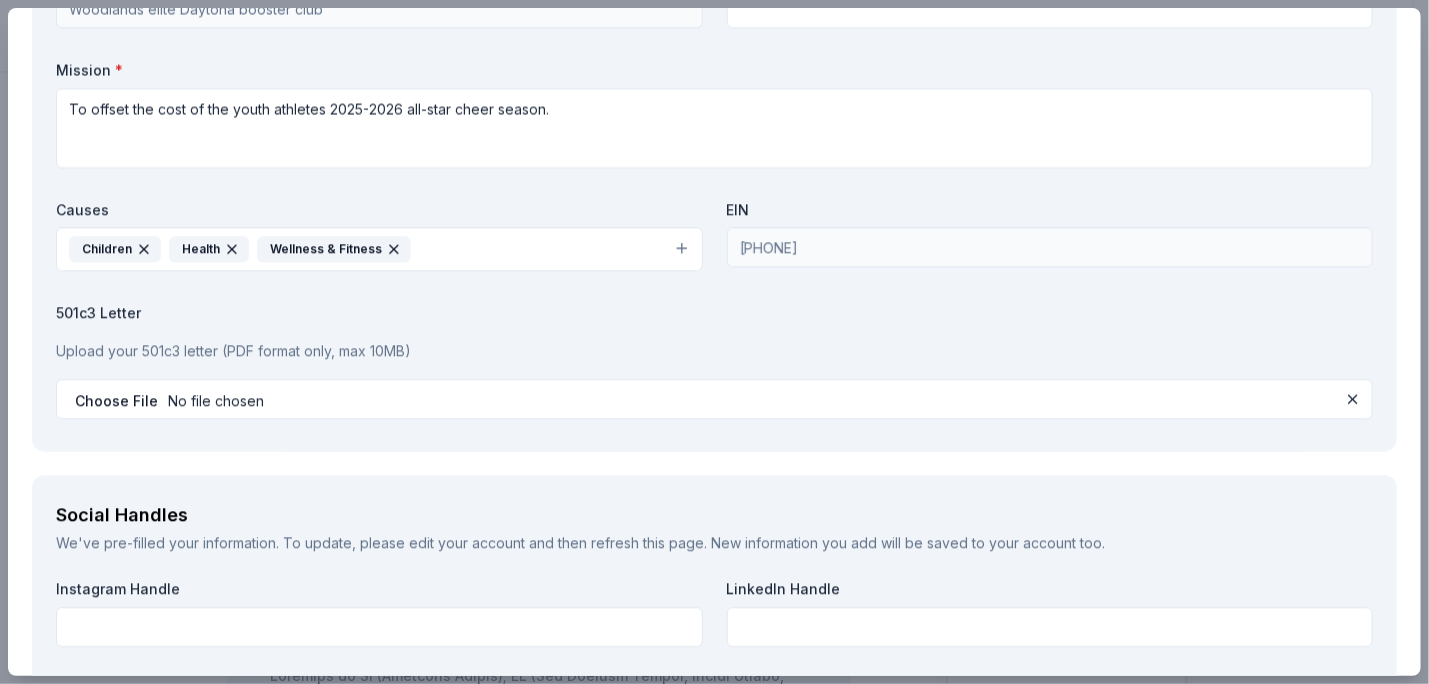 drag, startPoint x: 1421, startPoint y: 478, endPoint x: 1412, endPoint y: 538, distance: 60.671246 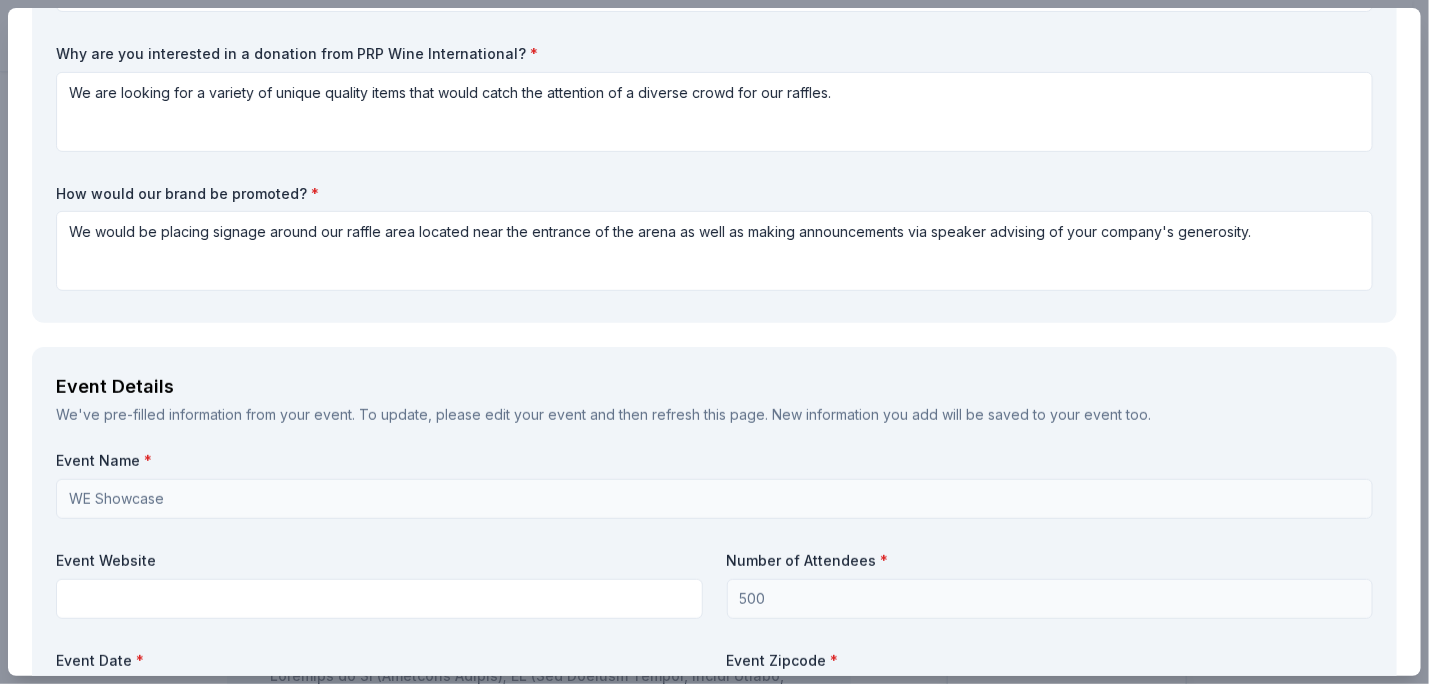 scroll, scrollTop: 332, scrollLeft: 0, axis: vertical 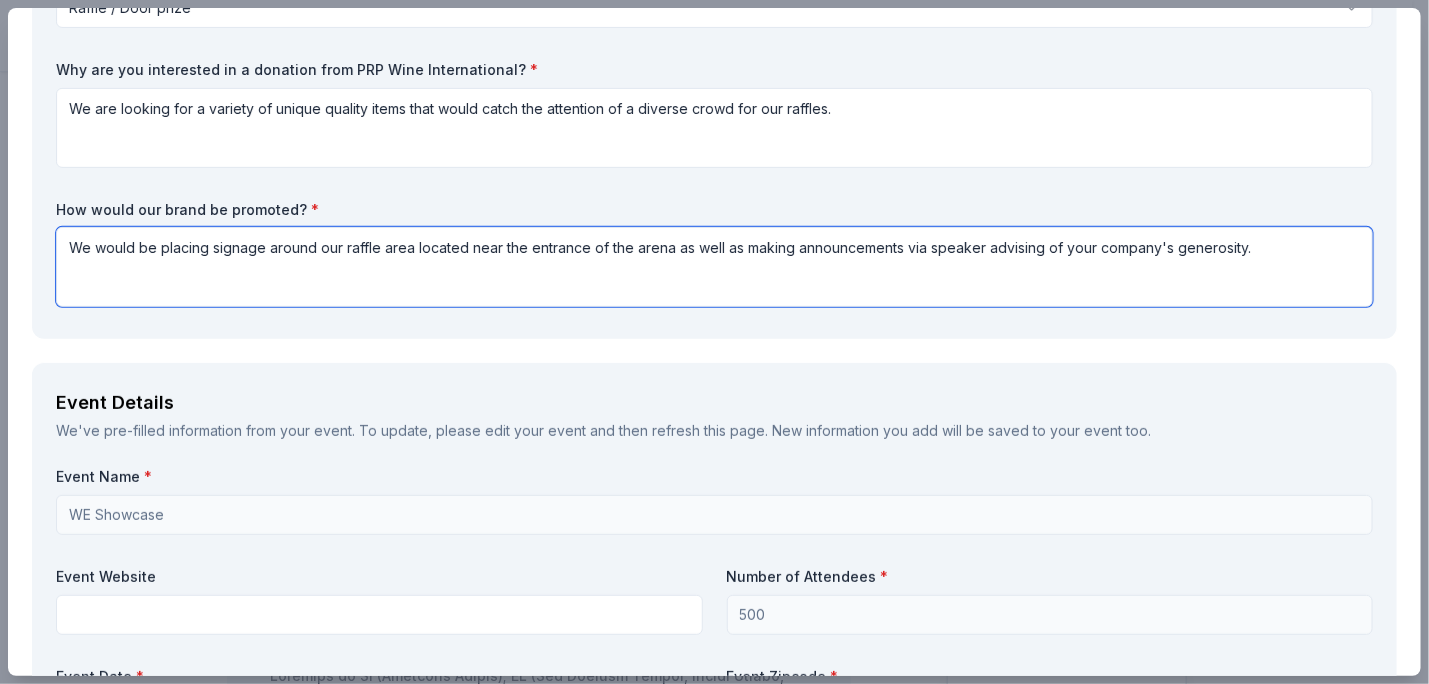 click on "We would be placing signage around our raffle area located near the entrance of the arena as well as making announcements via speaker advising of your company's generosity." at bounding box center (714, 267) 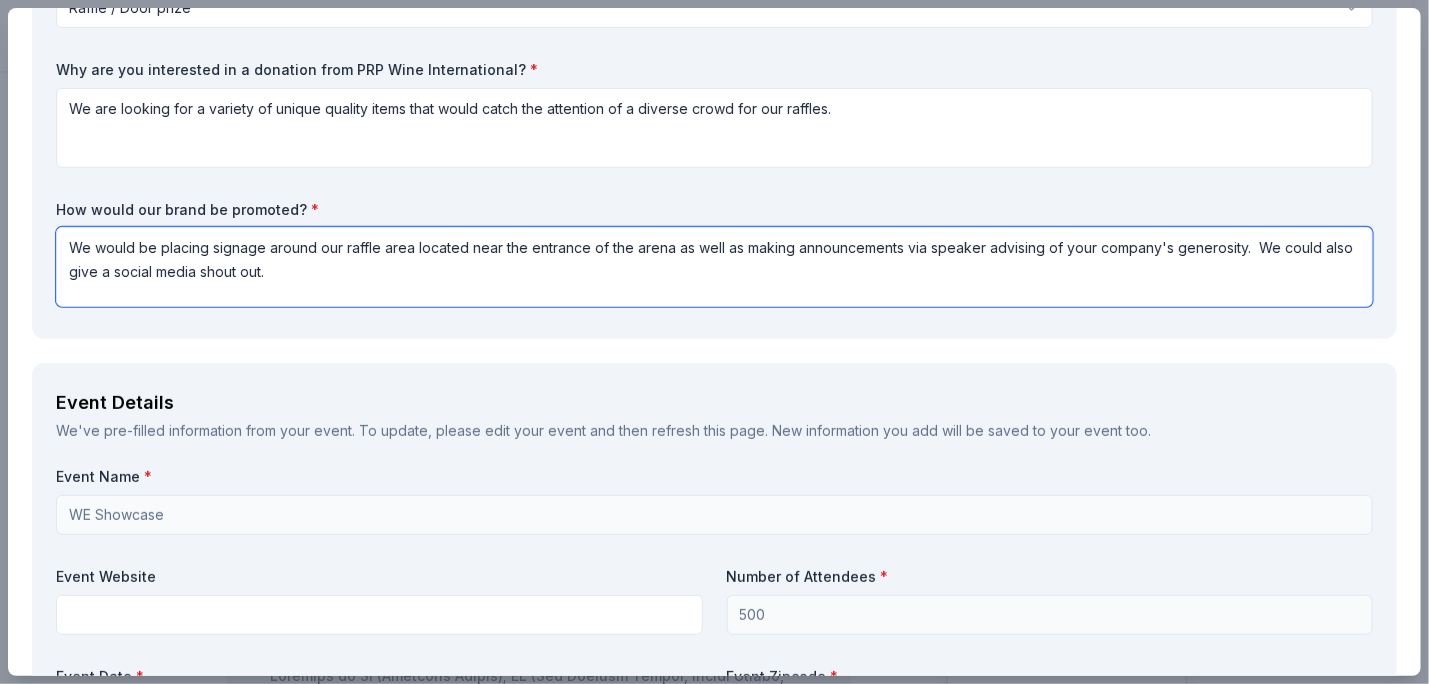type on "We would be placing signage around our raffle area located near the entrance of the arena as well as making announcements via speaker advising of your company's generosity.  We could also give a social media shout out." 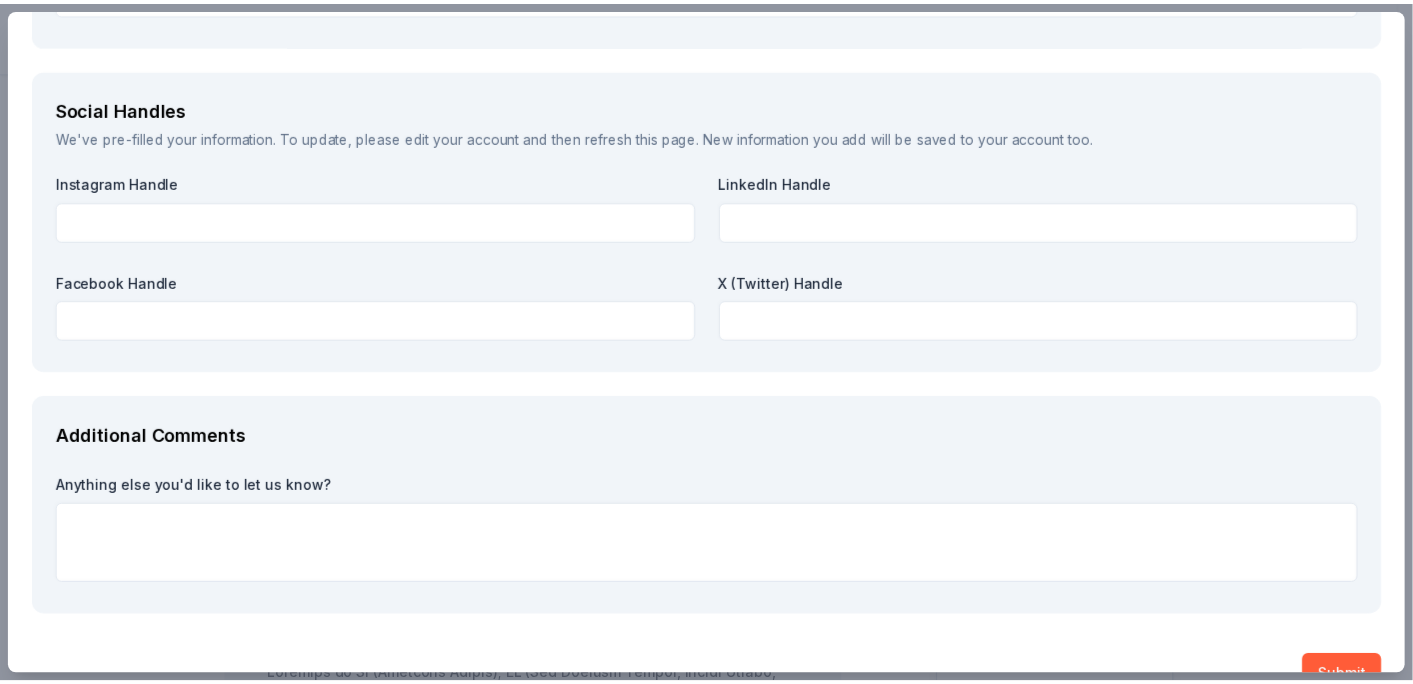 scroll, scrollTop: 2356, scrollLeft: 0, axis: vertical 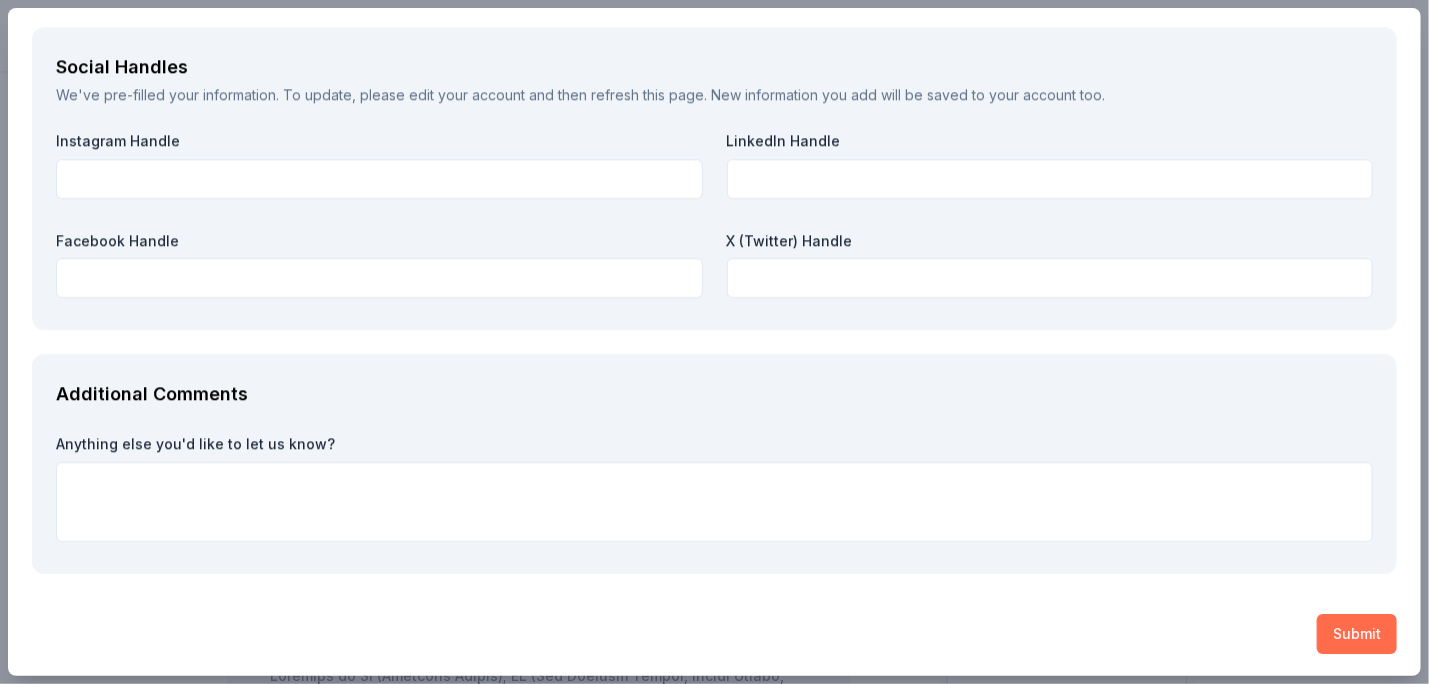 click on "Submit" at bounding box center (1357, 634) 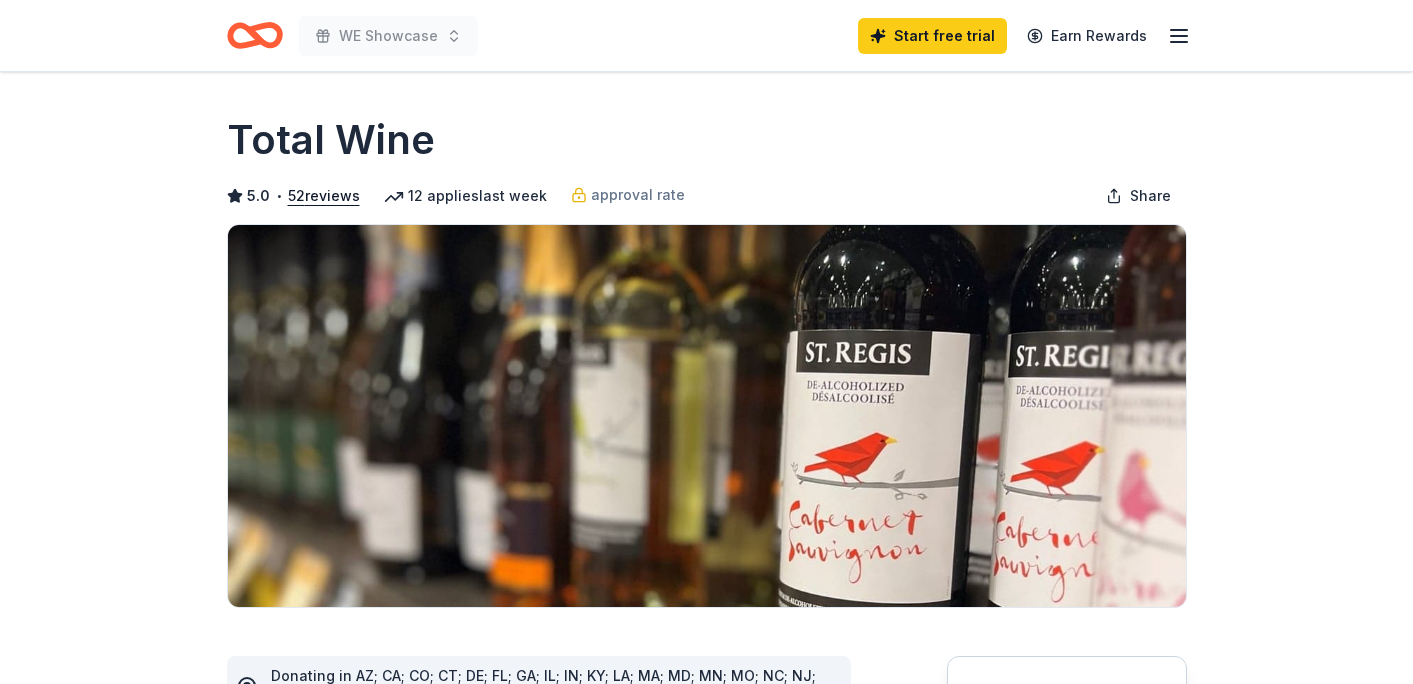scroll, scrollTop: 0, scrollLeft: 0, axis: both 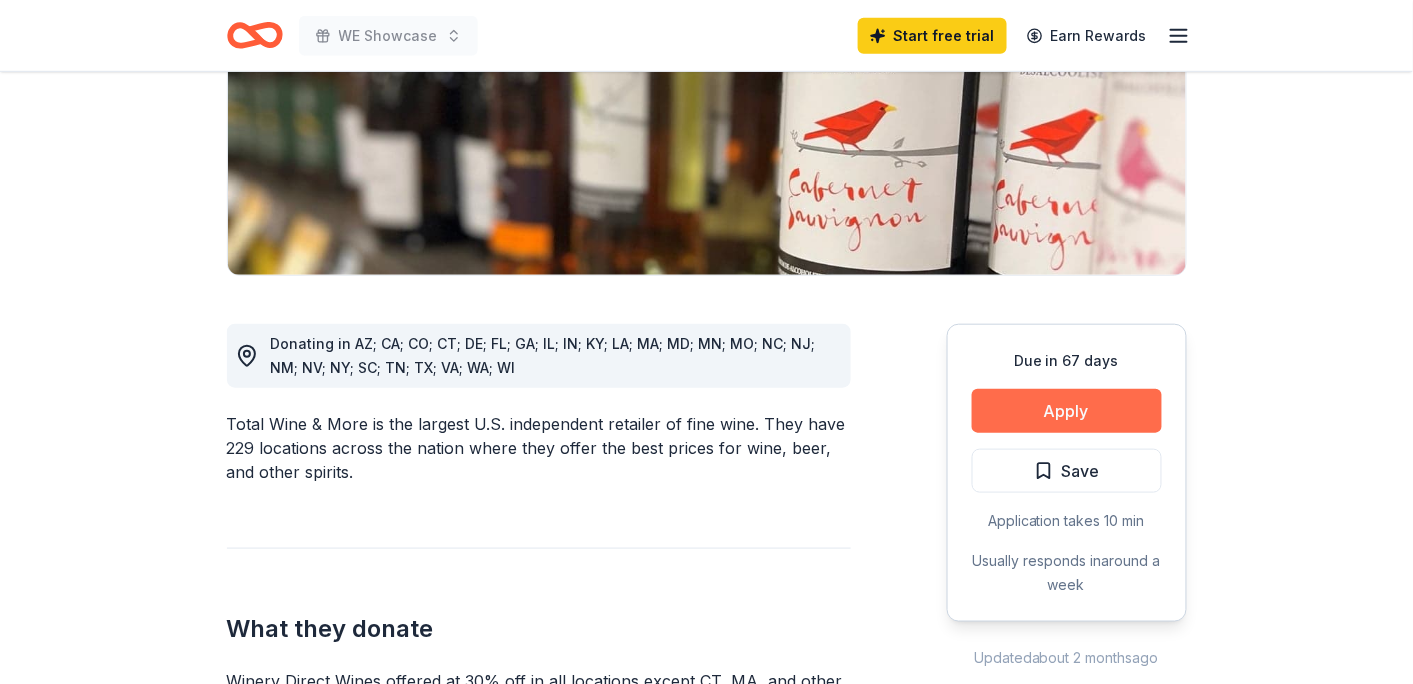 click on "Apply" at bounding box center [1067, 411] 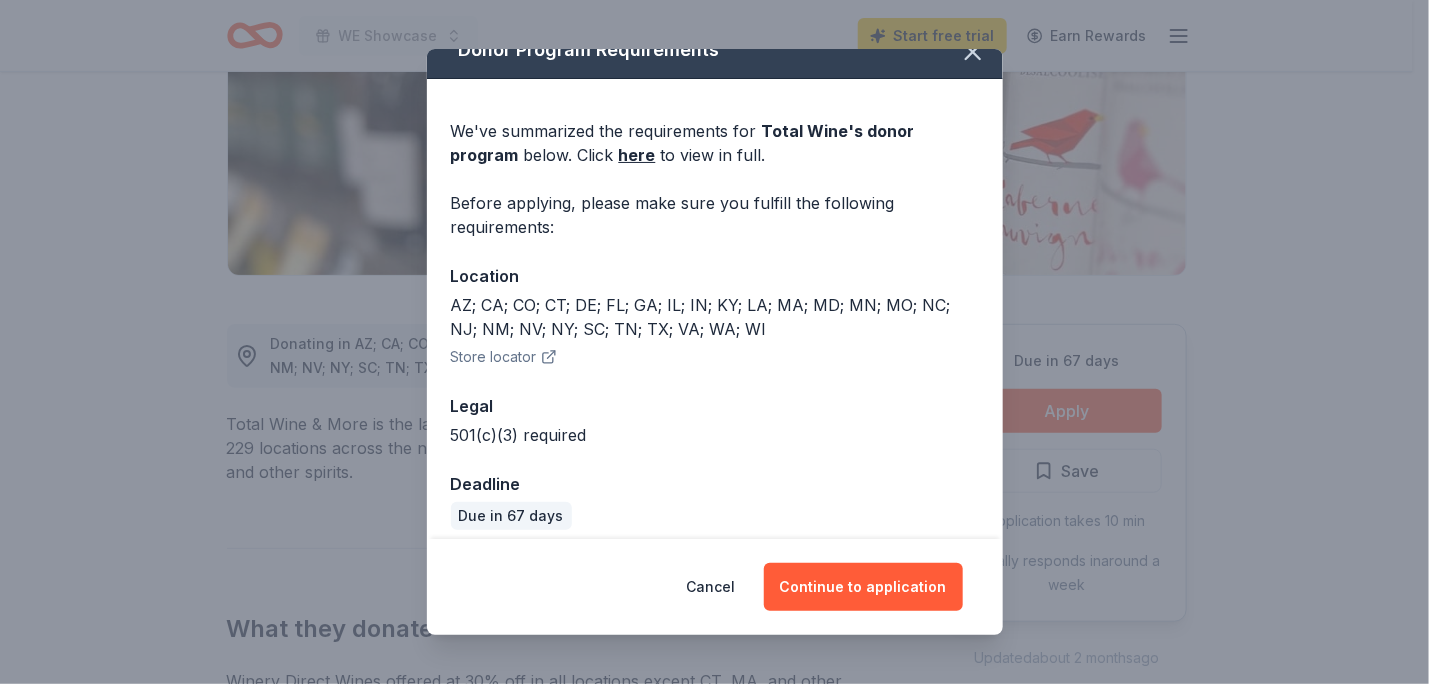 scroll, scrollTop: 41, scrollLeft: 0, axis: vertical 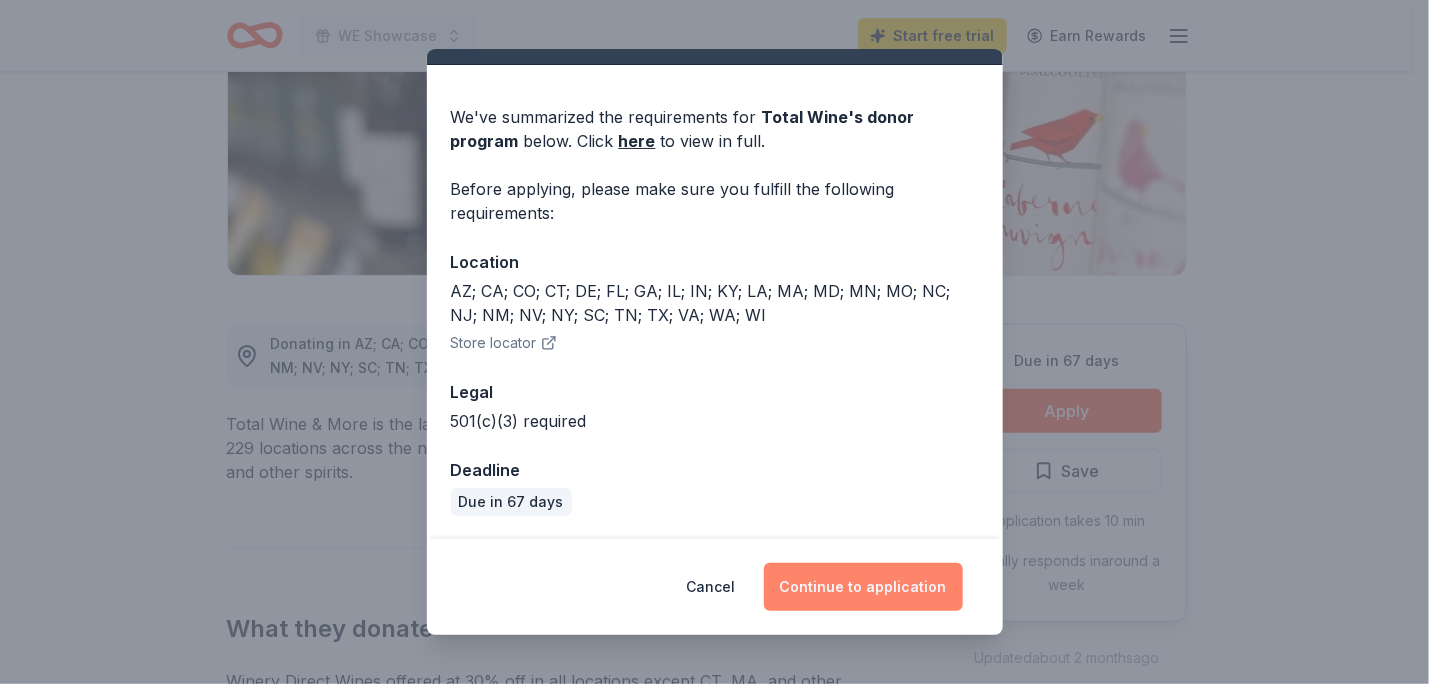 click on "Continue to application" at bounding box center [863, 587] 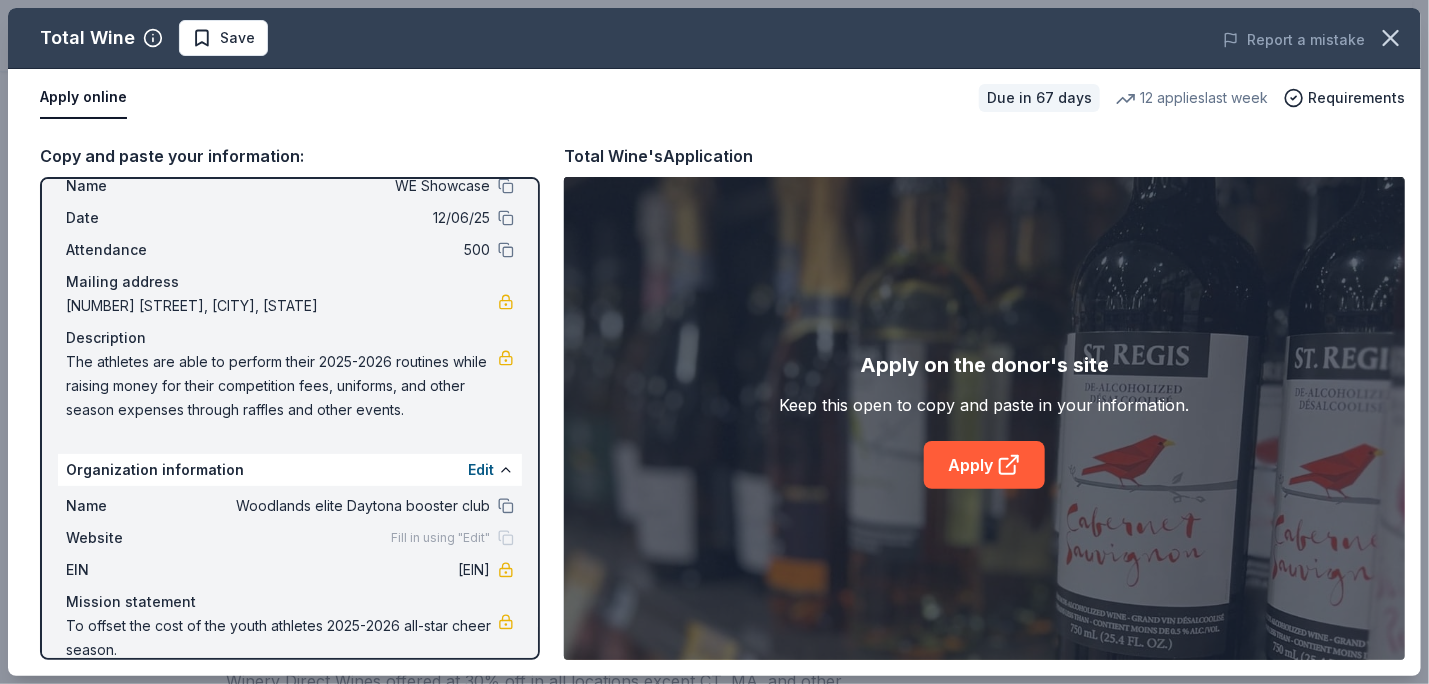 scroll, scrollTop: 85, scrollLeft: 0, axis: vertical 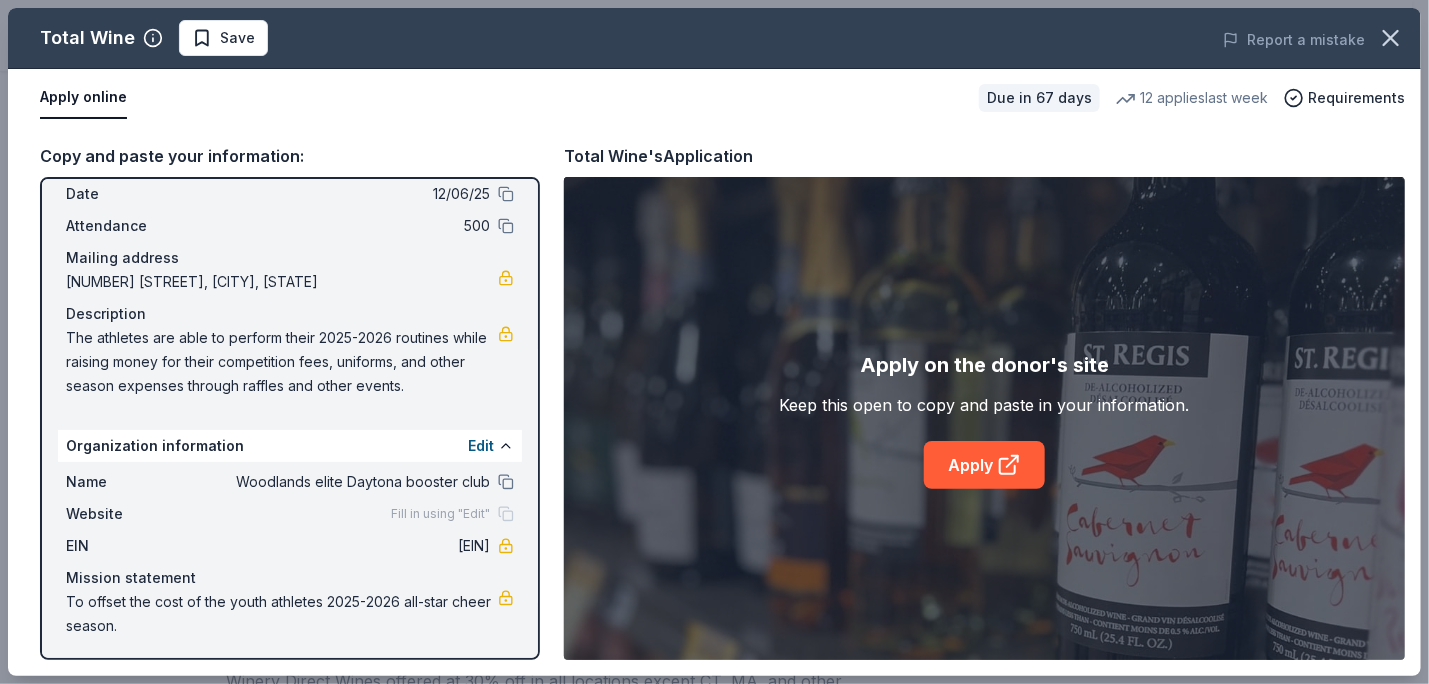 drag, startPoint x: 1428, startPoint y: 278, endPoint x: 1421, endPoint y: 421, distance: 143.17122 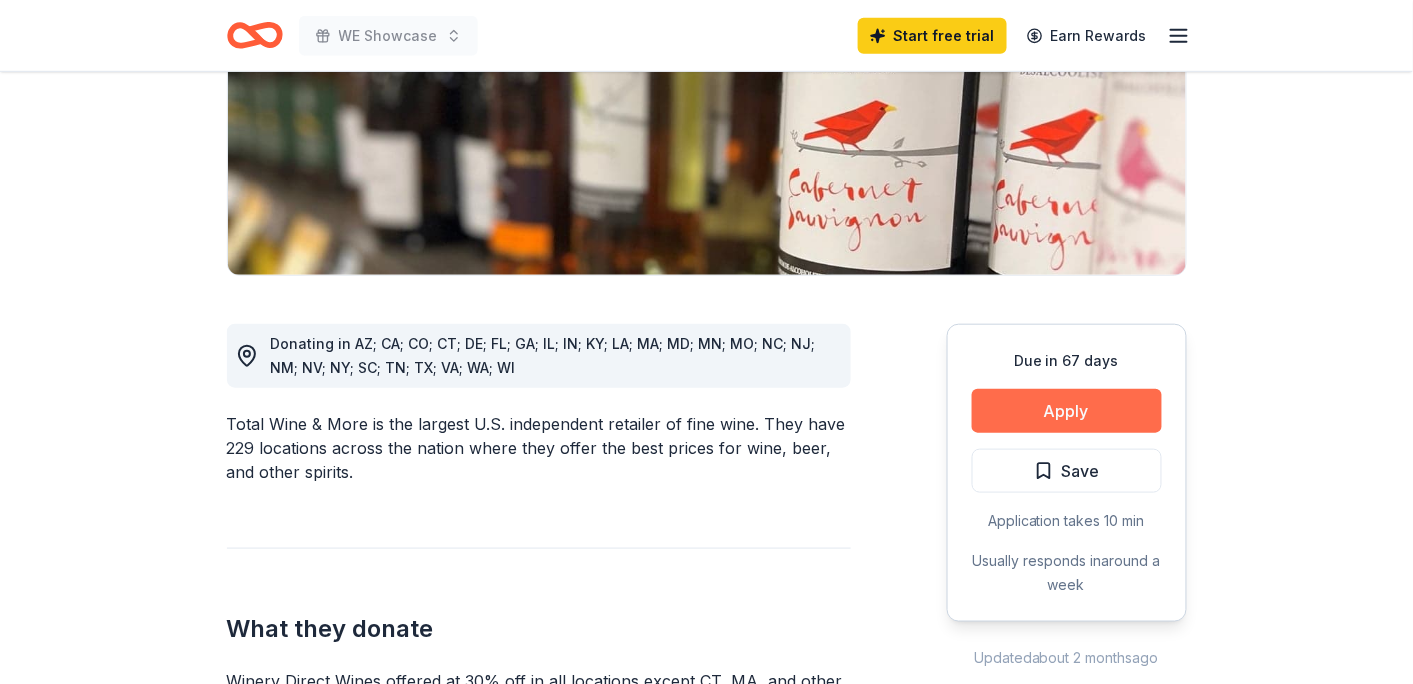 click on "Apply" at bounding box center (1067, 411) 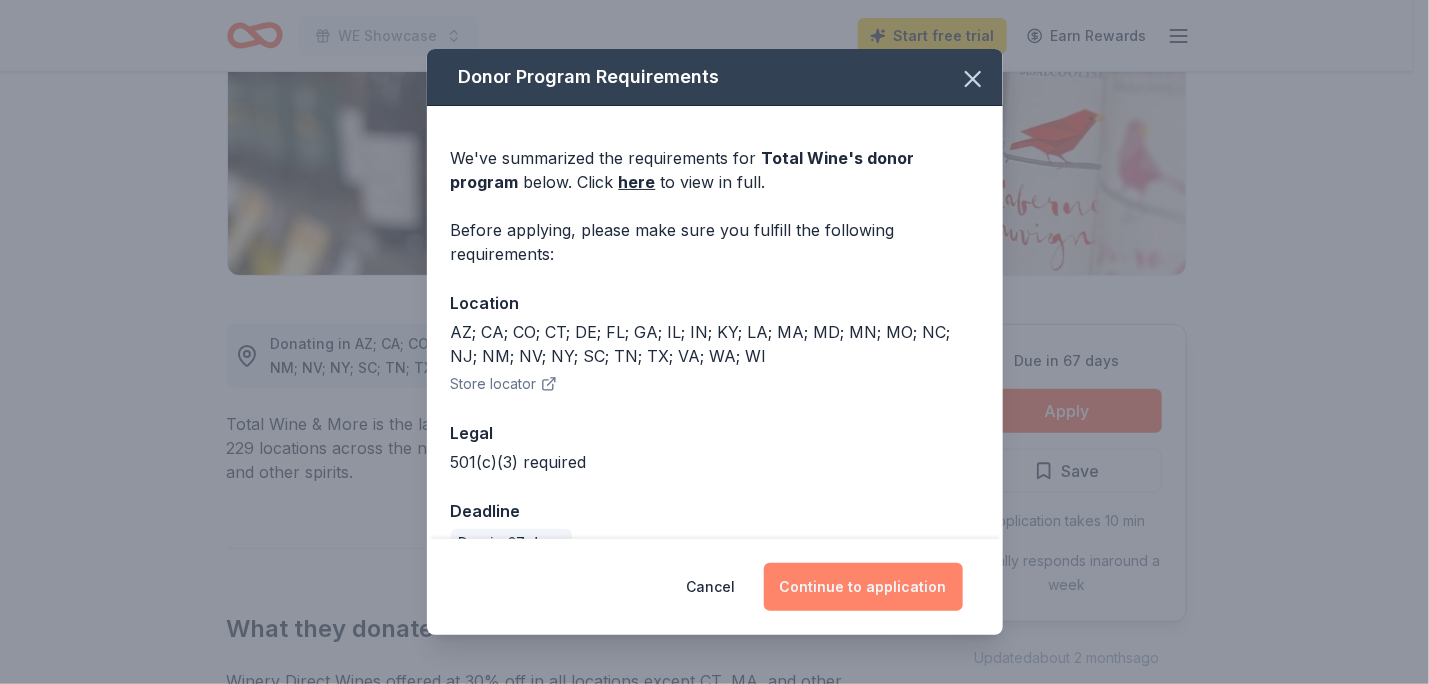 click on "Continue to application" at bounding box center (863, 587) 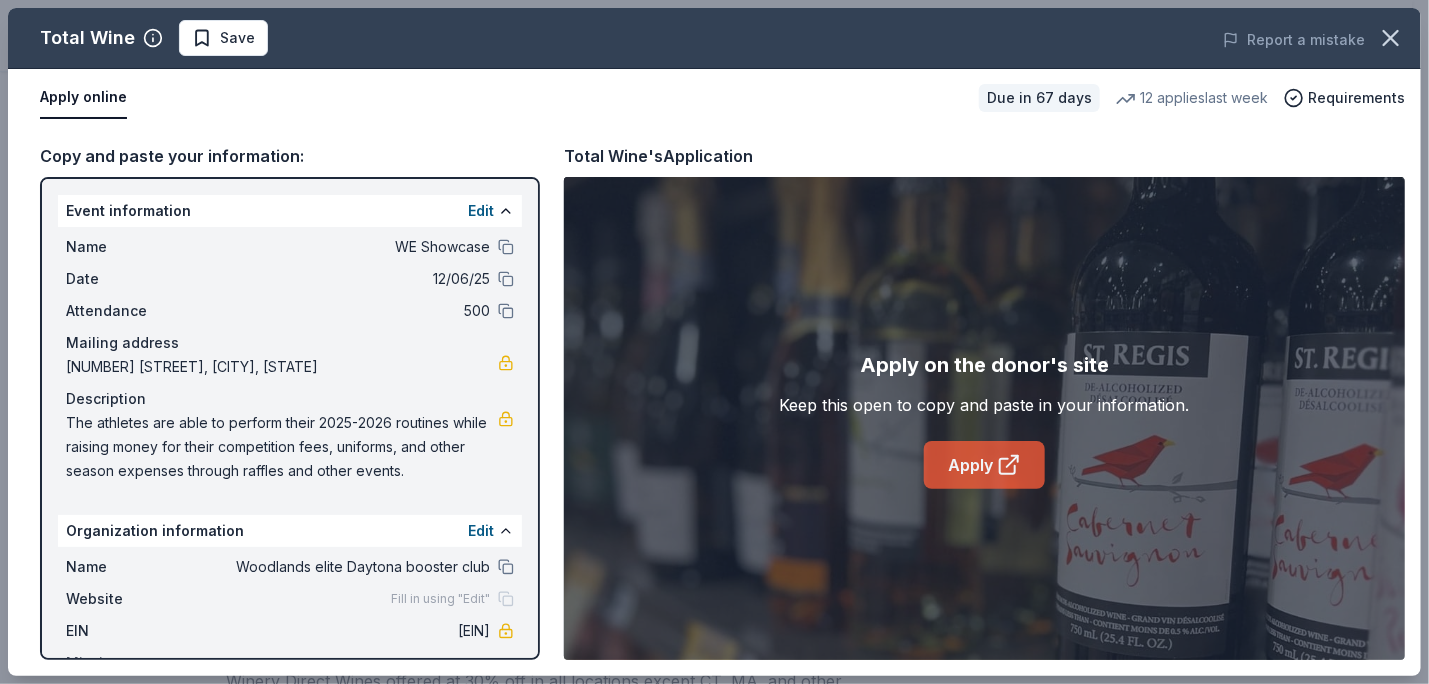 click 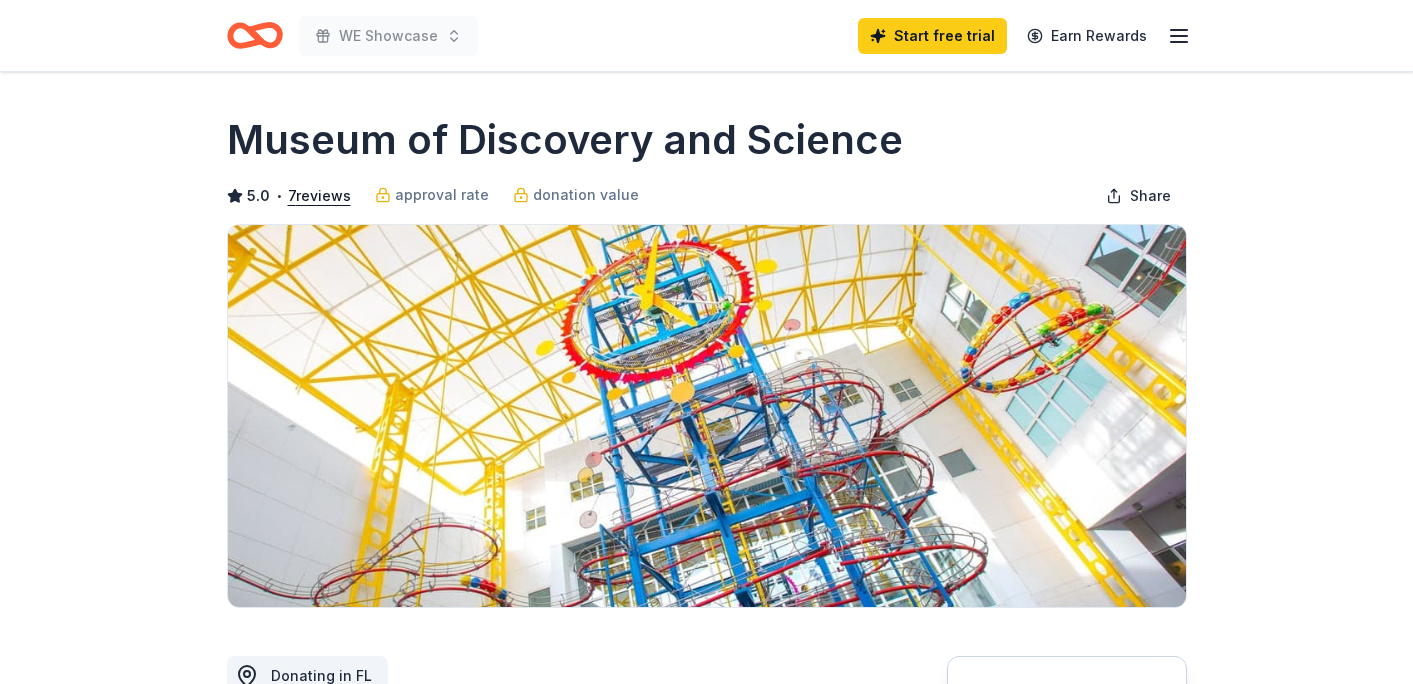 scroll, scrollTop: 0, scrollLeft: 0, axis: both 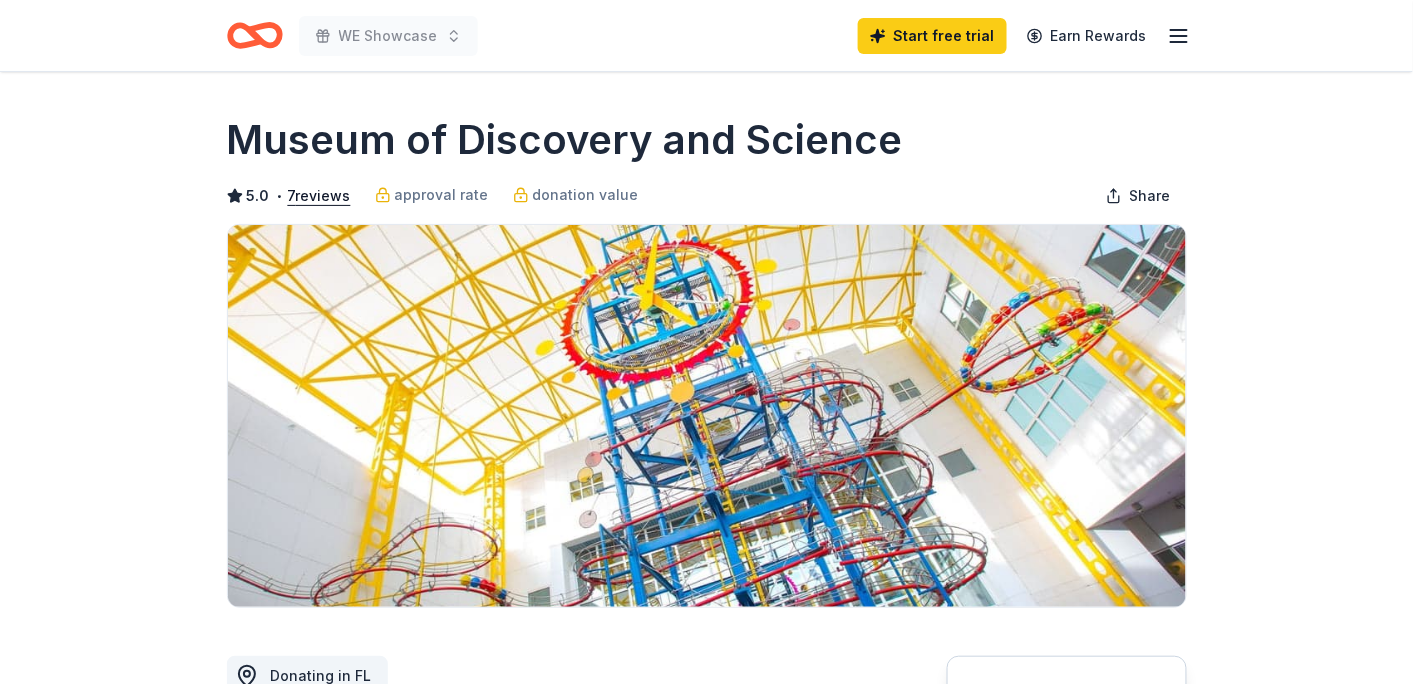 drag, startPoint x: 1411, startPoint y: 116, endPoint x: 1420, endPoint y: 212, distance: 96.42095 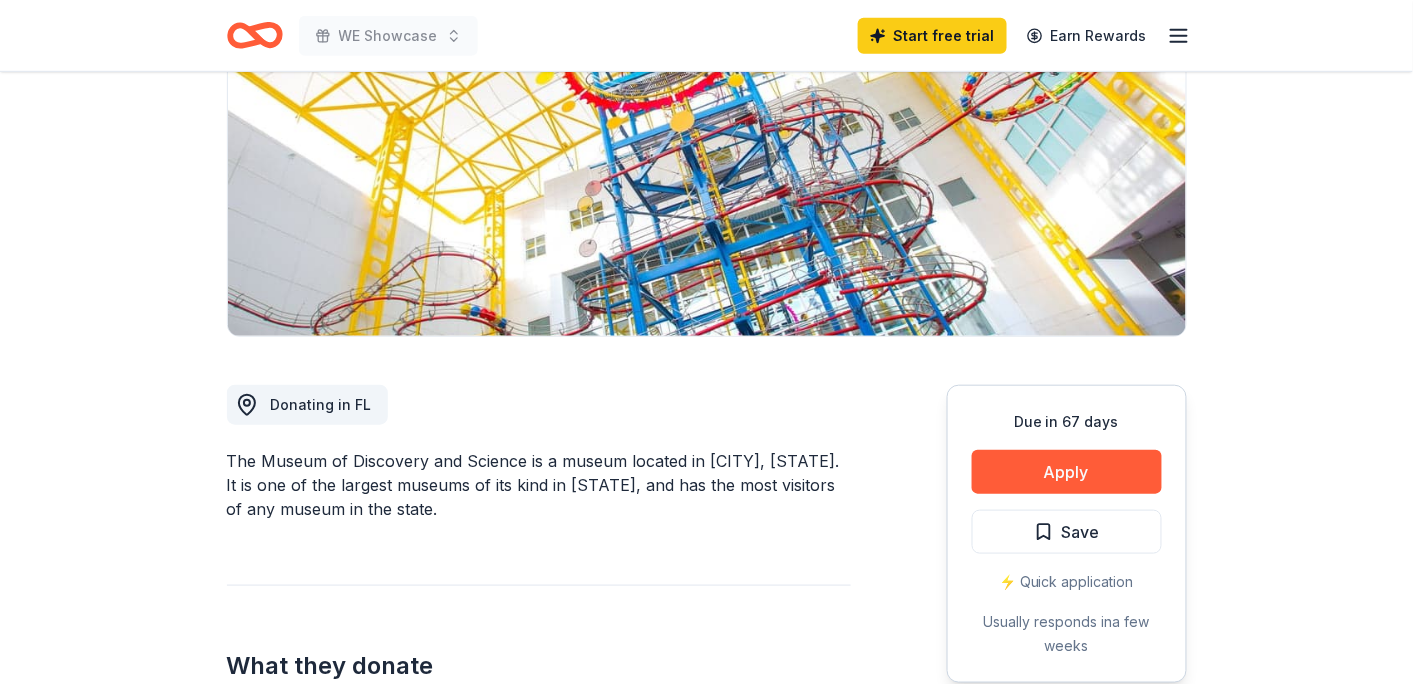 scroll, scrollTop: 0, scrollLeft: 0, axis: both 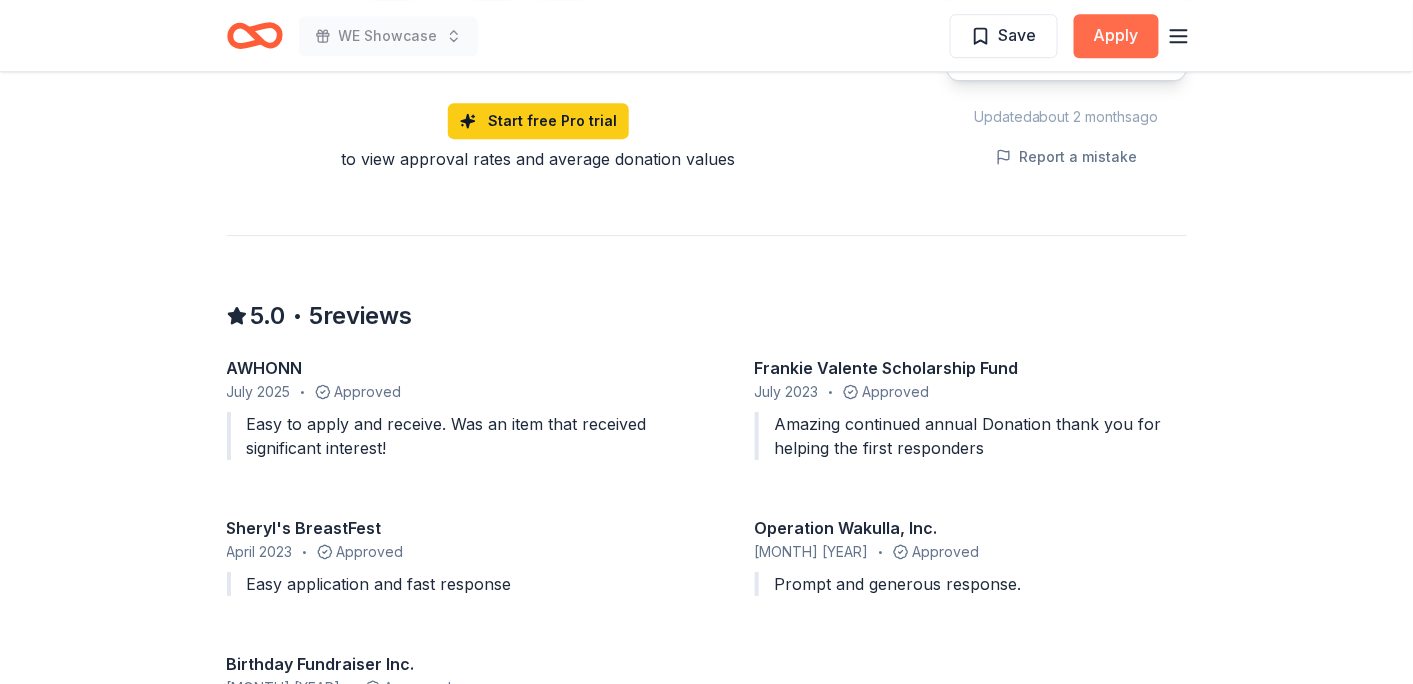 click on "Apply" at bounding box center (1116, 36) 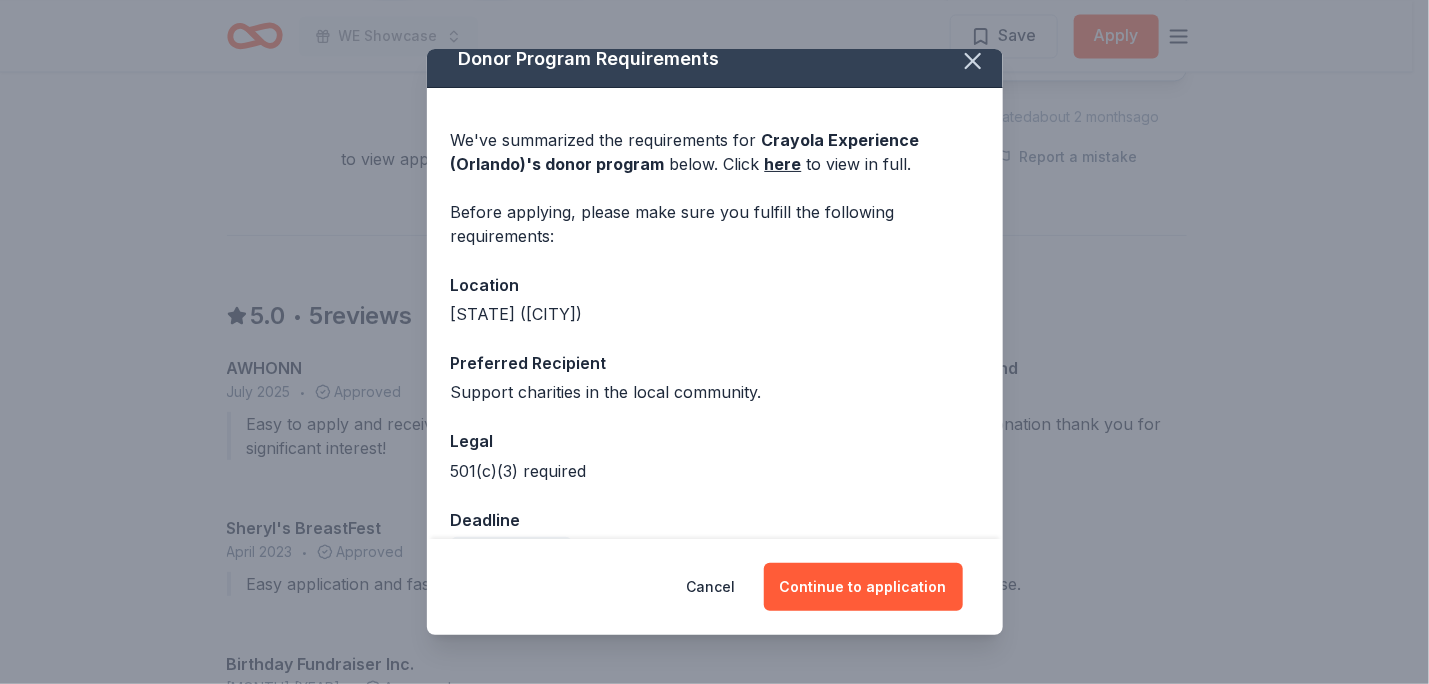 scroll, scrollTop: 67, scrollLeft: 0, axis: vertical 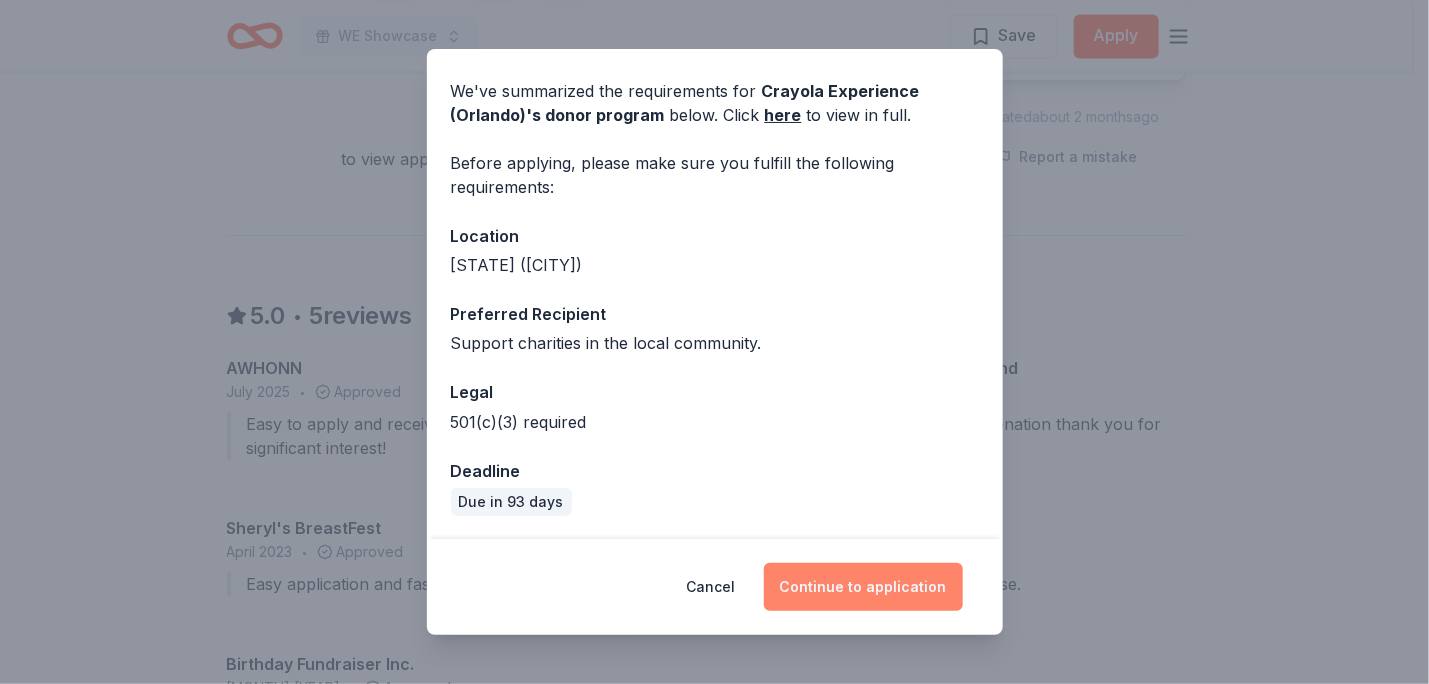 click on "Continue to application" at bounding box center (863, 587) 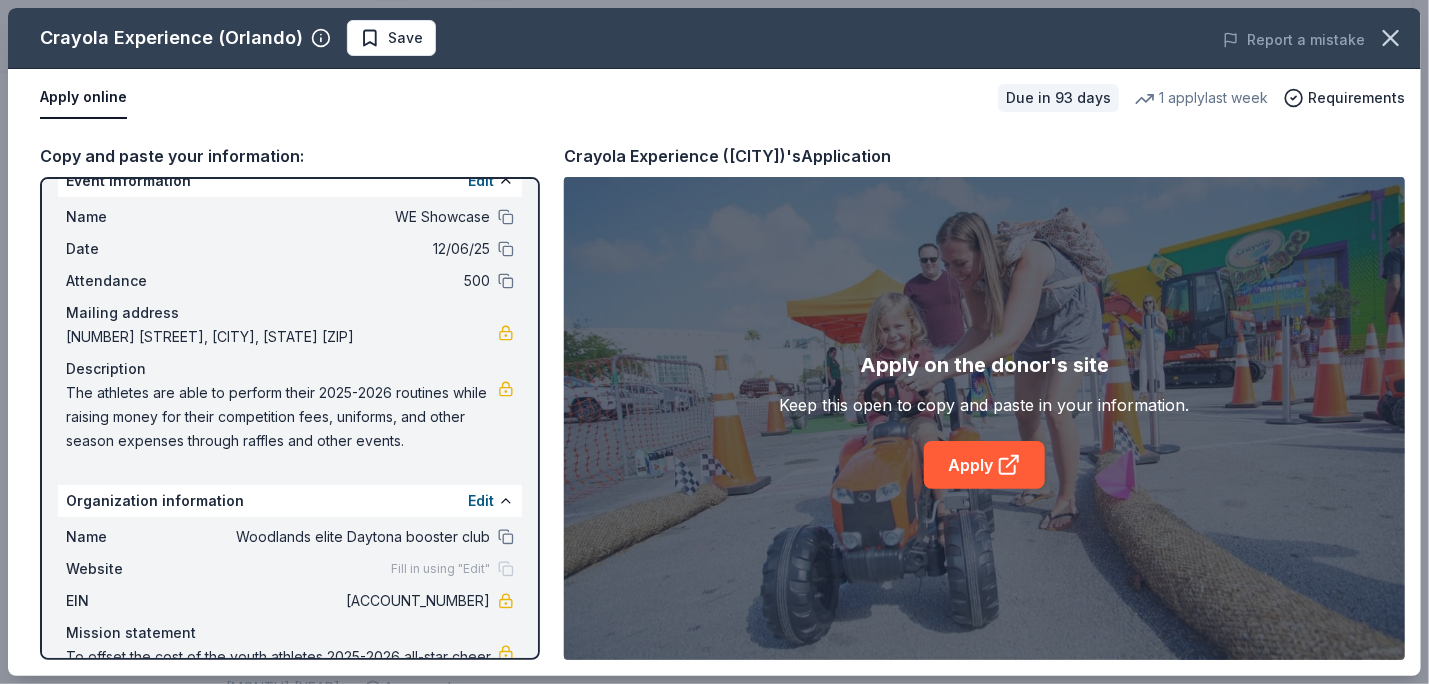 scroll, scrollTop: 85, scrollLeft: 0, axis: vertical 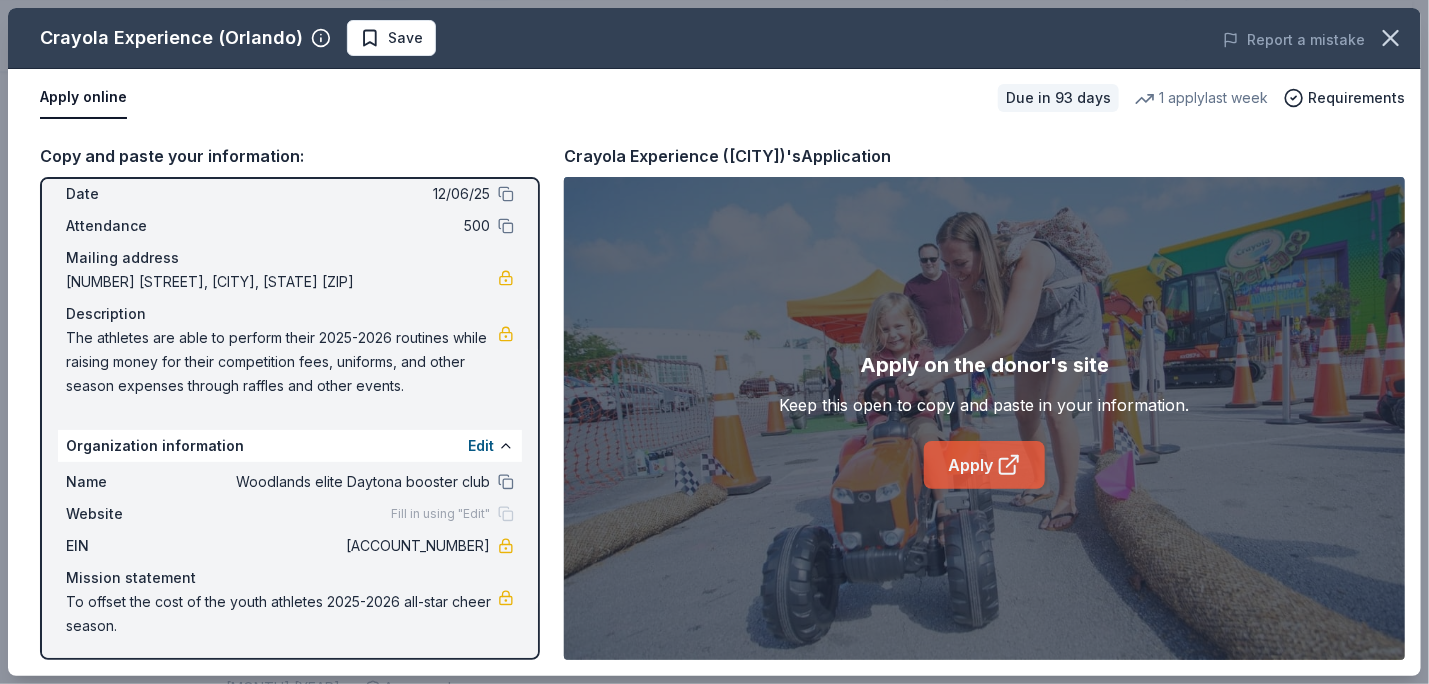 click on "Apply" at bounding box center (984, 465) 